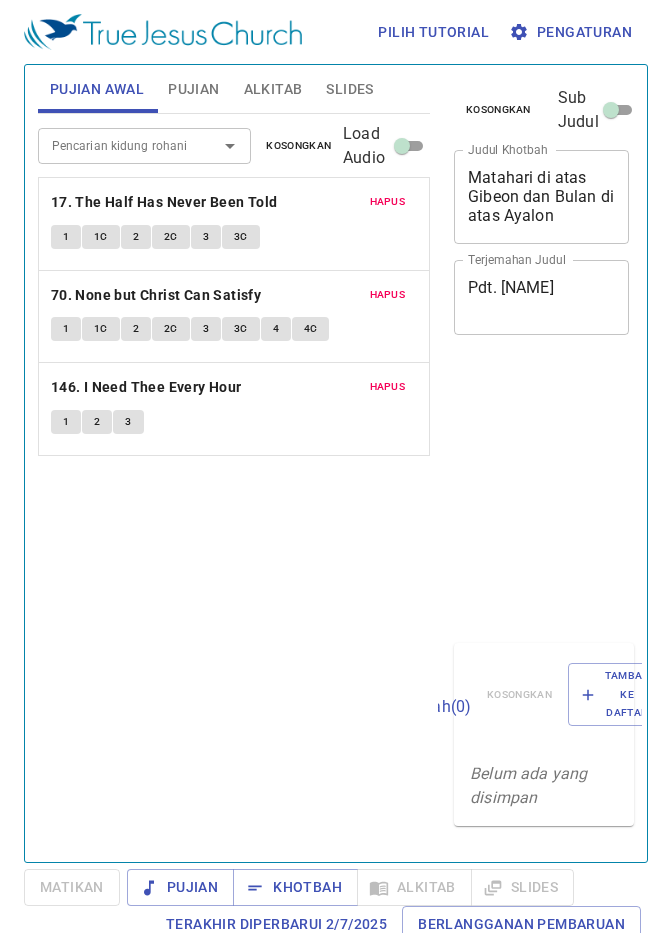 scroll, scrollTop: 0, scrollLeft: 0, axis: both 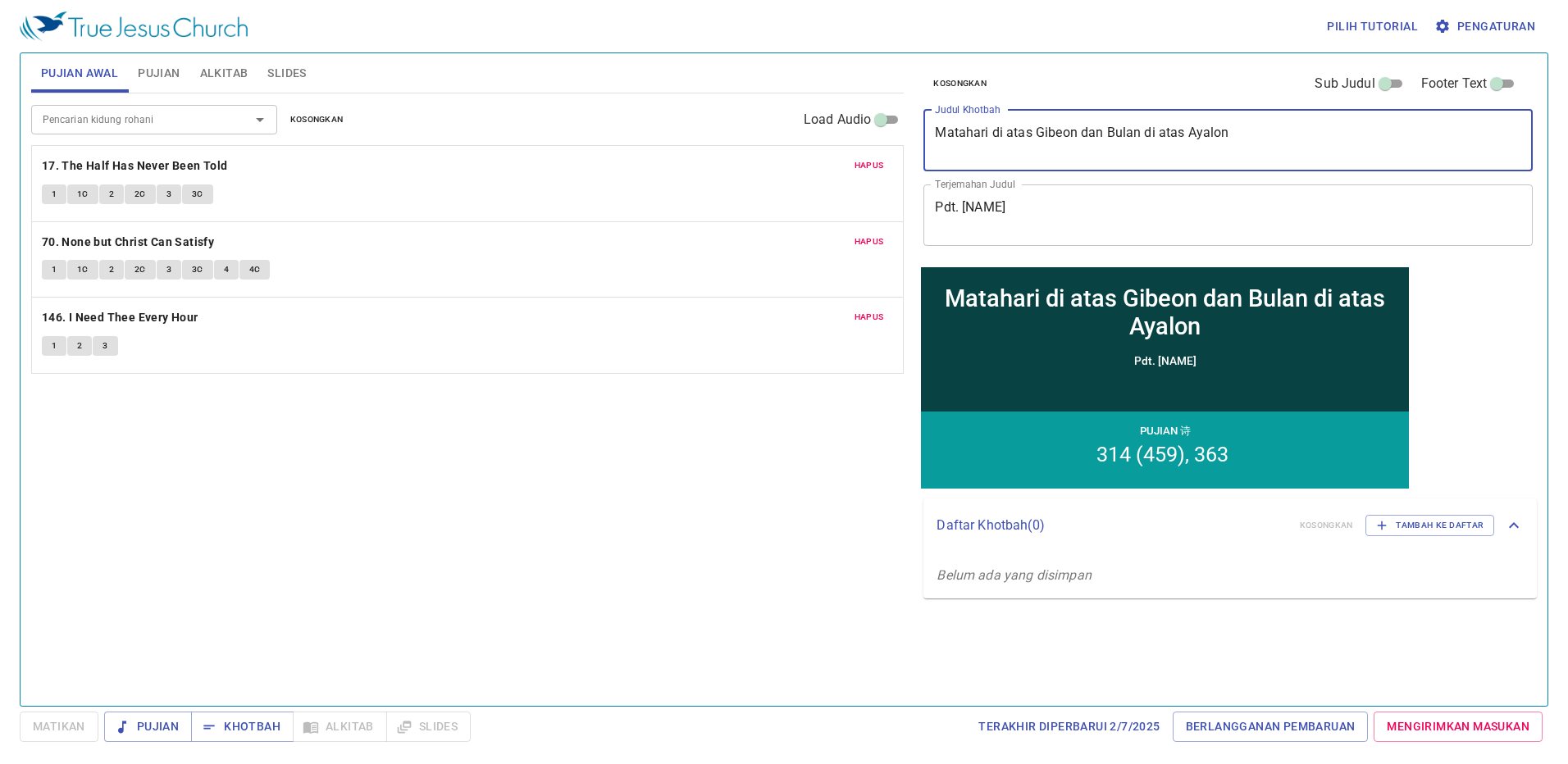 drag, startPoint x: 1234, startPoint y: 132, endPoint x: 915, endPoint y: 113, distance: 319.56533 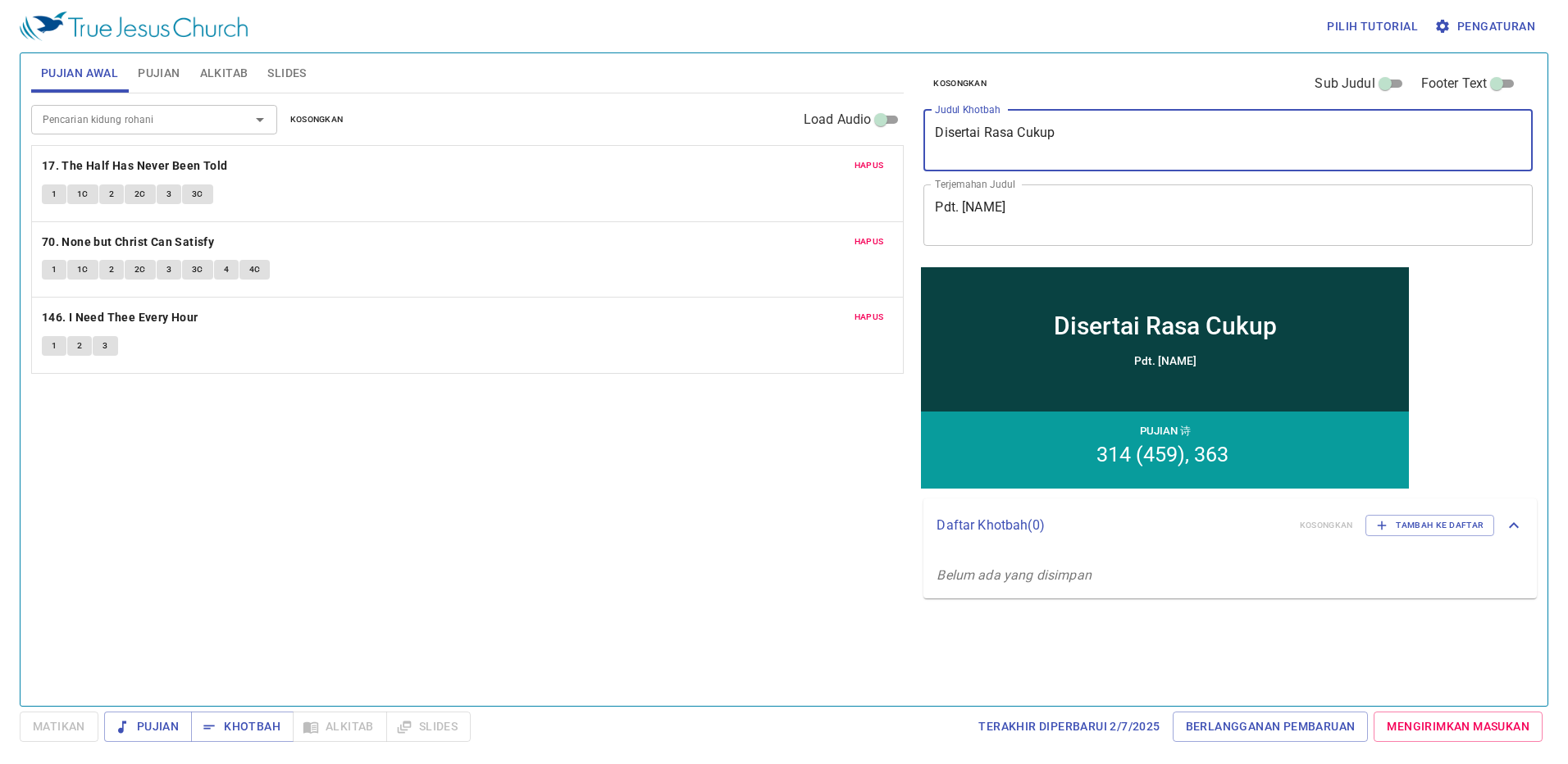 type on "Disertai Rasa Cukup" 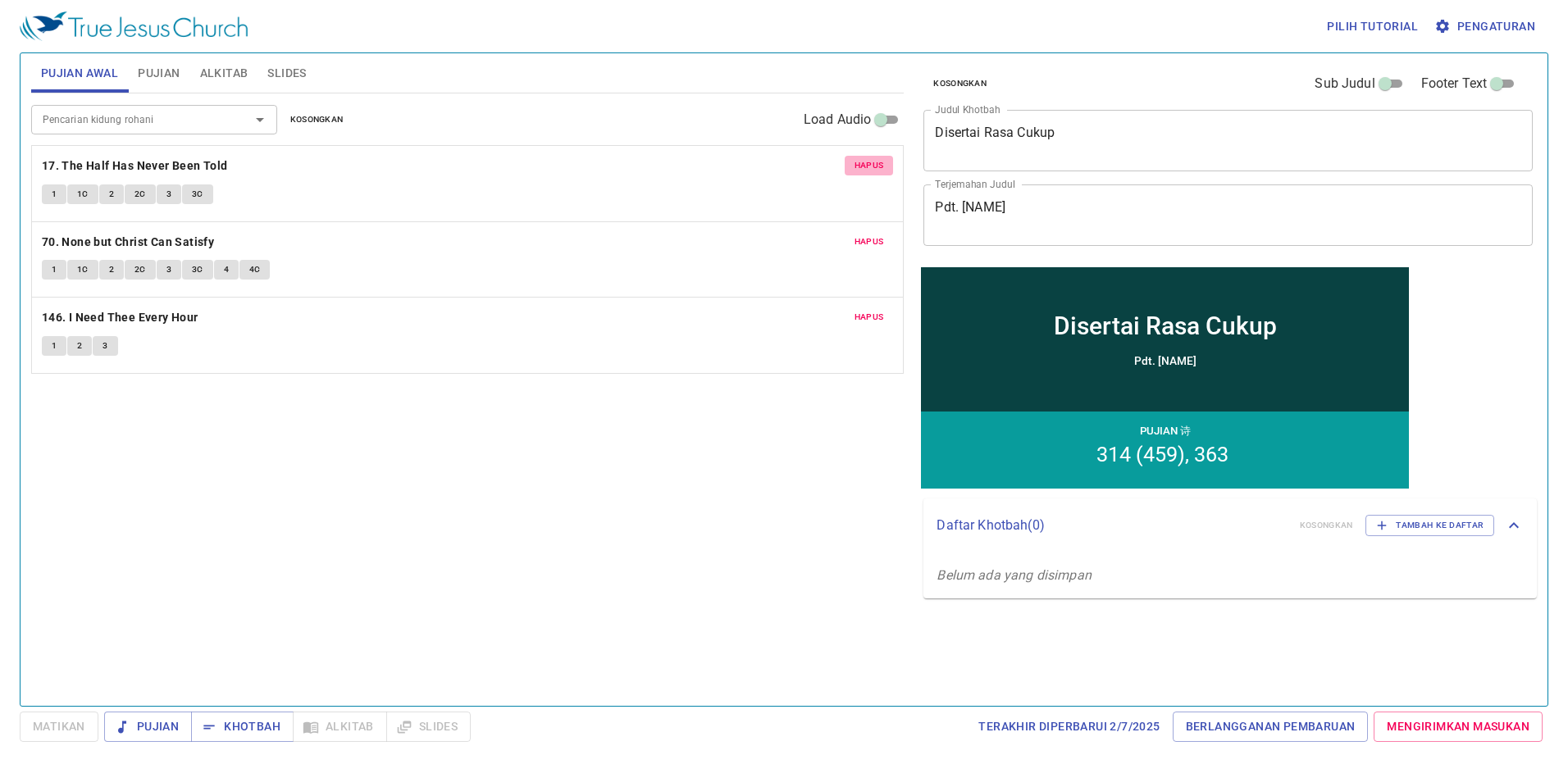 click on "Hapus" at bounding box center (869, 166) 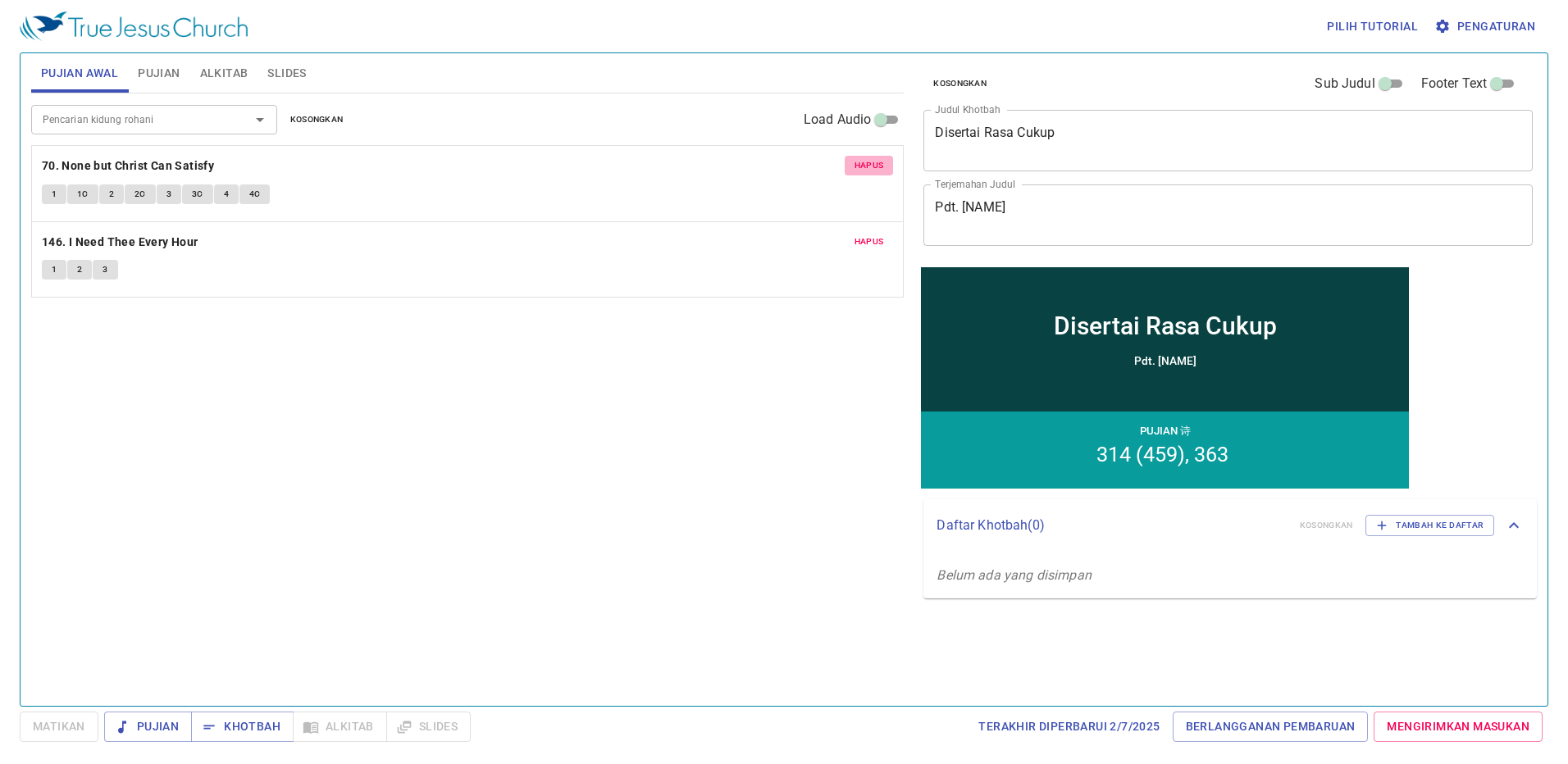 click on "Hapus" at bounding box center [869, 166] 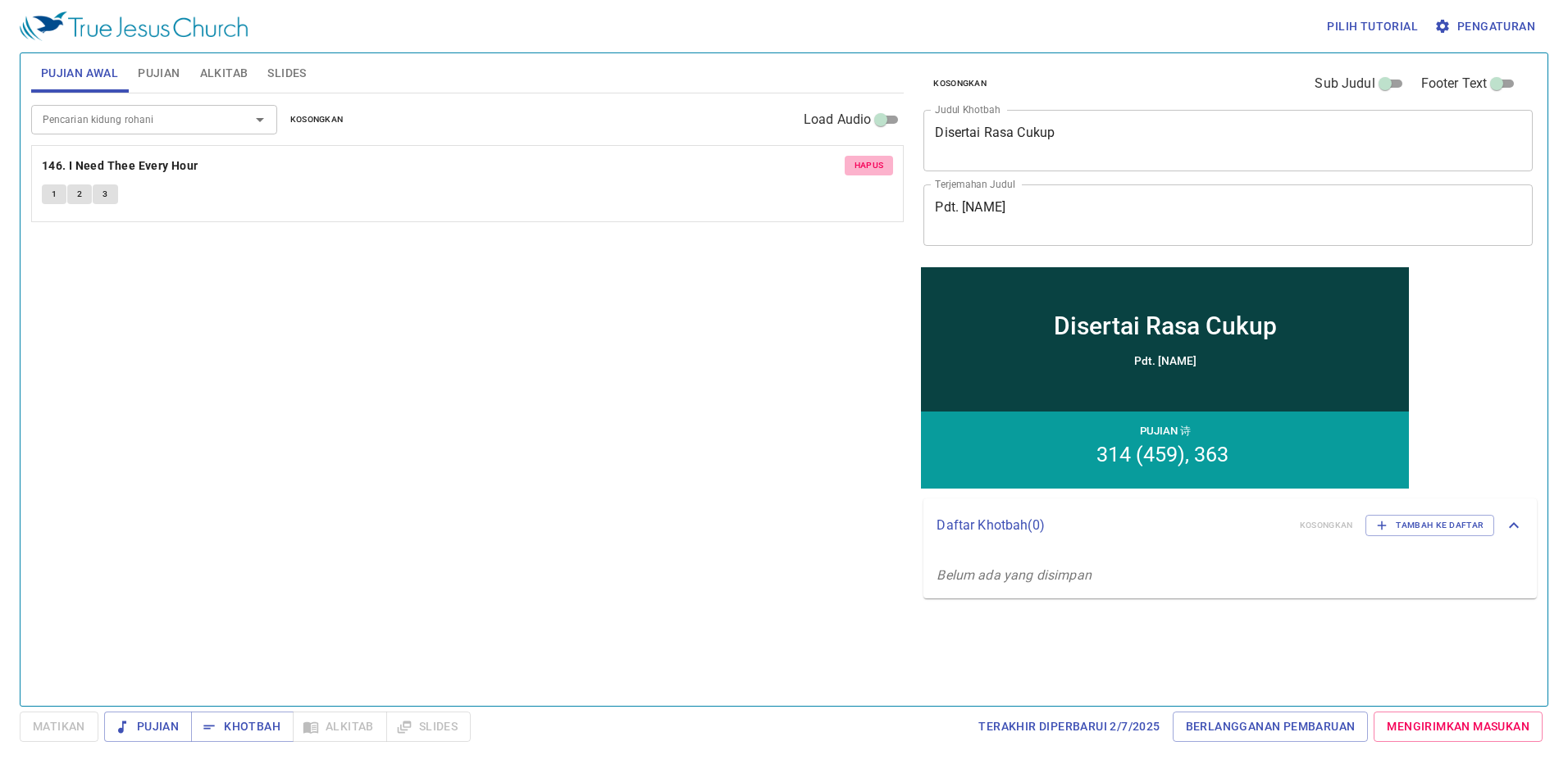 click on "Hapus" at bounding box center [869, 166] 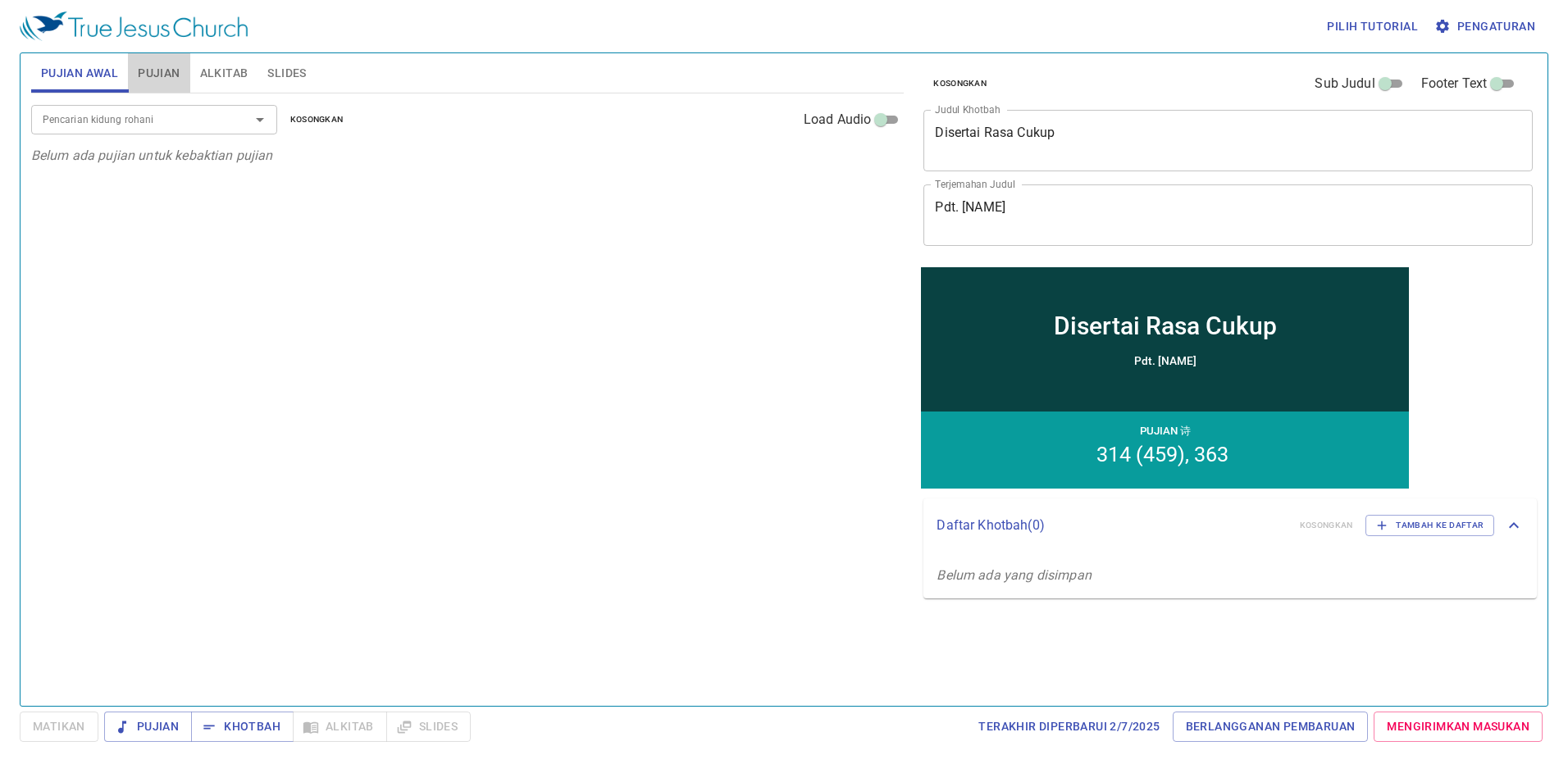 click on "Pujian" at bounding box center (158, 73) 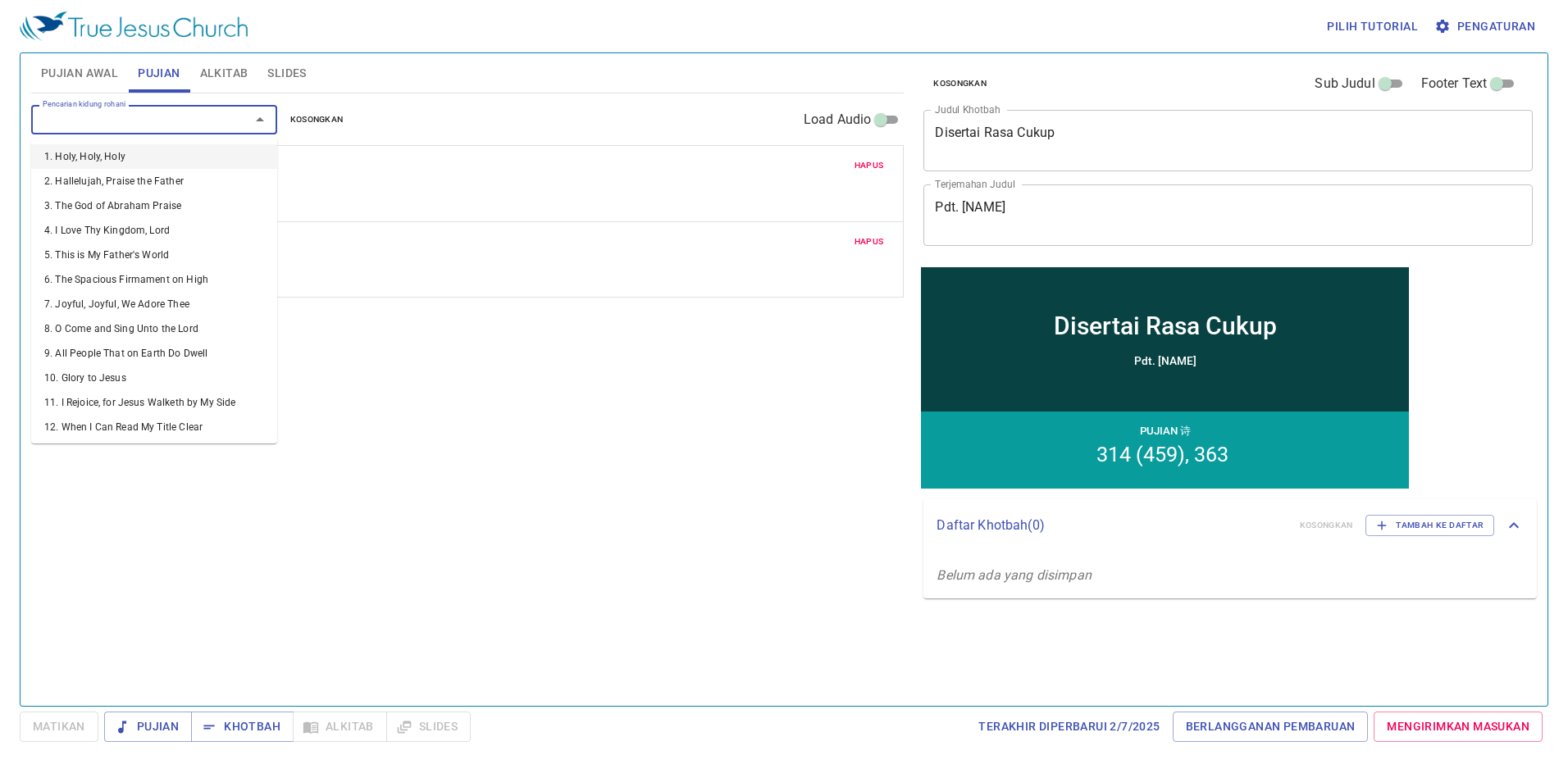 click on "Pencarian kidung rohani" at bounding box center [130, 119] 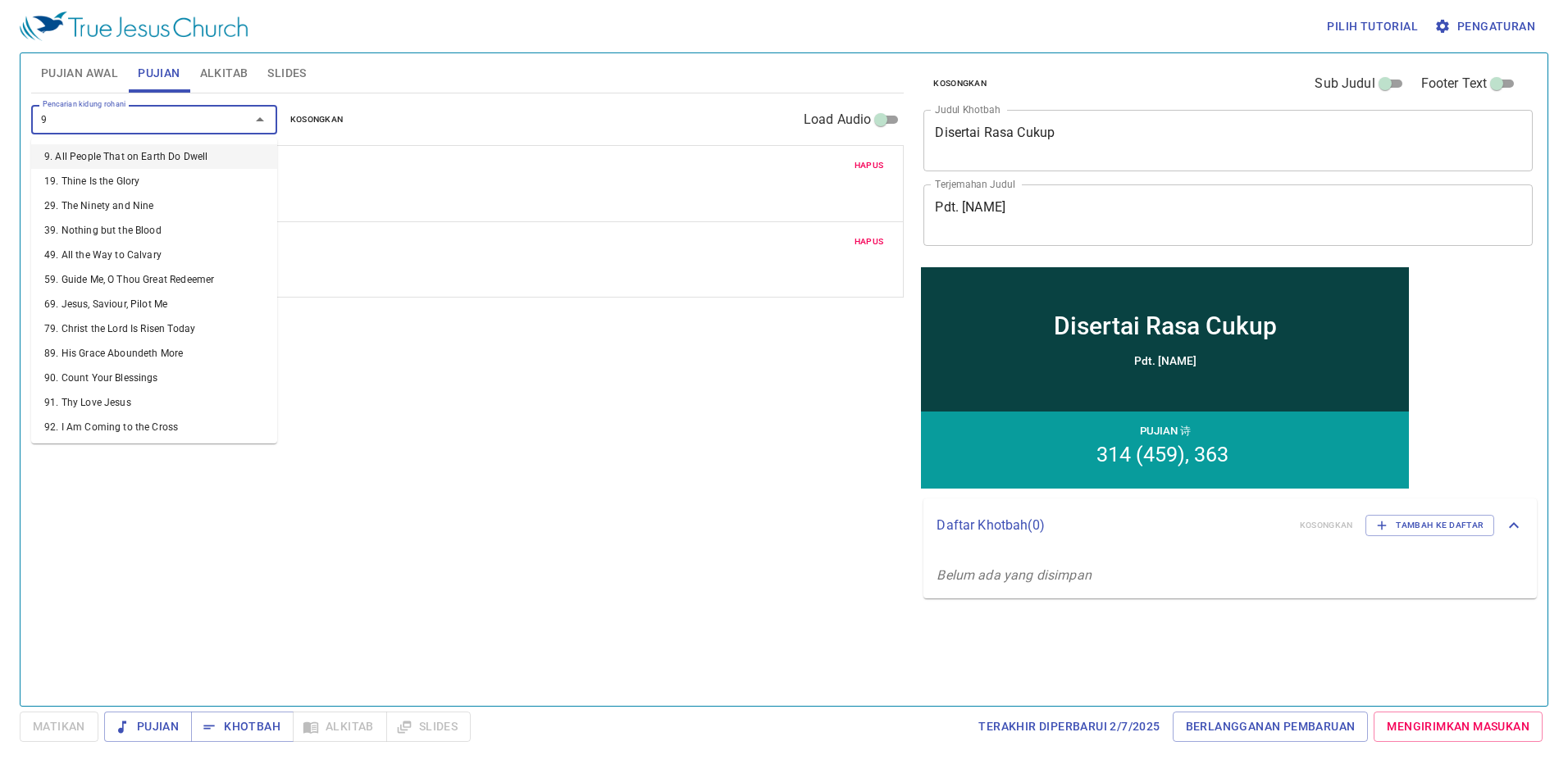 type on "93" 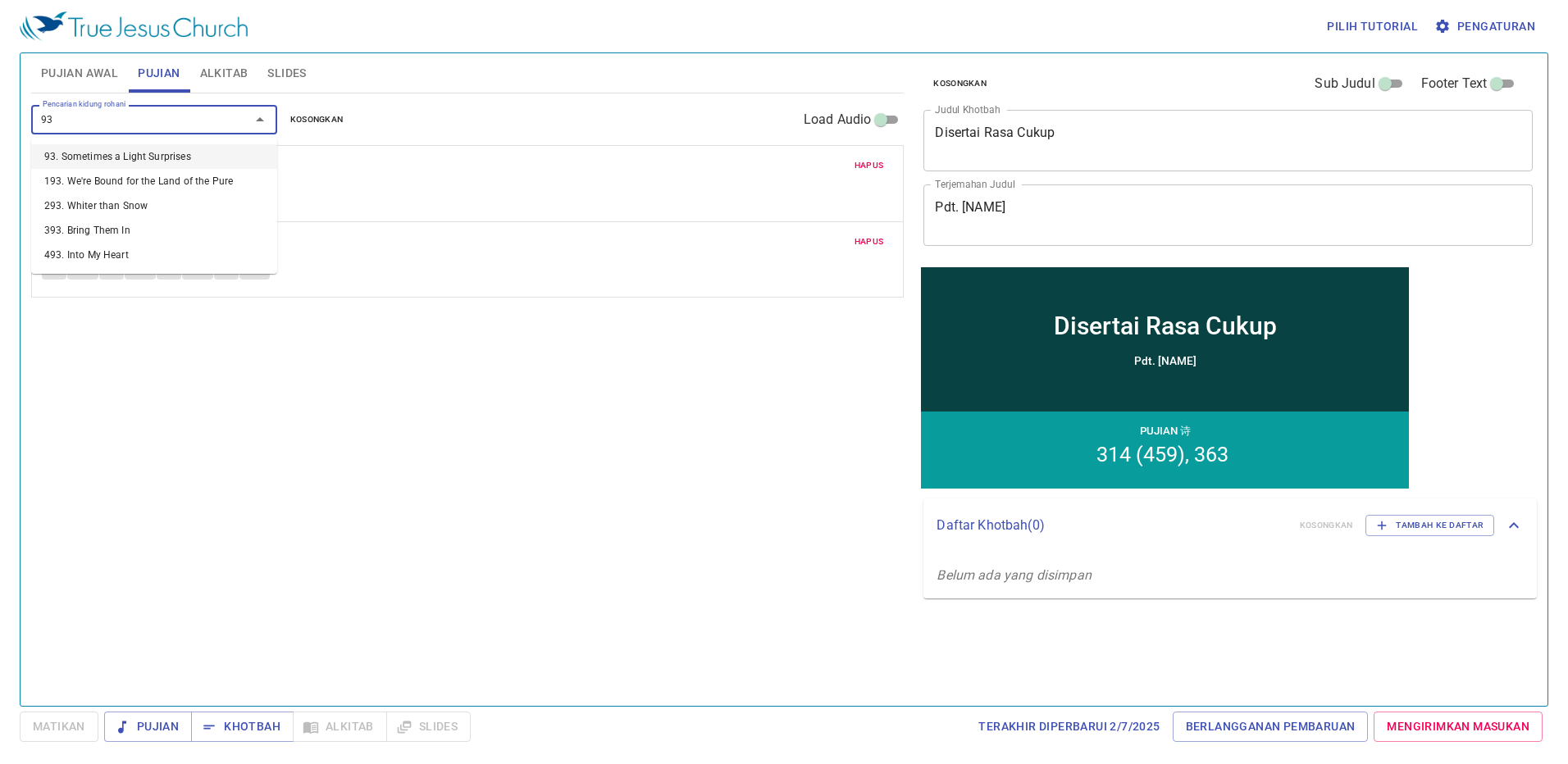 click on "93. Sometimes a Light Surprises" at bounding box center (154, 157) 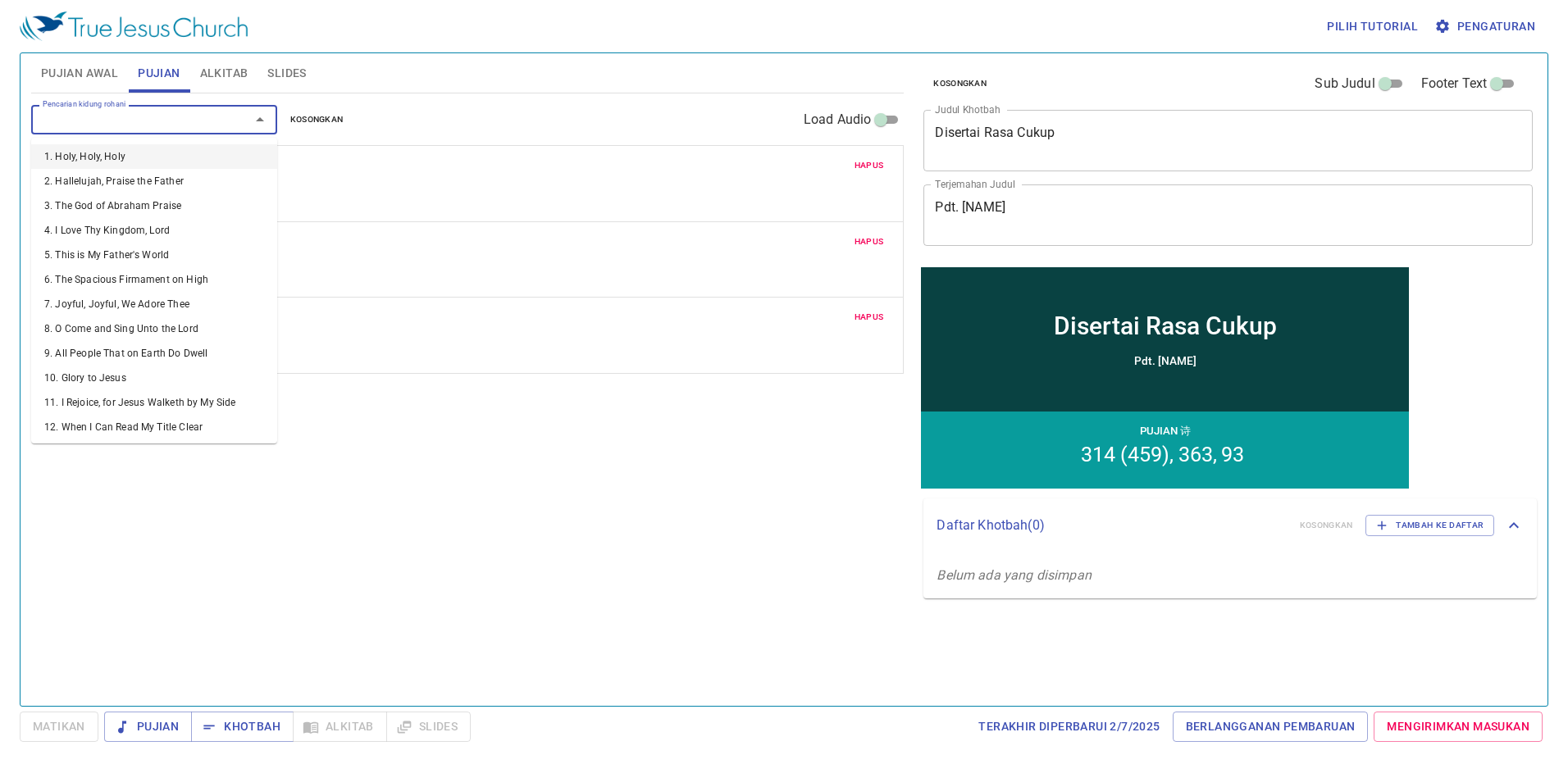 click on "Pencarian kidung rohani" at bounding box center [130, 119] 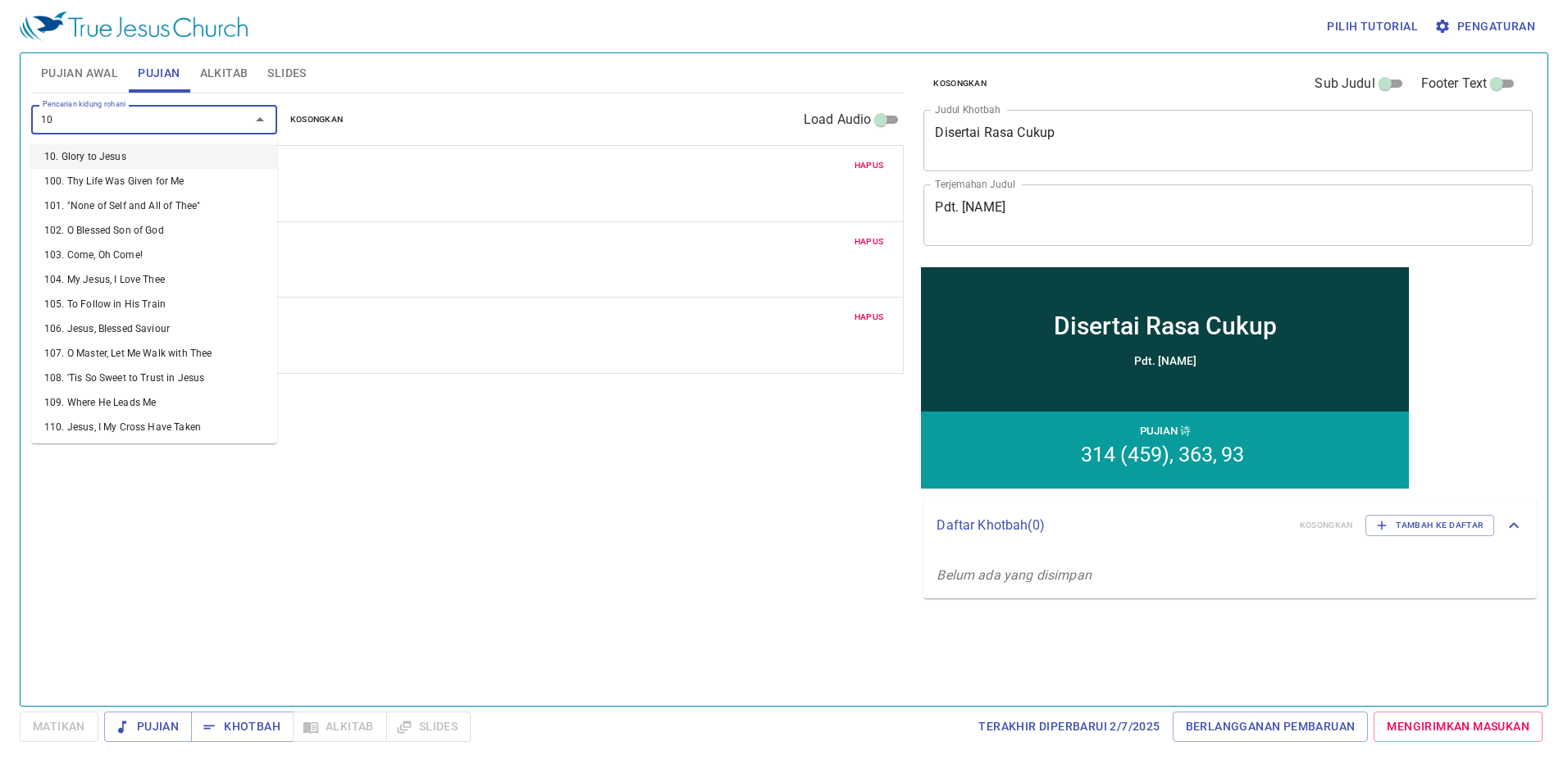type on "103" 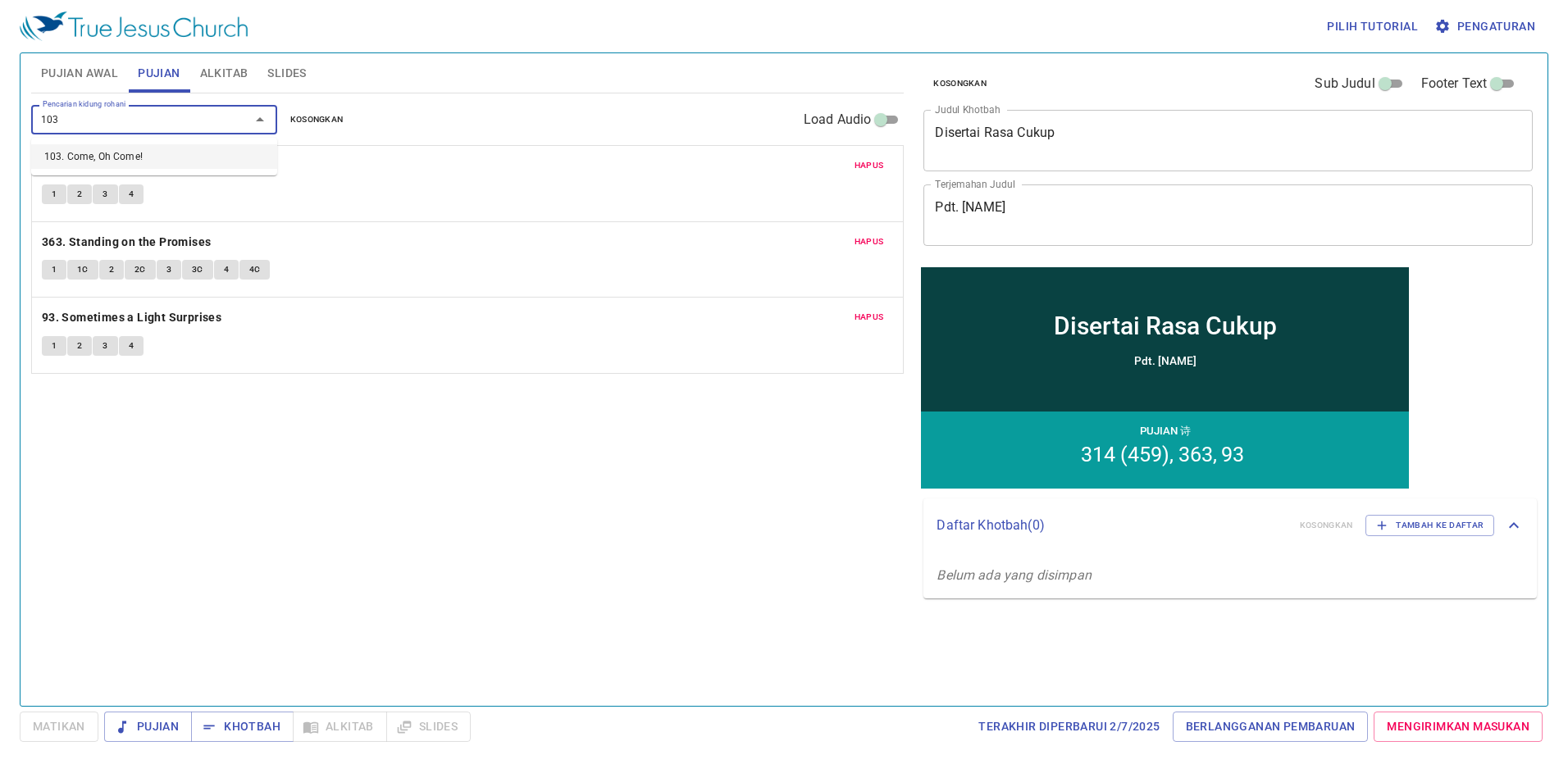click on "103. Come, Oh Come!" at bounding box center [154, 157] 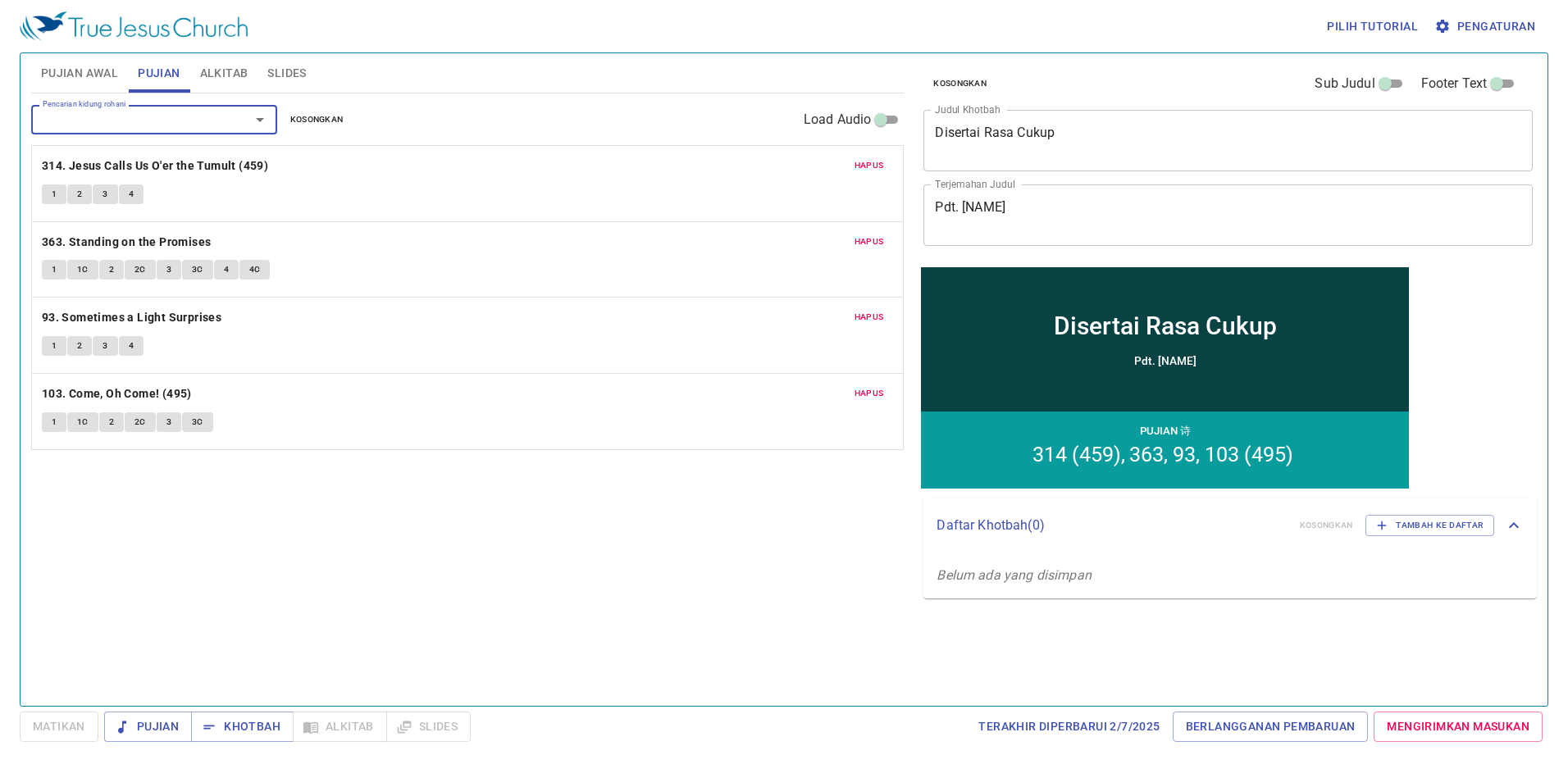 click on "Hapus" at bounding box center [869, 166] 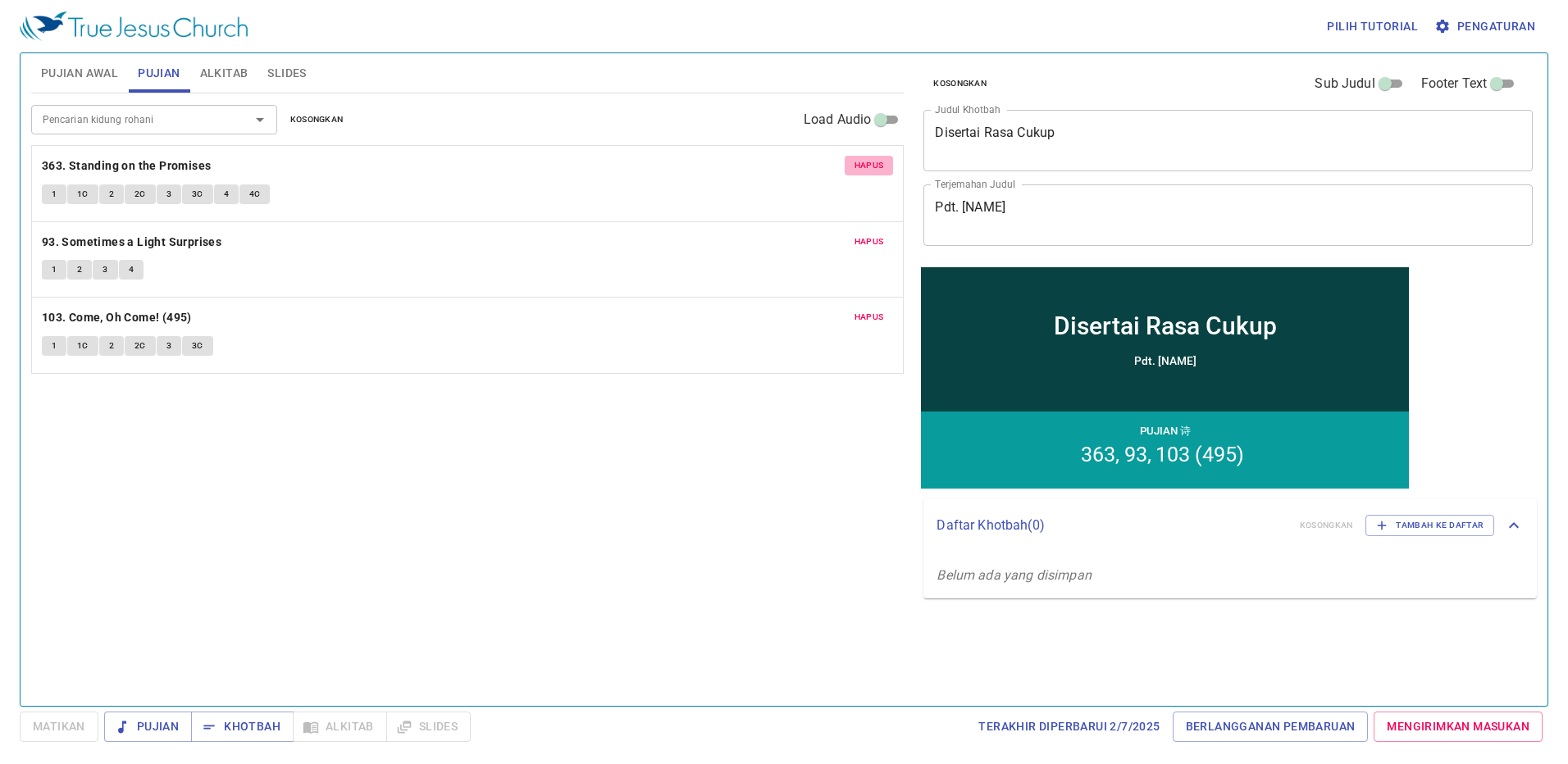 click on "Hapus" at bounding box center [869, 166] 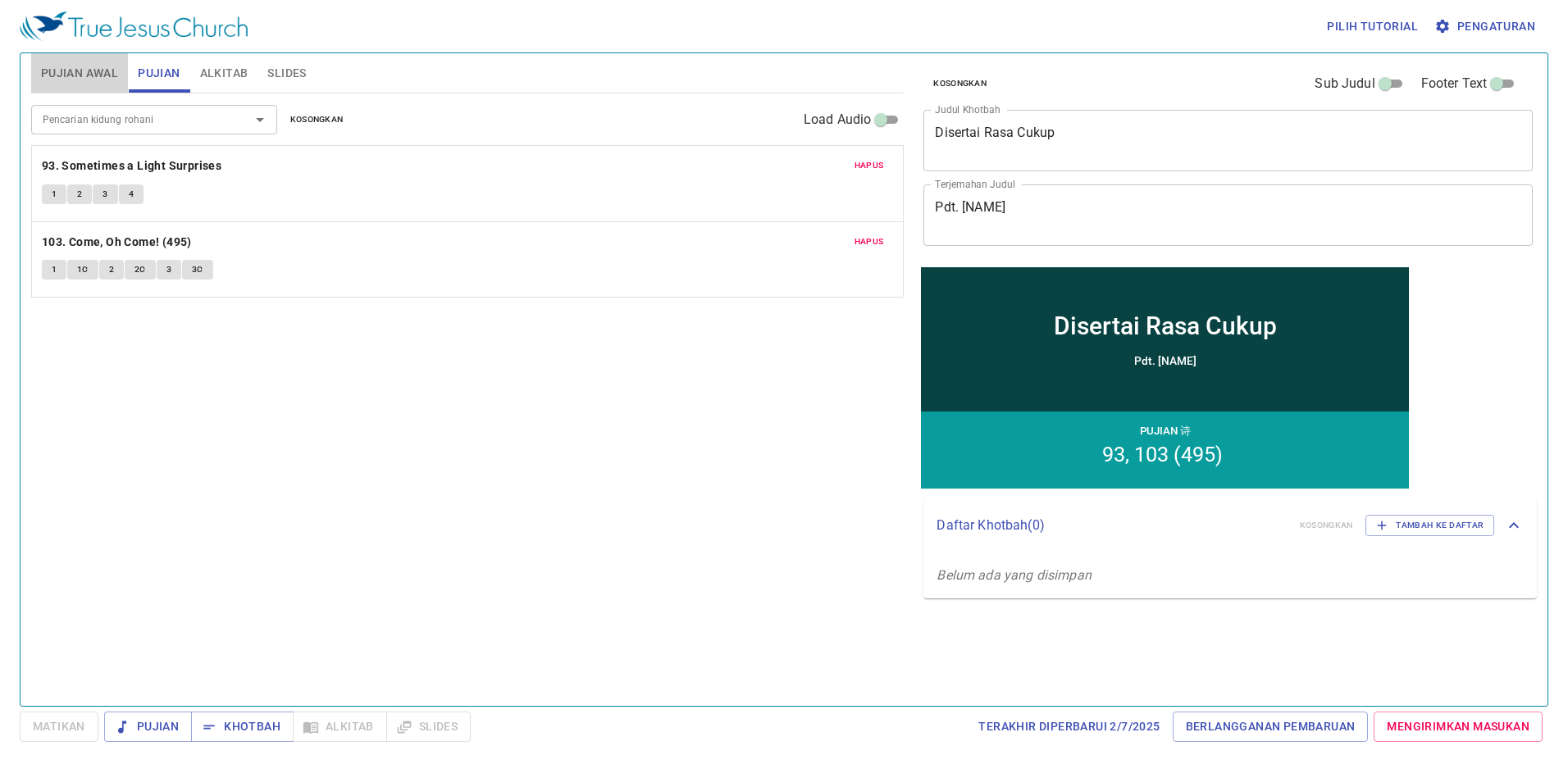 click on "Pujian Awal" at bounding box center (80, 73) 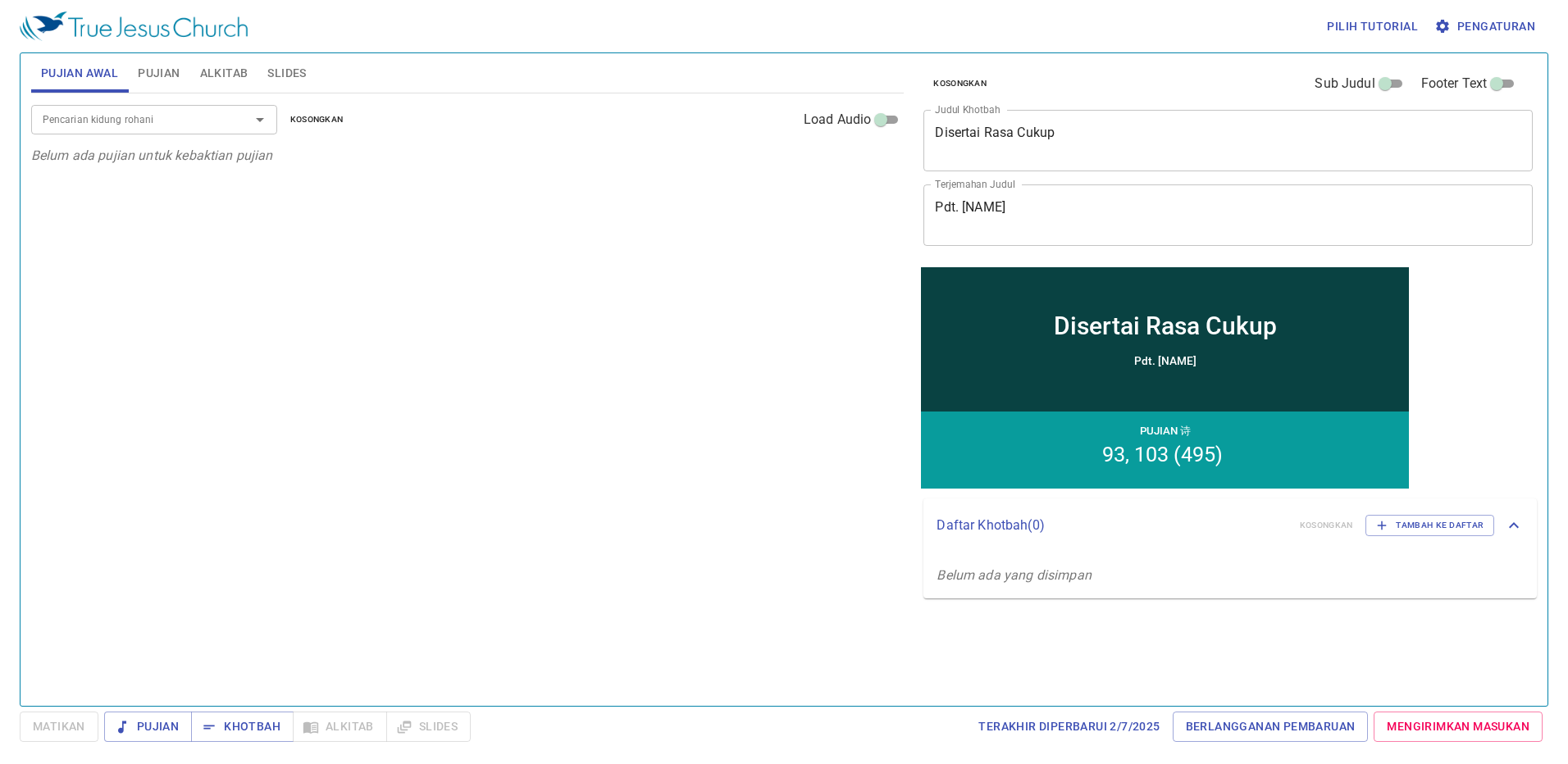 click on "Pencarian kidung rohani" at bounding box center (130, 119) 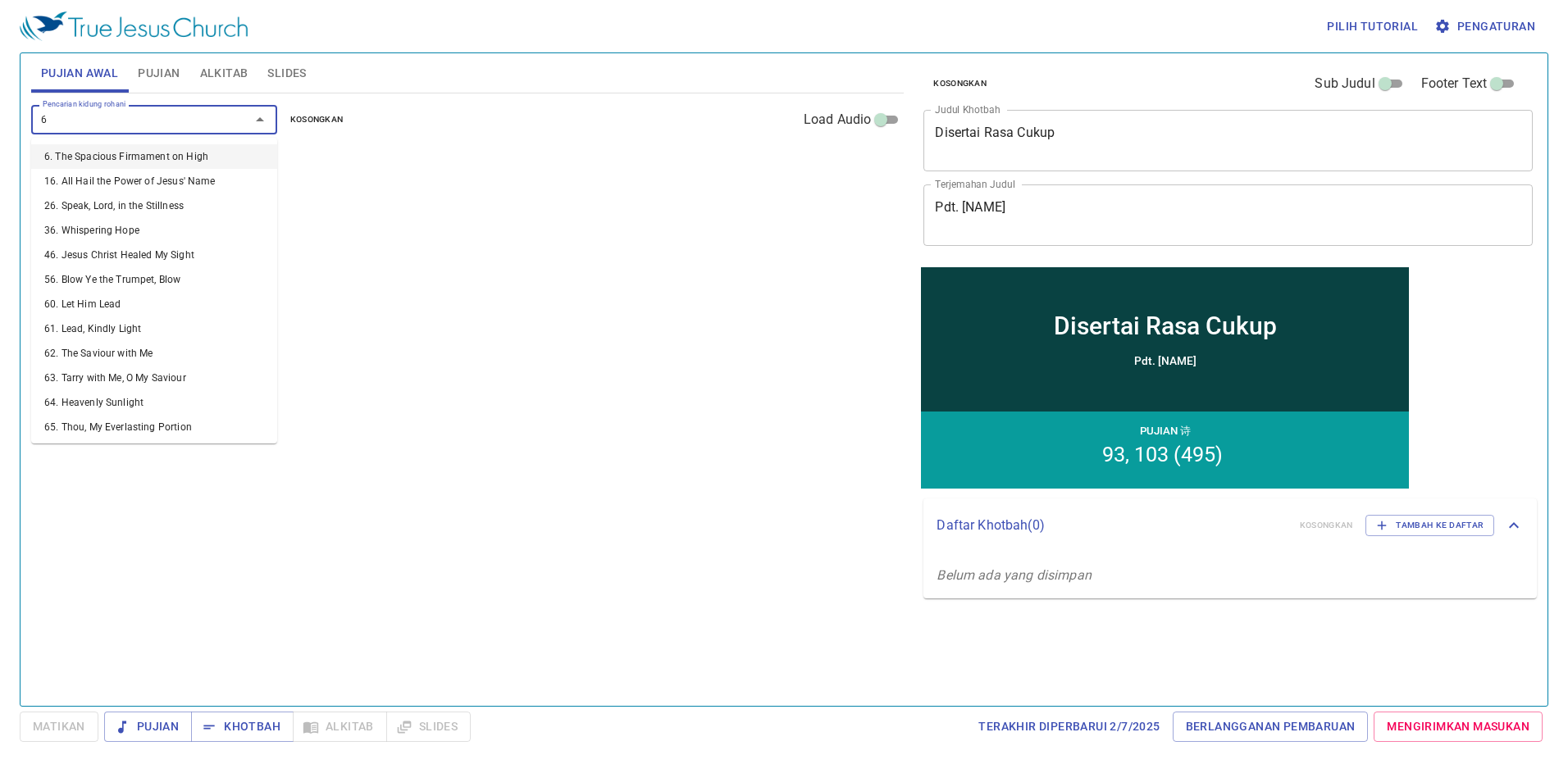 type on "64" 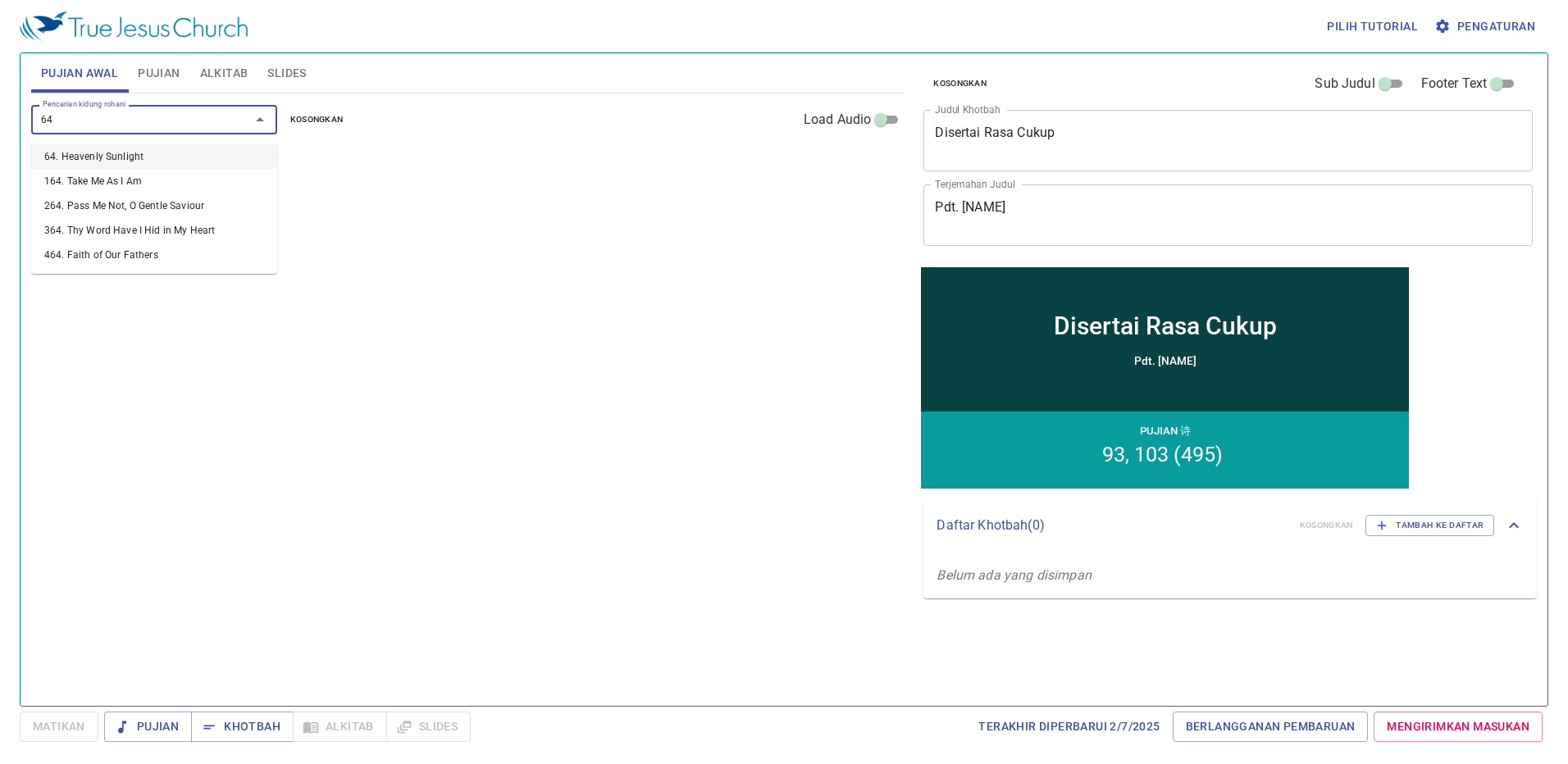 click on "64. Heavenly Sunlight" at bounding box center [154, 157] 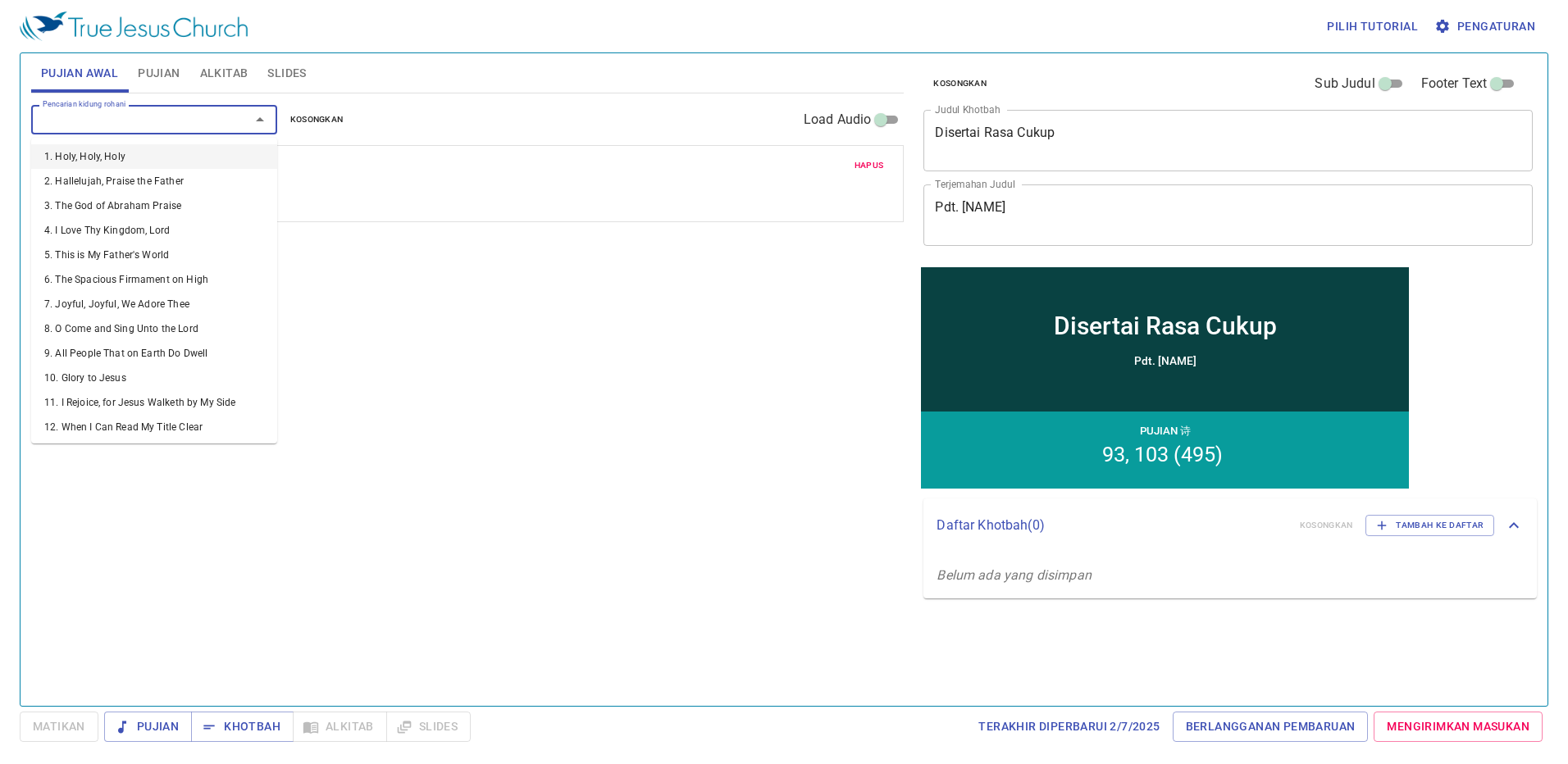click on "Pencarian kidung rohani" at bounding box center [130, 119] 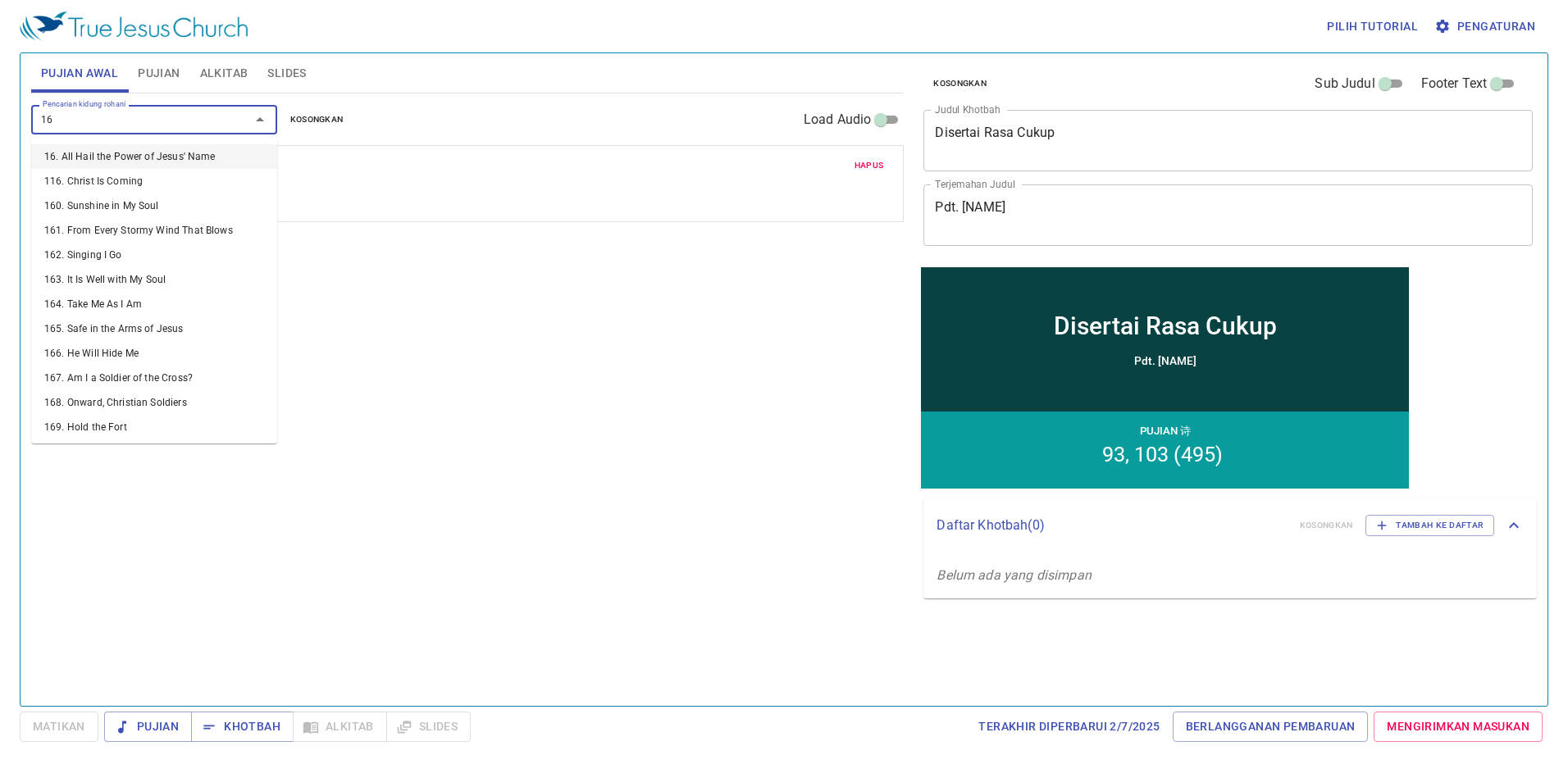 type on "168" 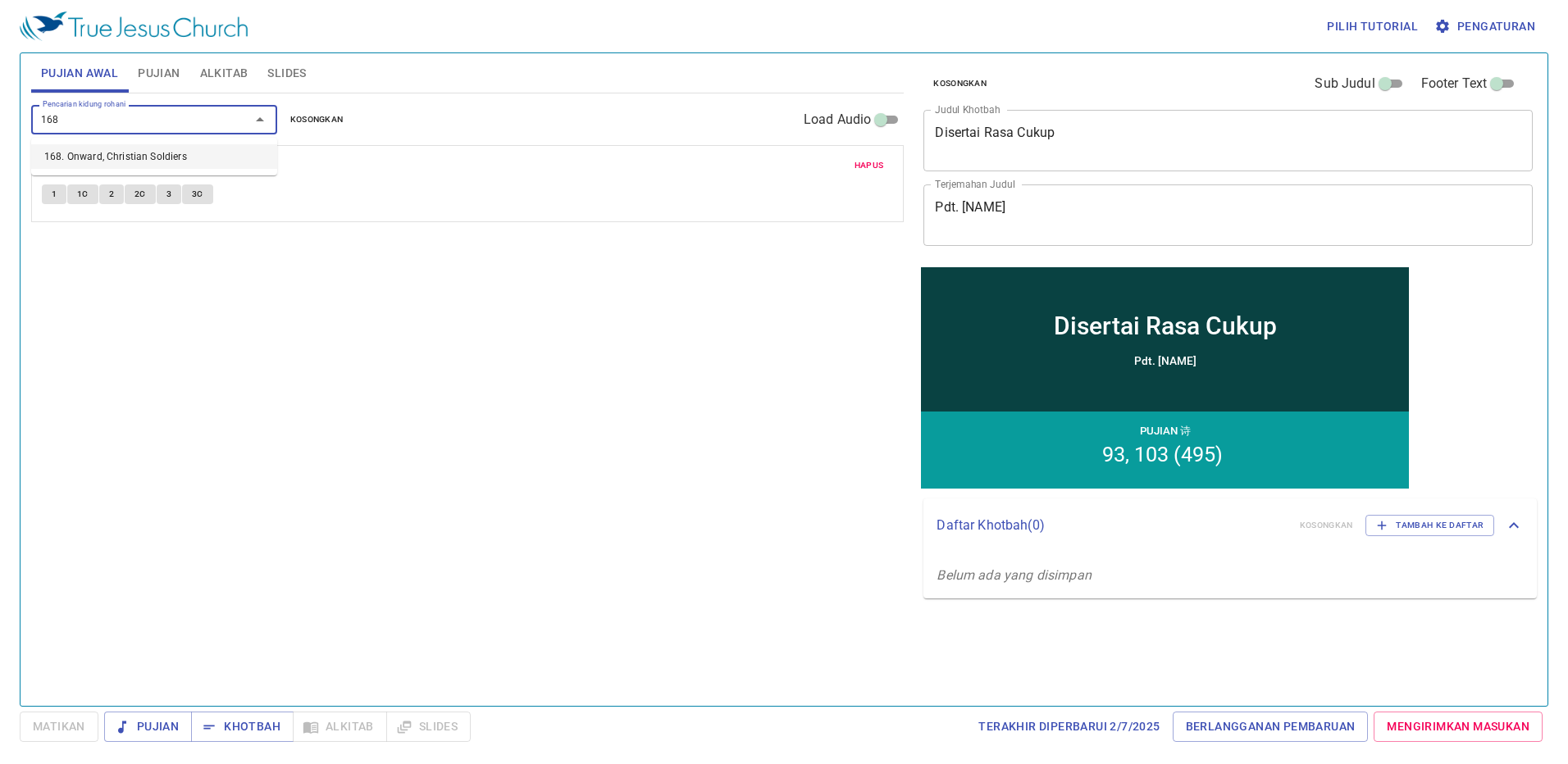 click on "168. Onward, Christian Soldiers" at bounding box center [154, 157] 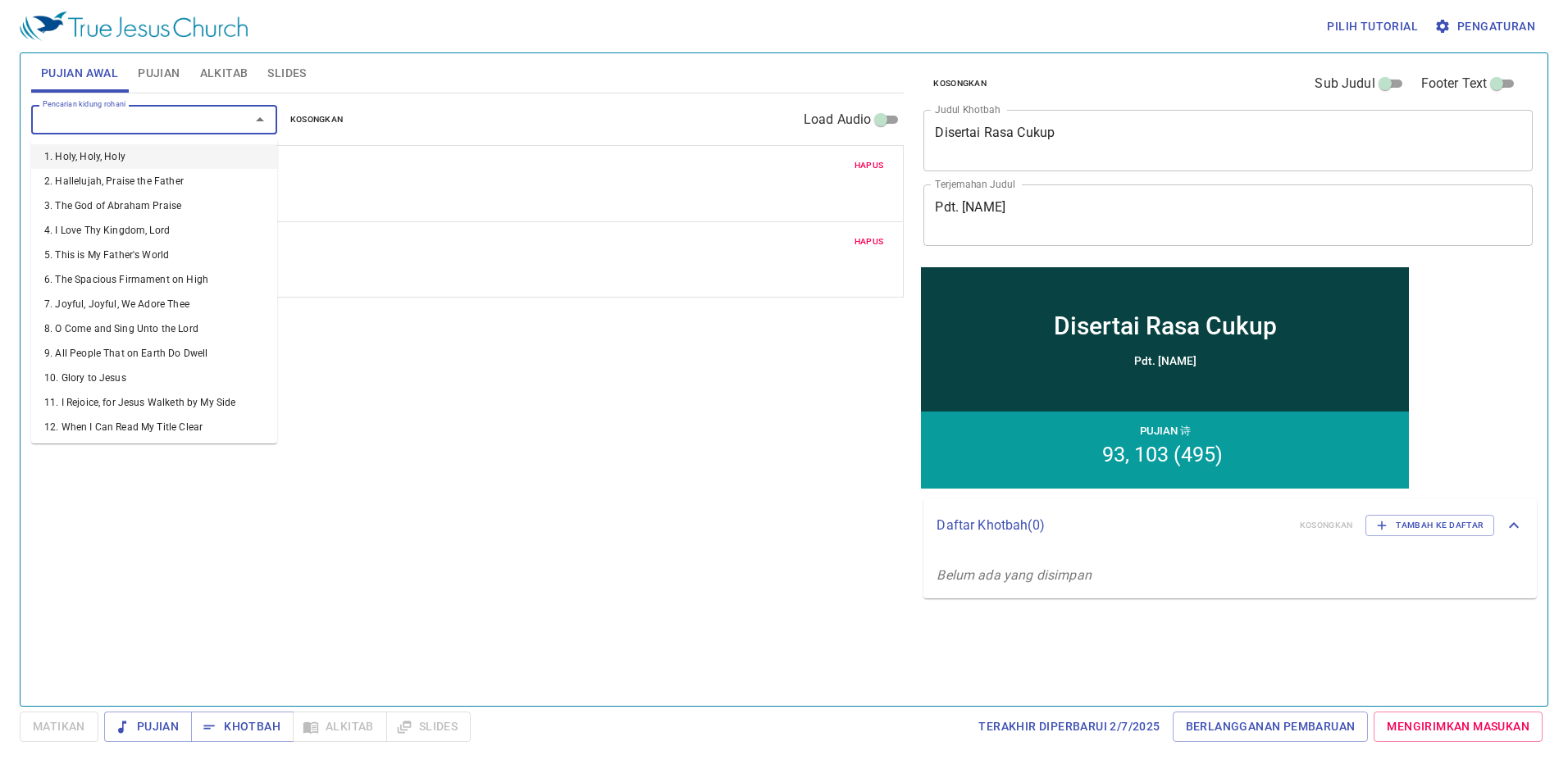 click on "Pencarian kidung rohani" at bounding box center (130, 119) 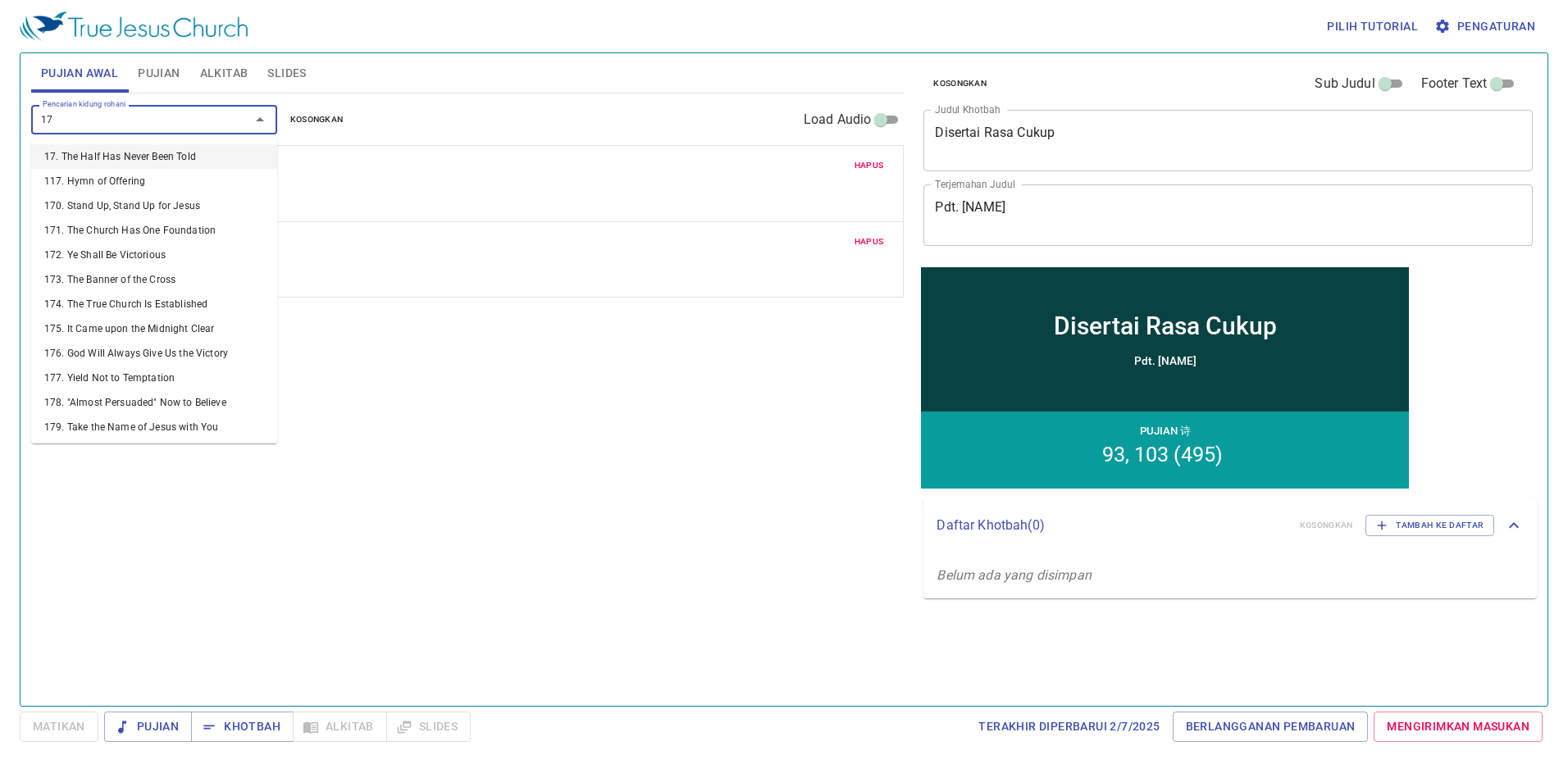 type on "176" 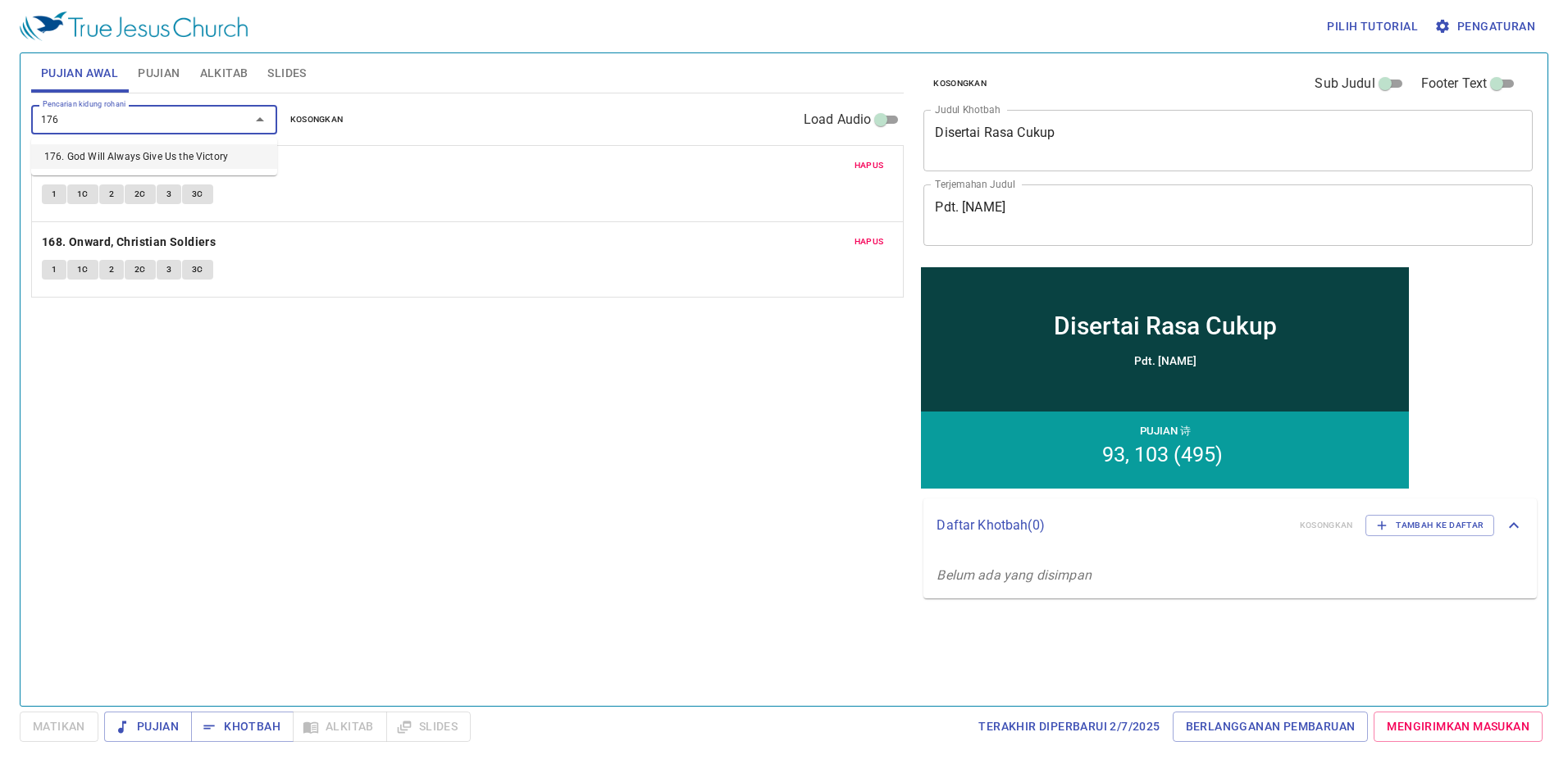 click on "176. God Will Always Give Us the Victory" at bounding box center [154, 157] 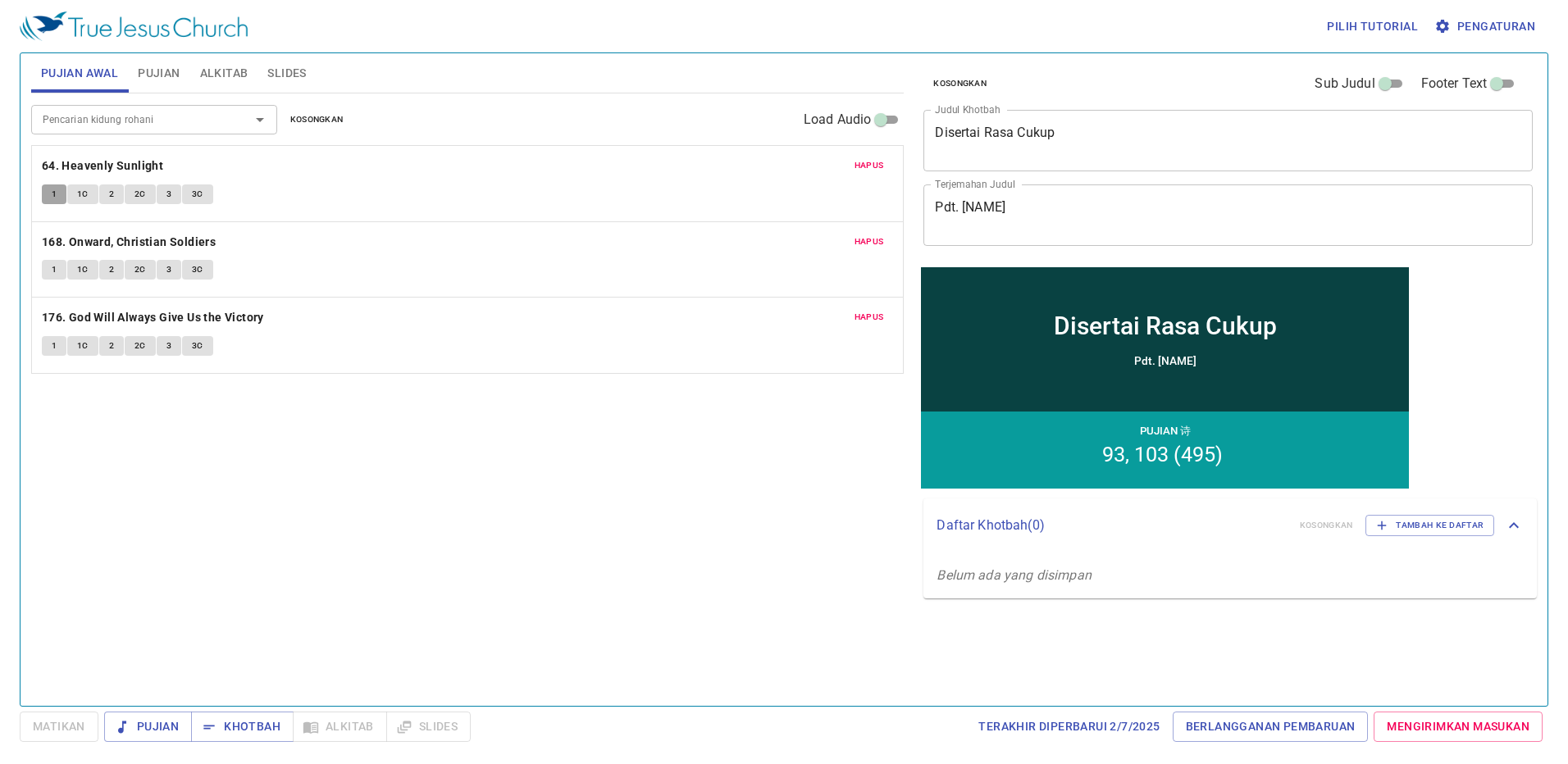 click on "1" at bounding box center [54, 194] 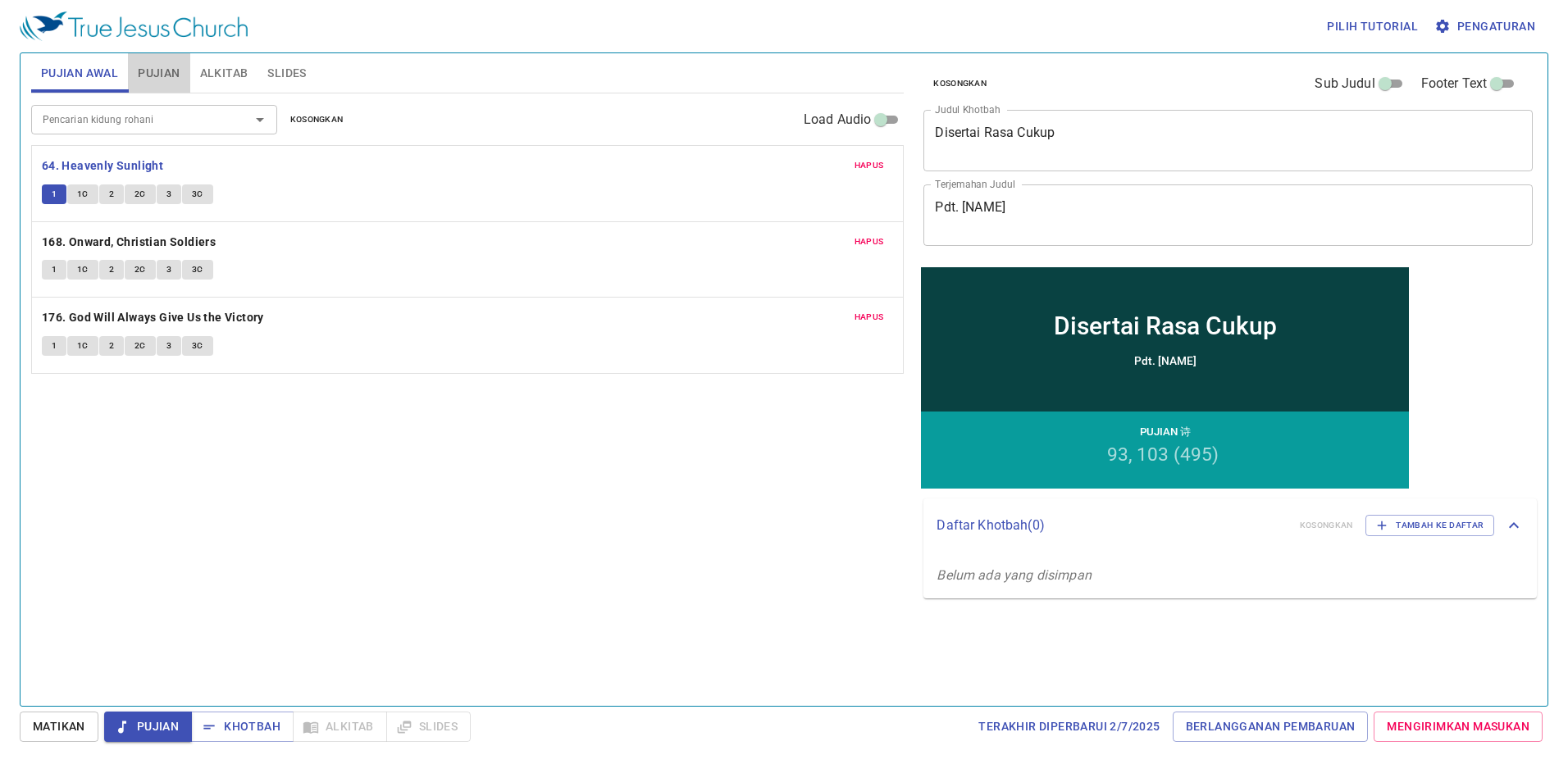 click on "Pujian" at bounding box center (158, 73) 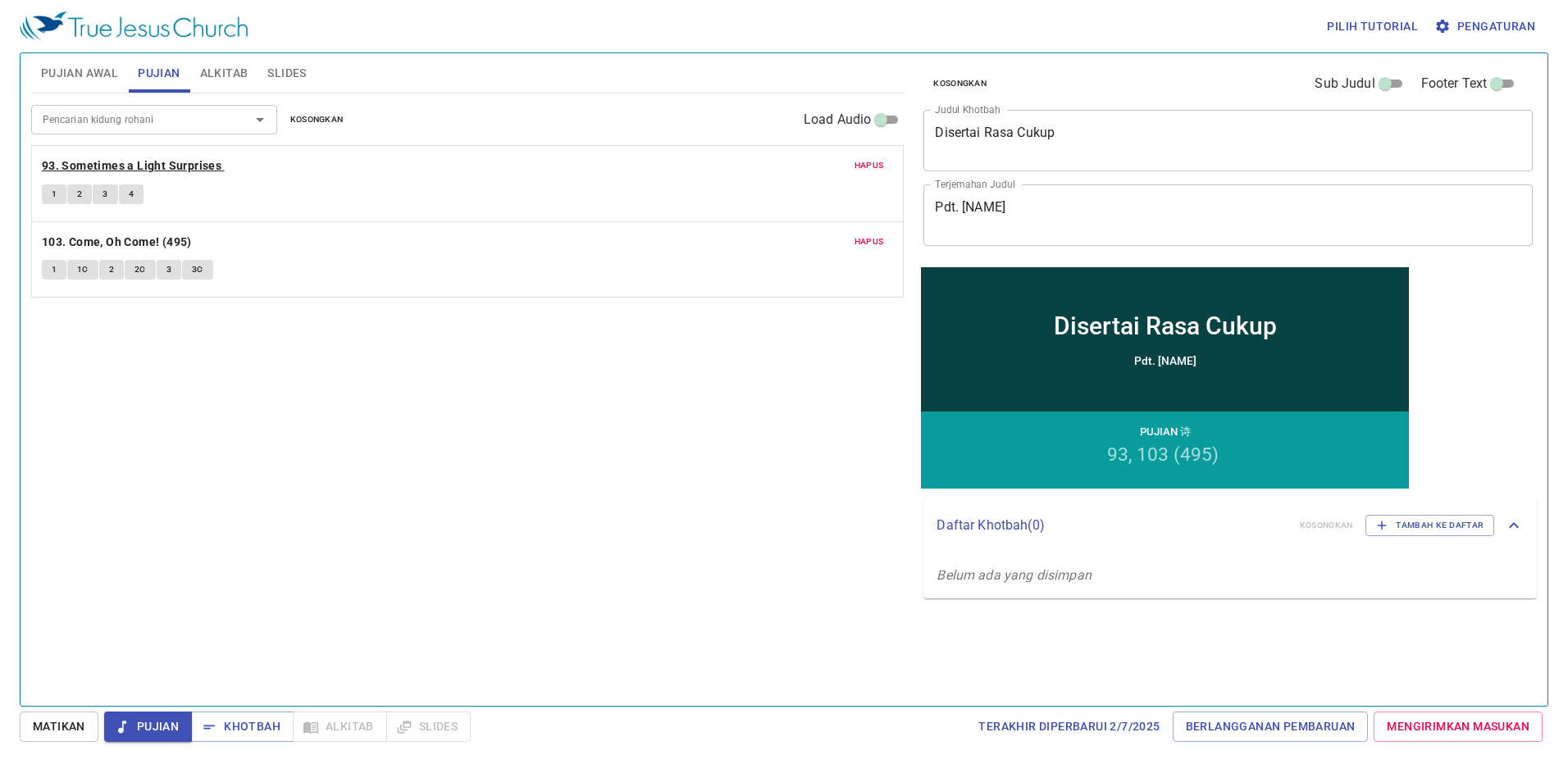 click on "93. Sometimes a Light Surprises" at bounding box center [131, 166] 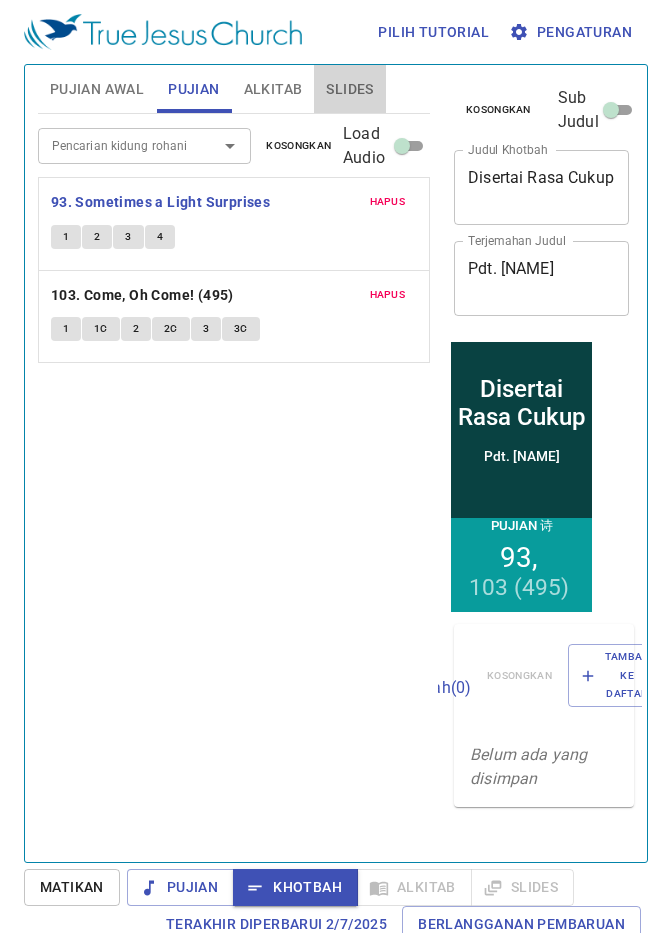 click on "Slides" at bounding box center (349, 89) 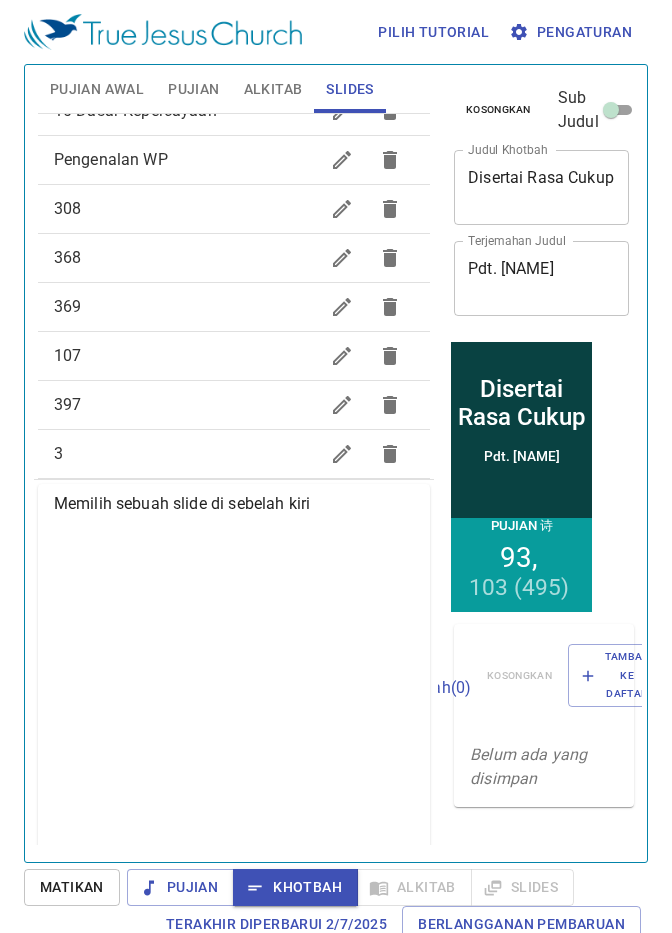scroll, scrollTop: 469, scrollLeft: 0, axis: vertical 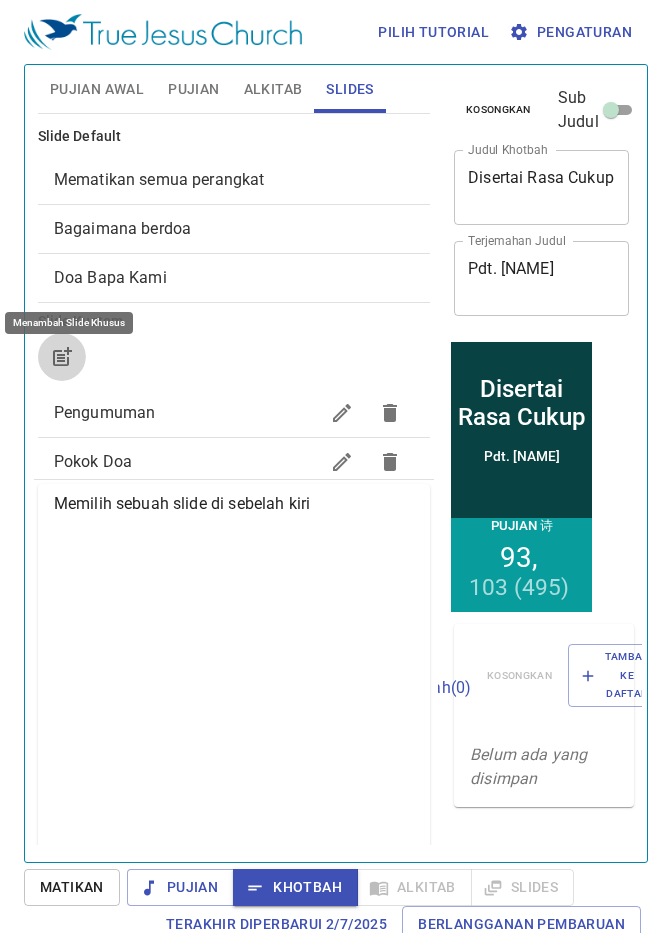 click 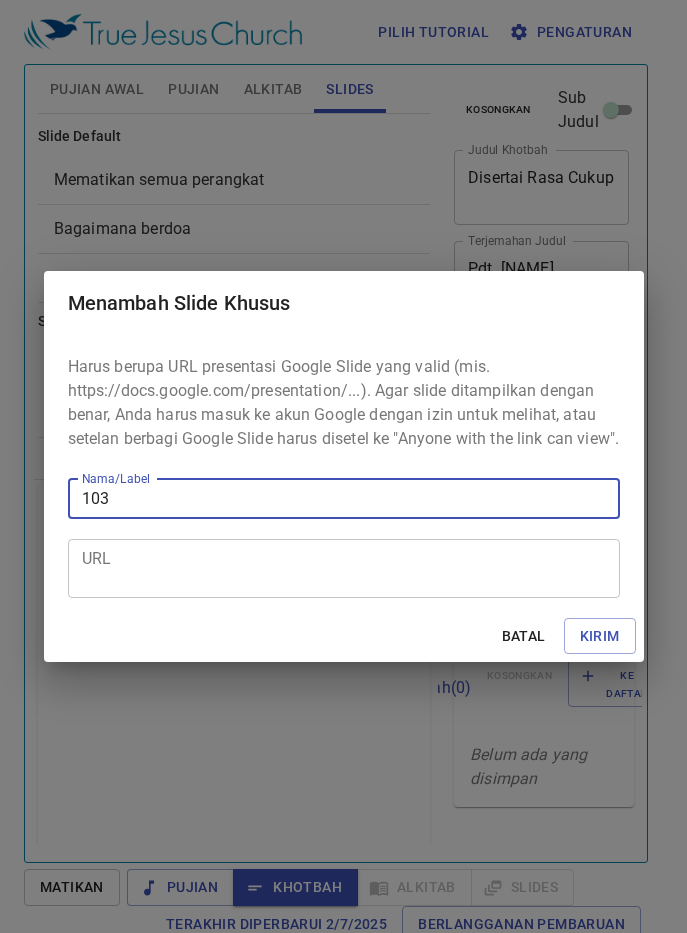 type on "103" 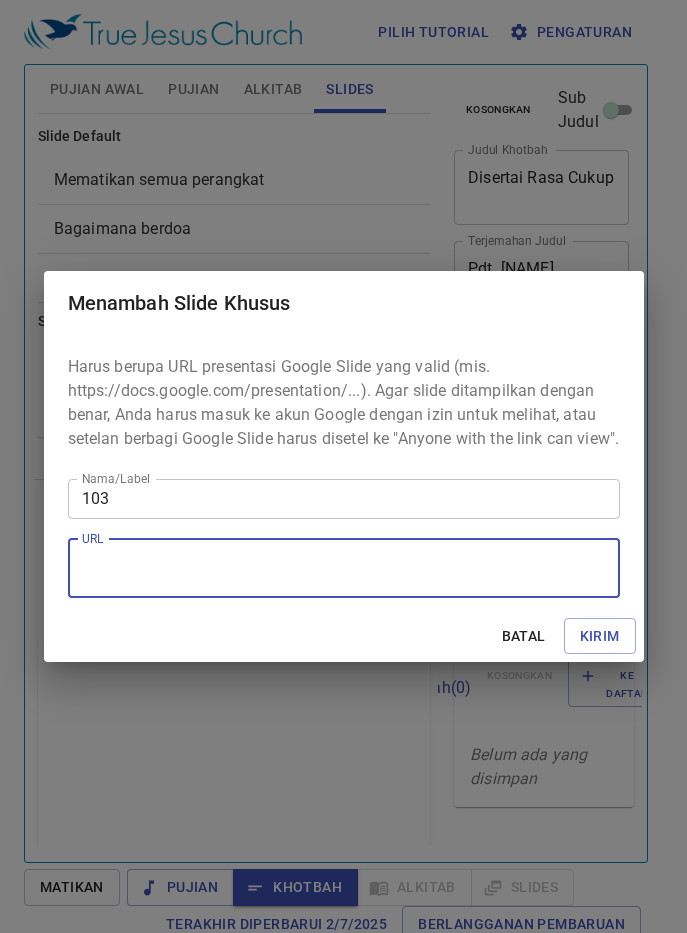 paste on "https://docs.google.com/presentation/d/1BB-PMFHvfEuZ-QzTZK0CDyvegpOmHQ1t/edit?usp=drive_link&ouid=103859080406568755249&rtpof=true&sd=true" 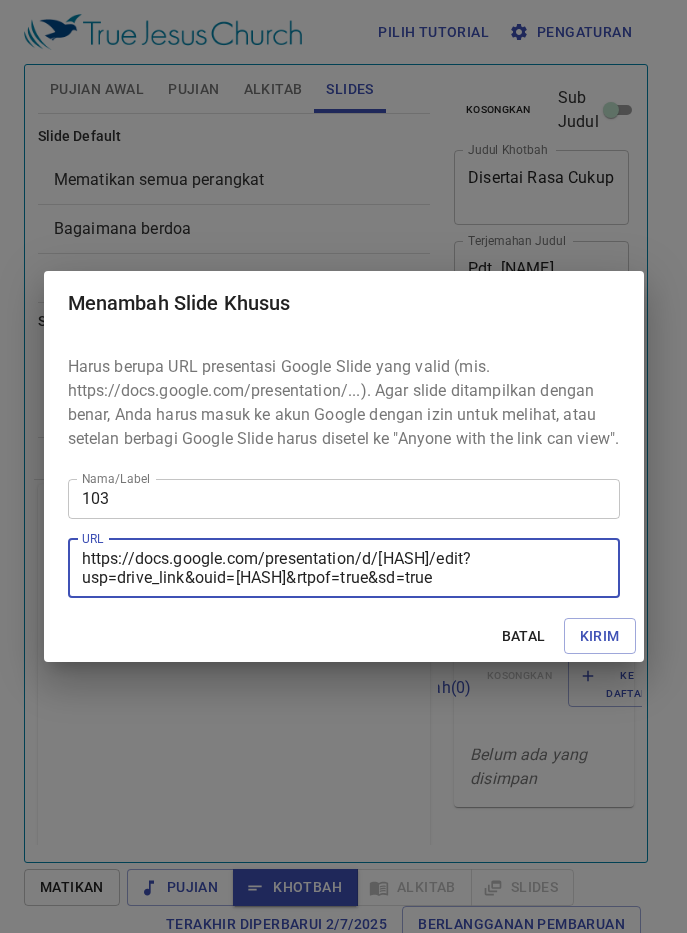 scroll, scrollTop: 19, scrollLeft: 0, axis: vertical 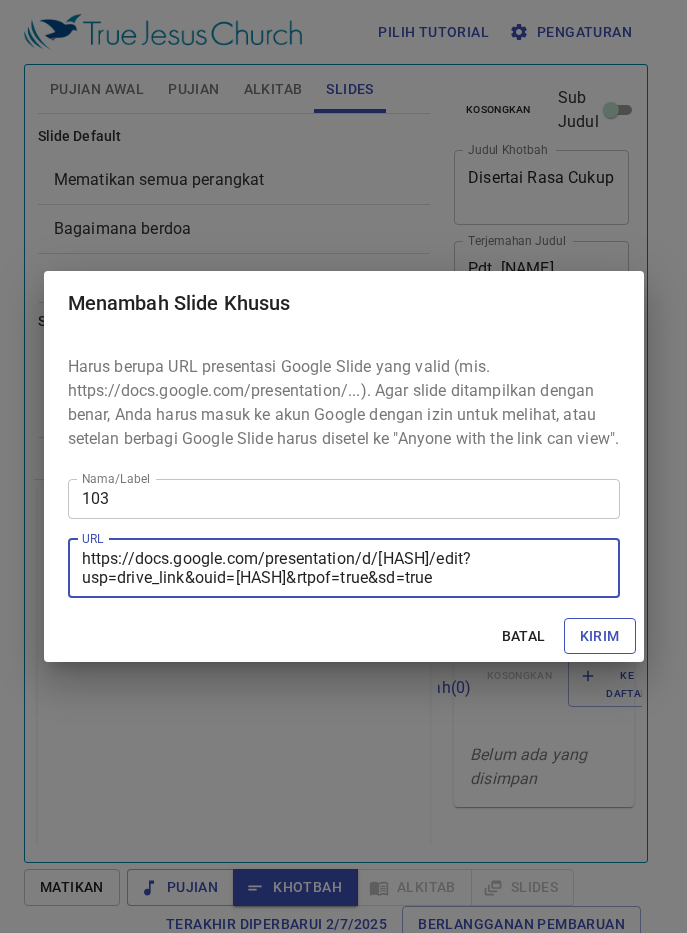 type on "https://docs.google.com/presentation/d/1BB-PMFHvfEuZ-QzTZK0CDyvegpOmHQ1t/edit?usp=drive_link&ouid=103859080406568755249&rtpof=true&sd=true" 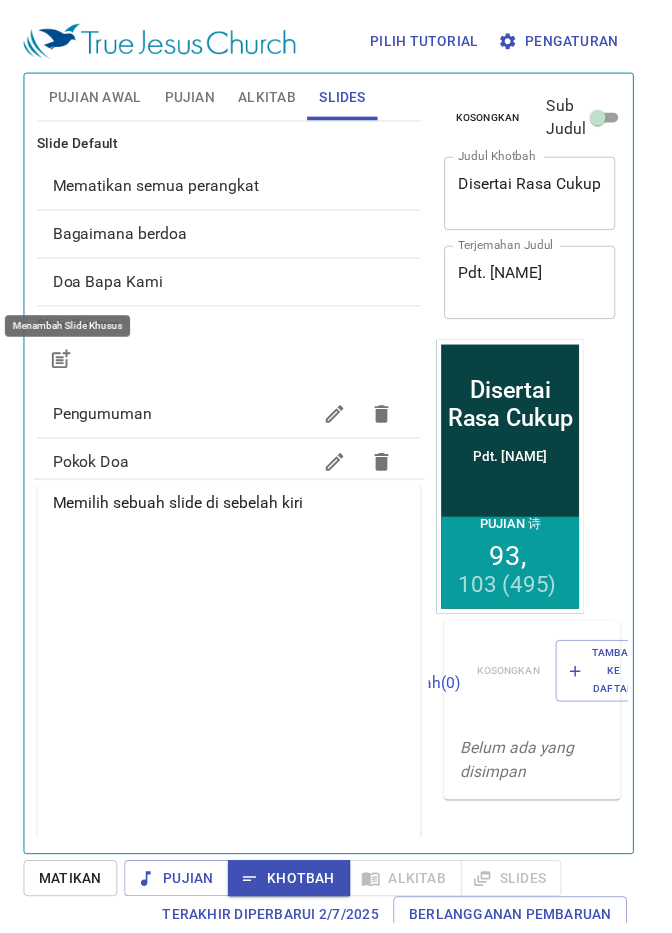scroll, scrollTop: 0, scrollLeft: 0, axis: both 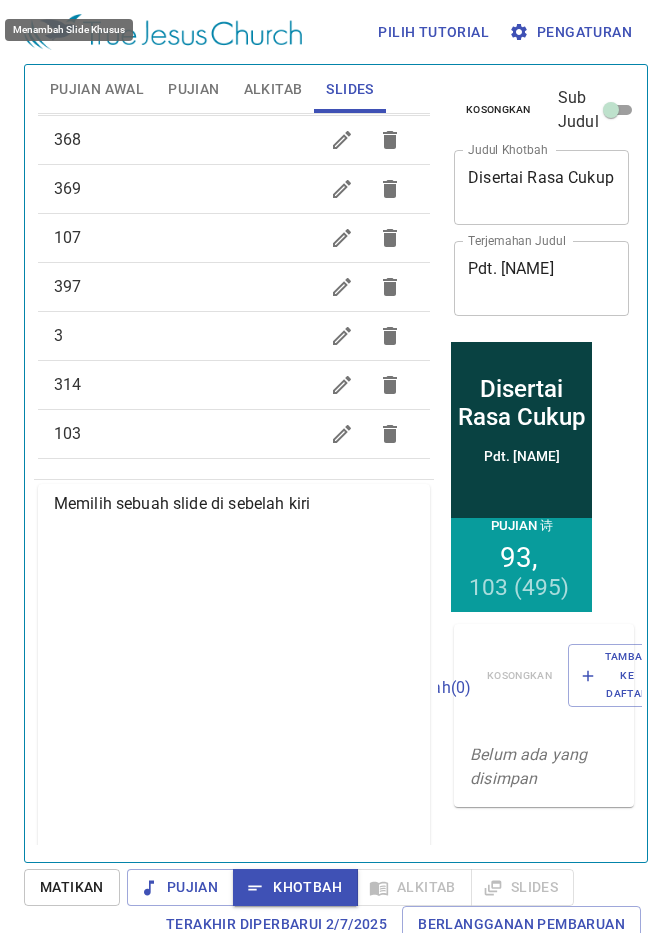 click on "103" at bounding box center (186, 434) 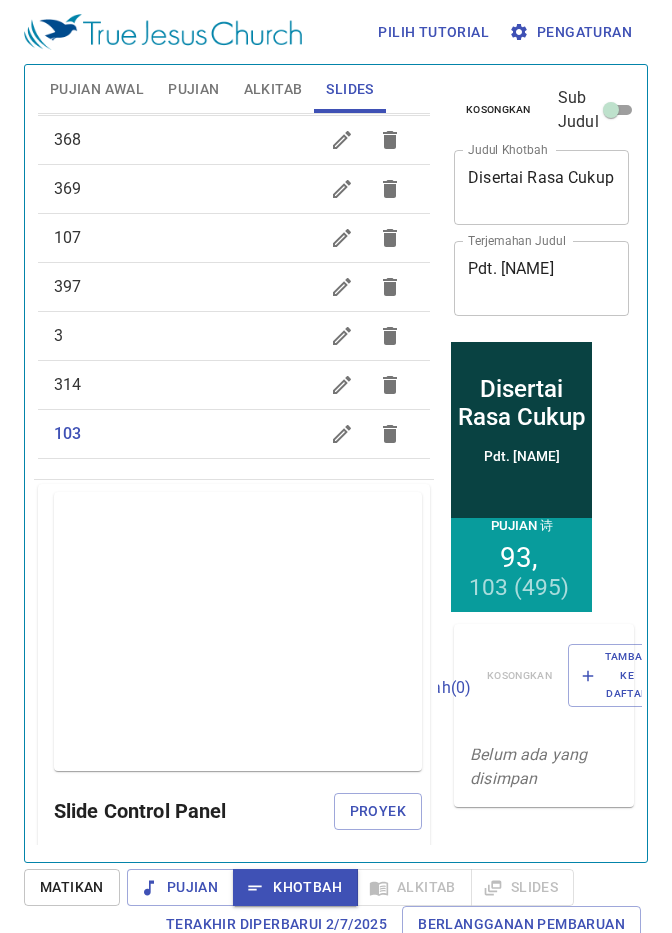 click on "Pujian Awal" at bounding box center (97, 89) 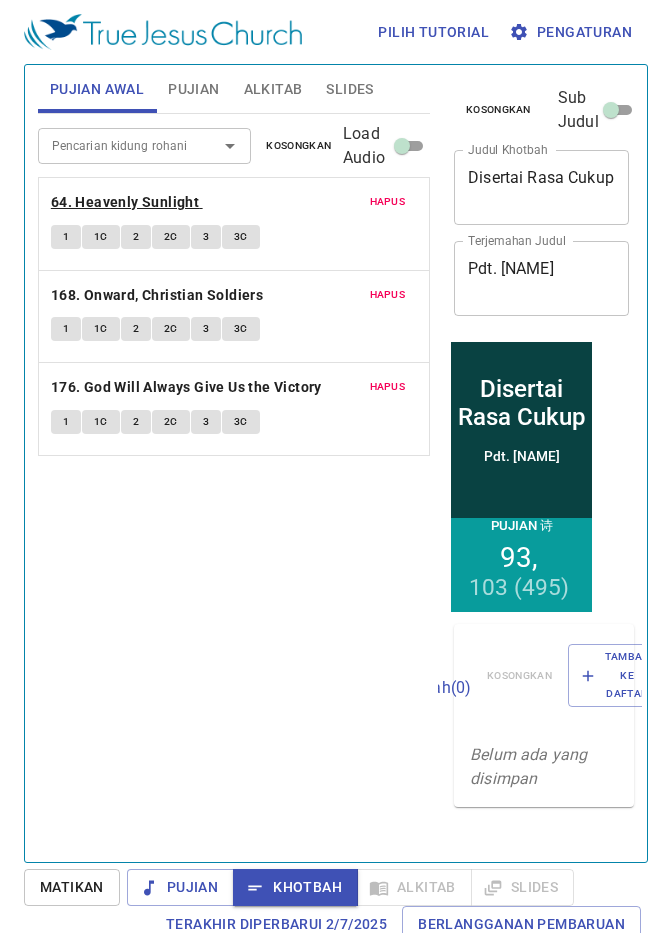 click on "64. Heavenly Sunlight" at bounding box center (125, 202) 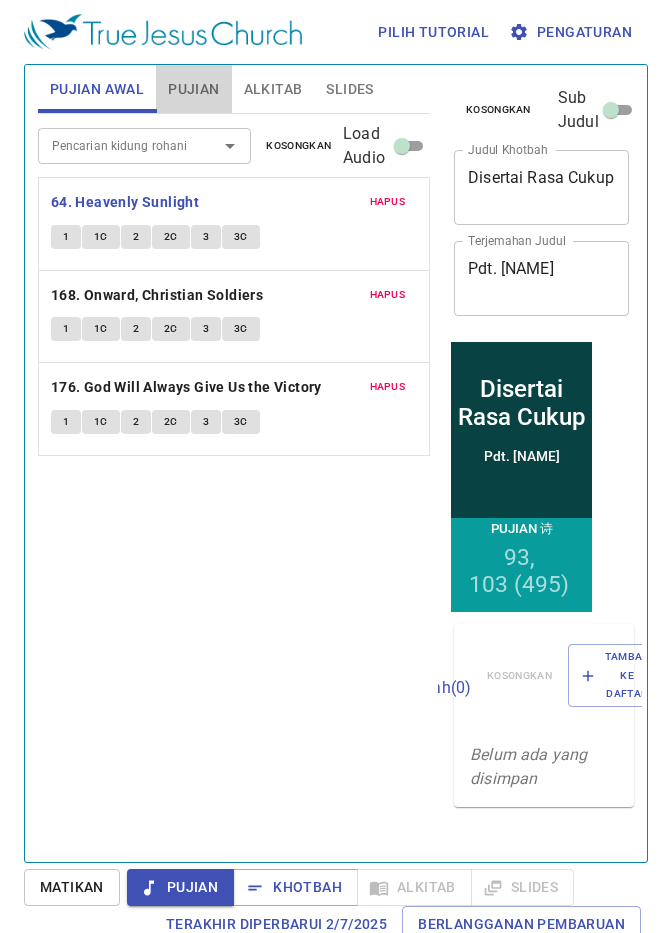 click on "Pujian" at bounding box center [193, 89] 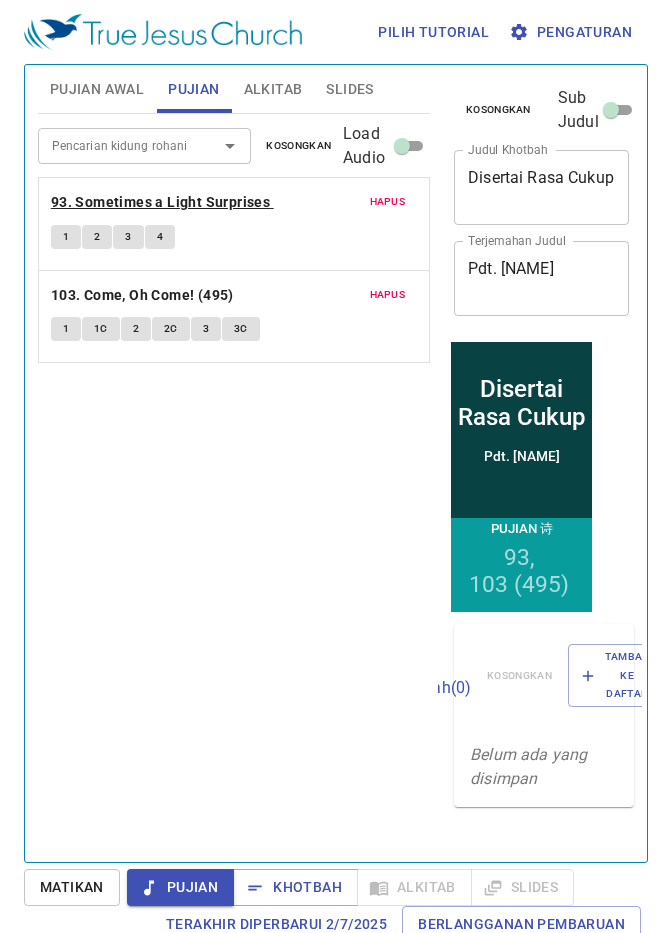 click on "93. Sometimes a Light Surprises" at bounding box center (160, 202) 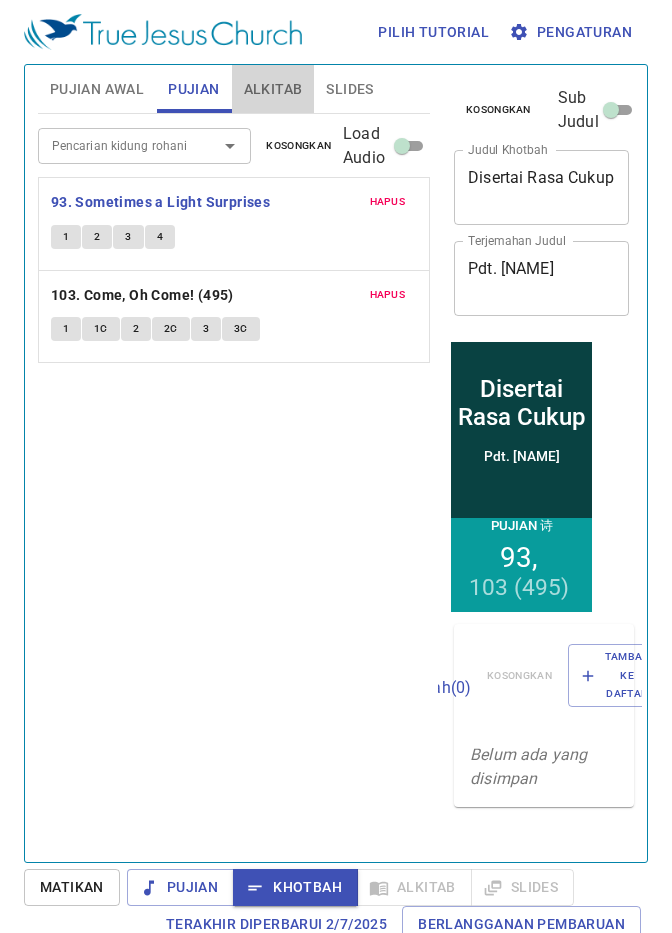 click on "Alkitab" at bounding box center (273, 89) 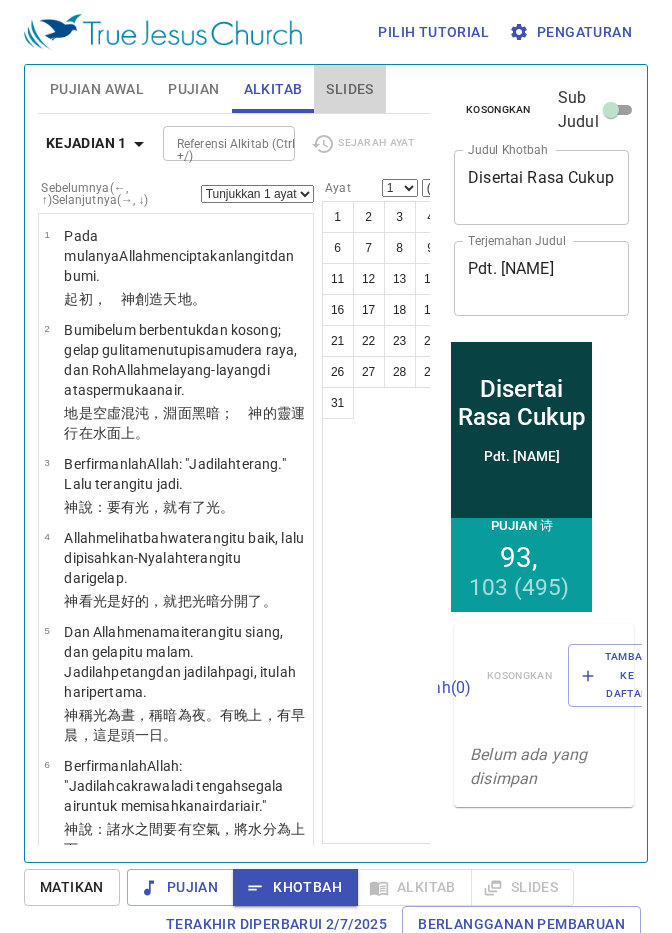 click on "Slides" at bounding box center (349, 89) 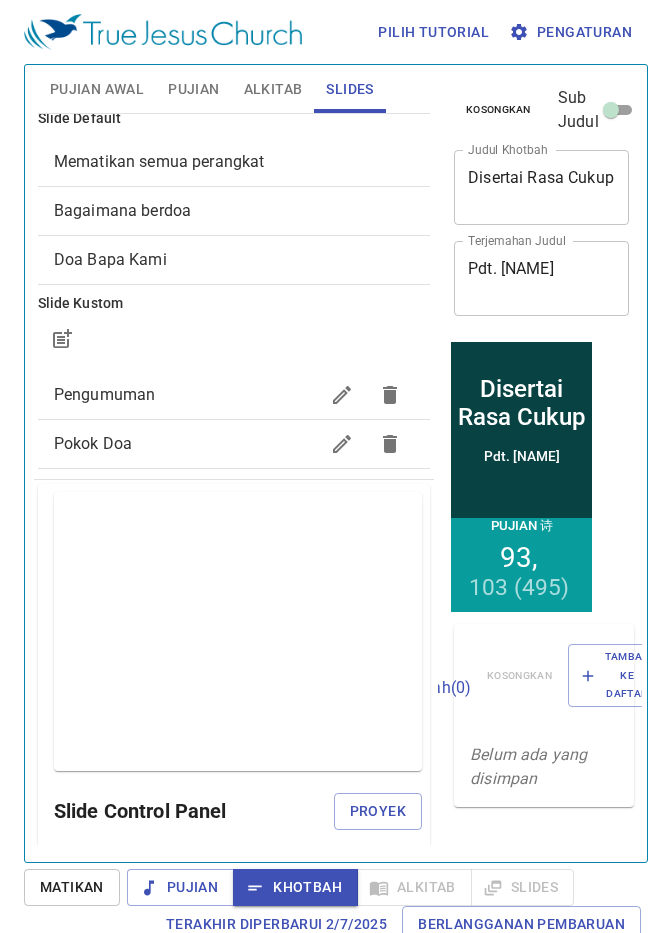 scroll, scrollTop: 0, scrollLeft: 0, axis: both 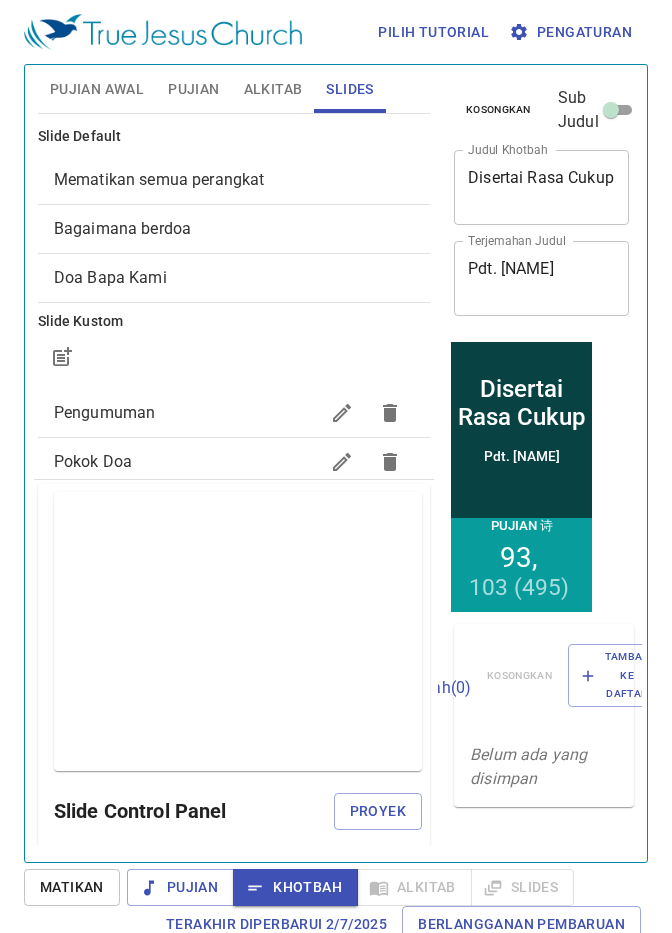 click on "Bagaimana berdoa" at bounding box center (234, 229) 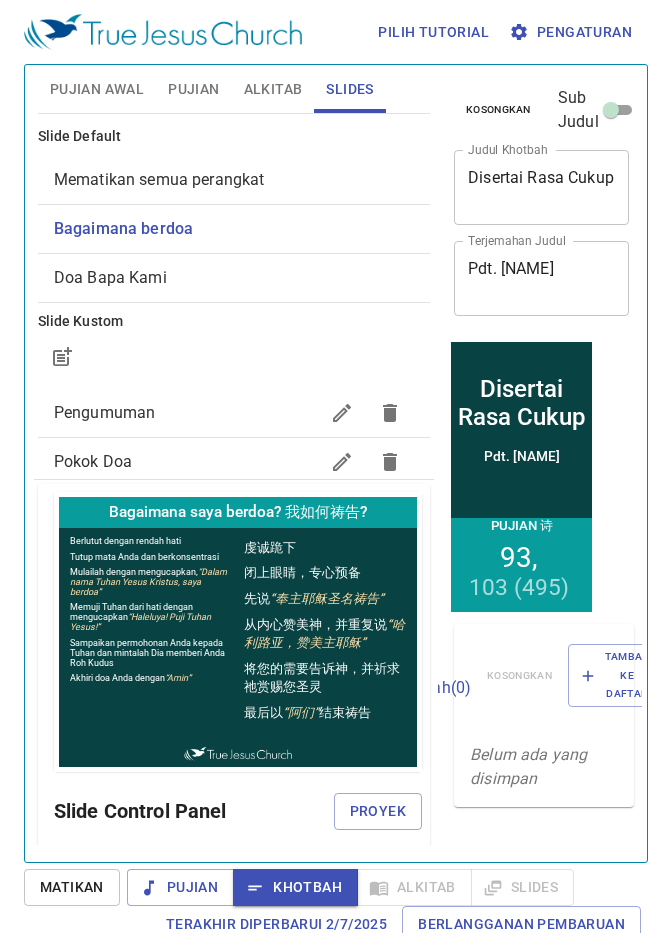 scroll, scrollTop: 0, scrollLeft: 0, axis: both 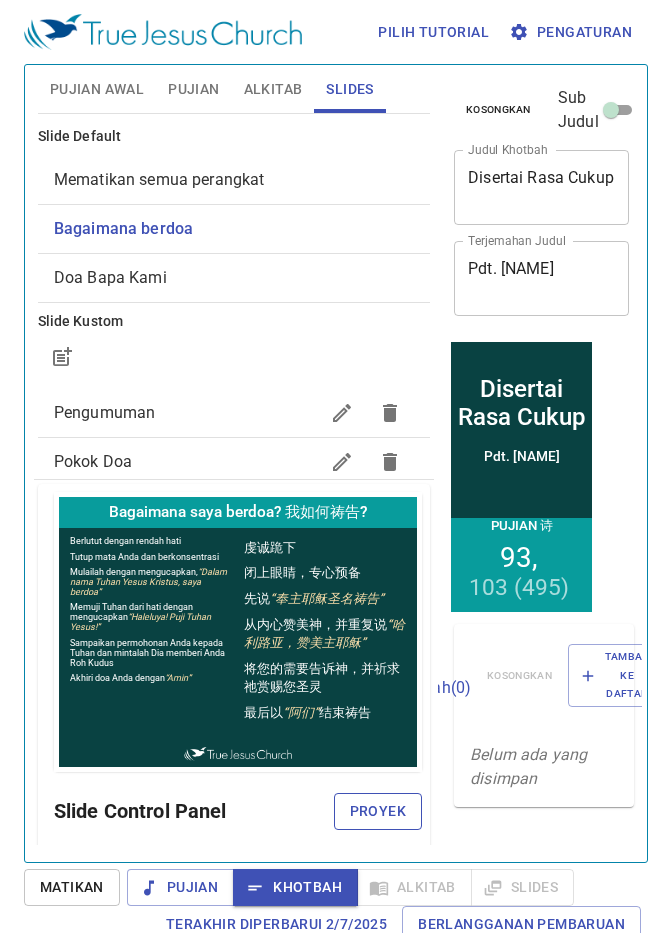 click on "Proyek" at bounding box center (378, 811) 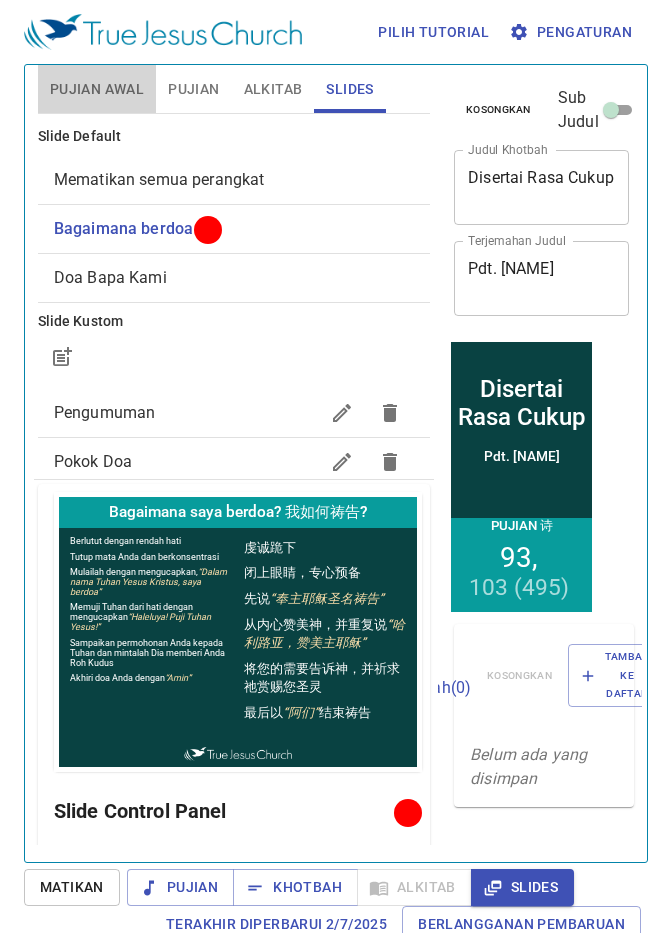 click on "Pujian Awal" at bounding box center (97, 89) 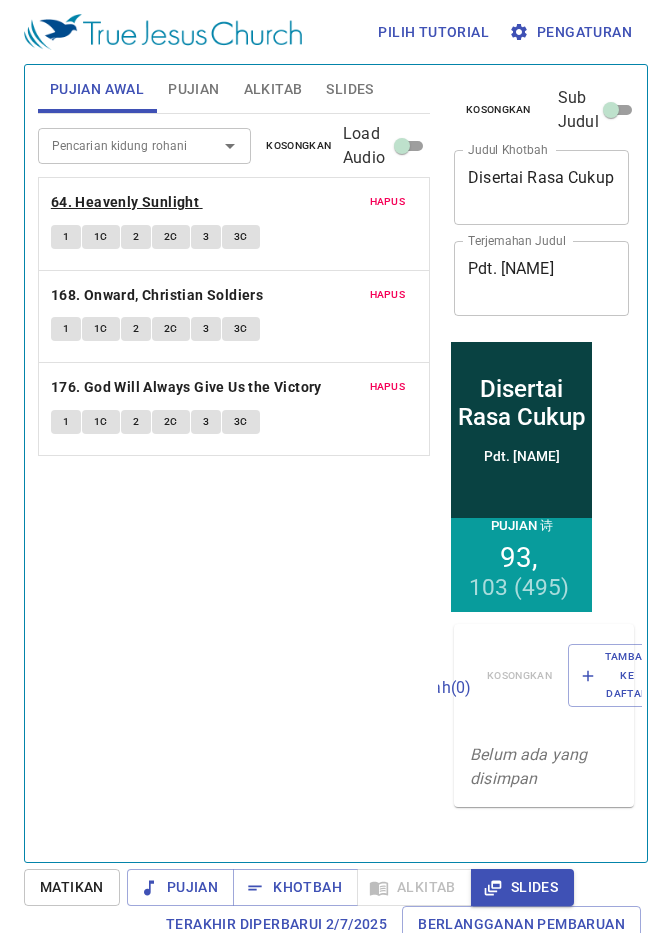 click on "64. Heavenly Sunlight" at bounding box center (125, 202) 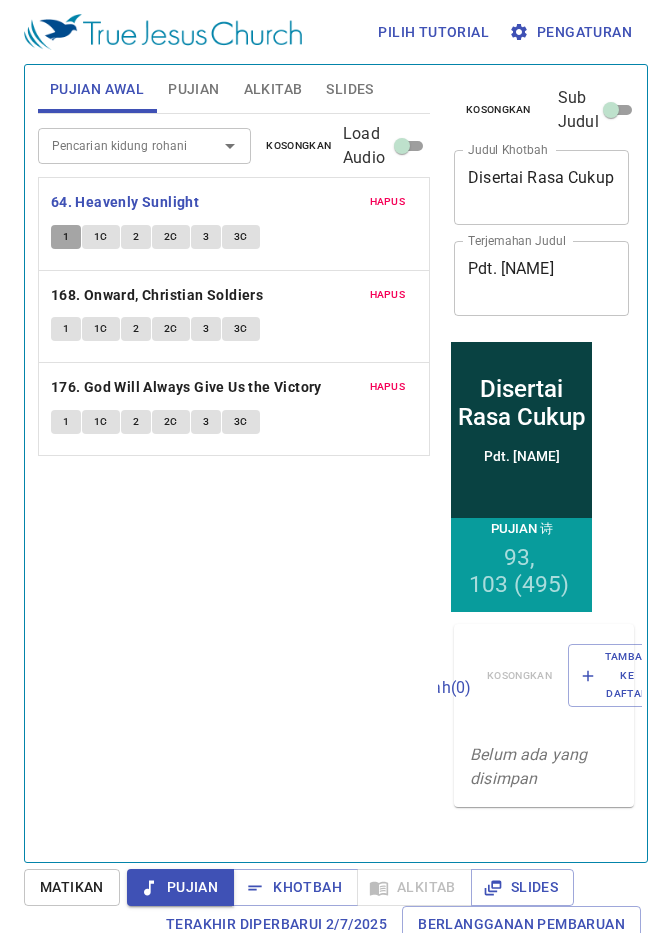 click on "1" at bounding box center [66, 237] 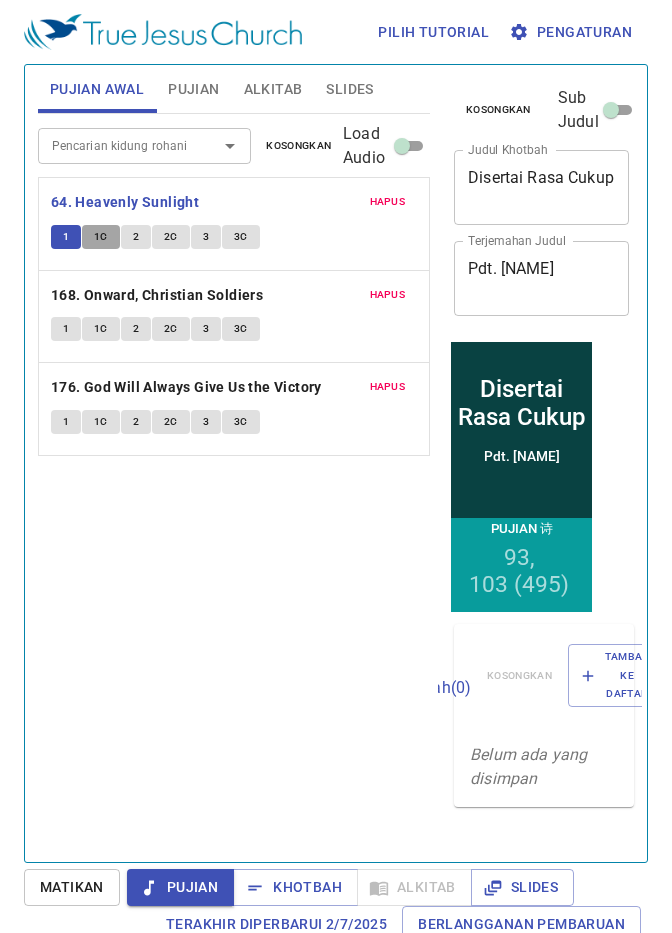 click on "1C" at bounding box center [101, 237] 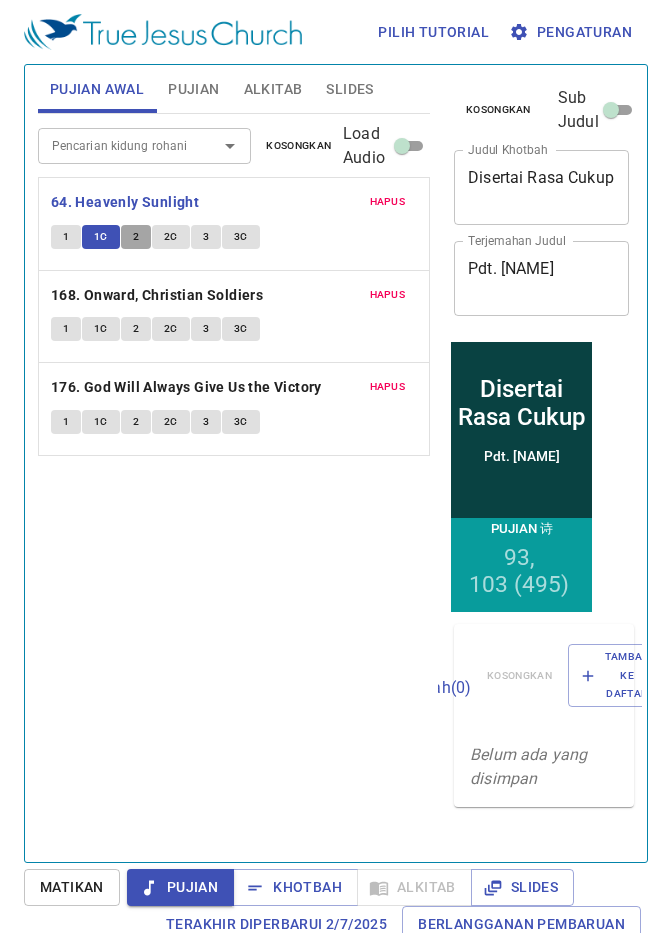 click on "2" at bounding box center (136, 237) 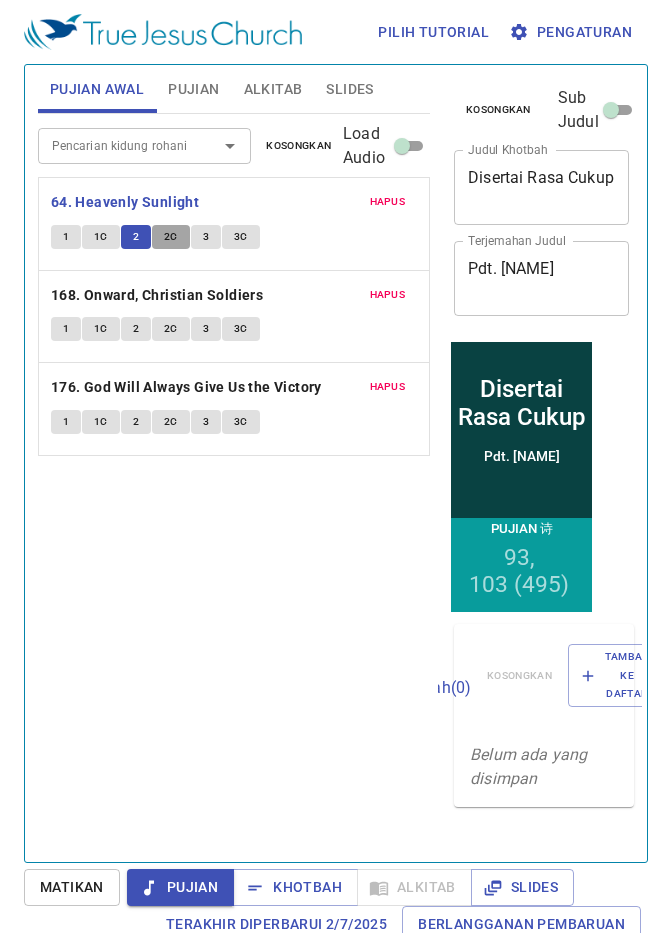 click on "2C" at bounding box center [171, 237] 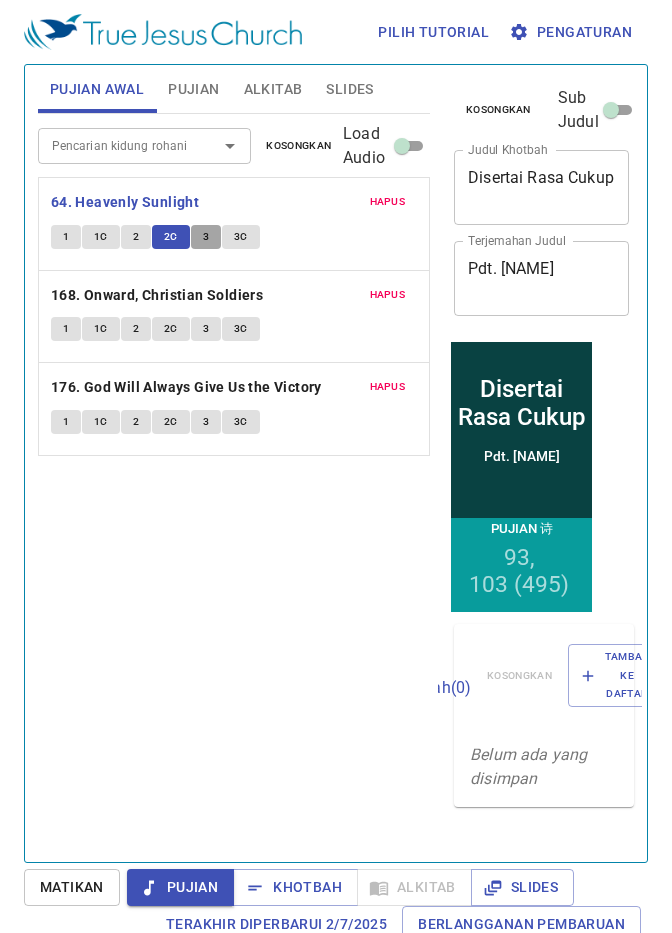 click on "3" at bounding box center [206, 237] 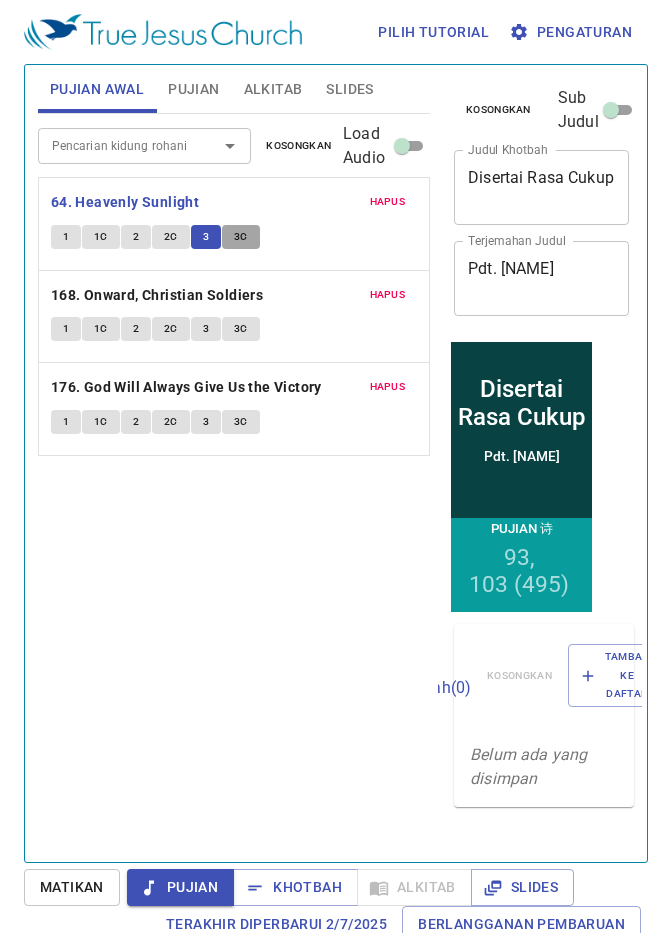 click on "3C" at bounding box center (241, 237) 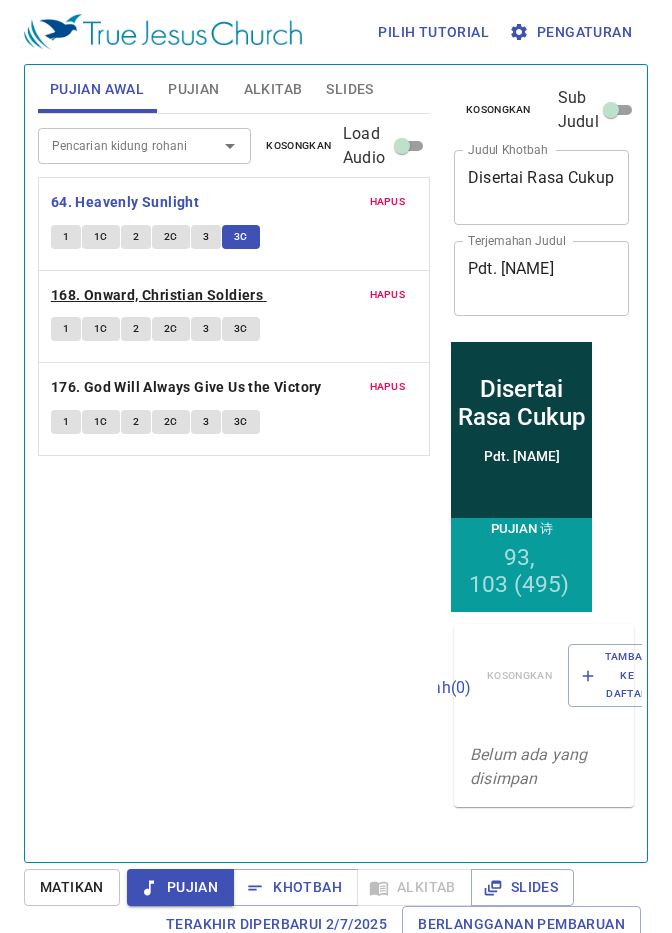 click on "168. Onward, Christian Soldiers" at bounding box center (157, 295) 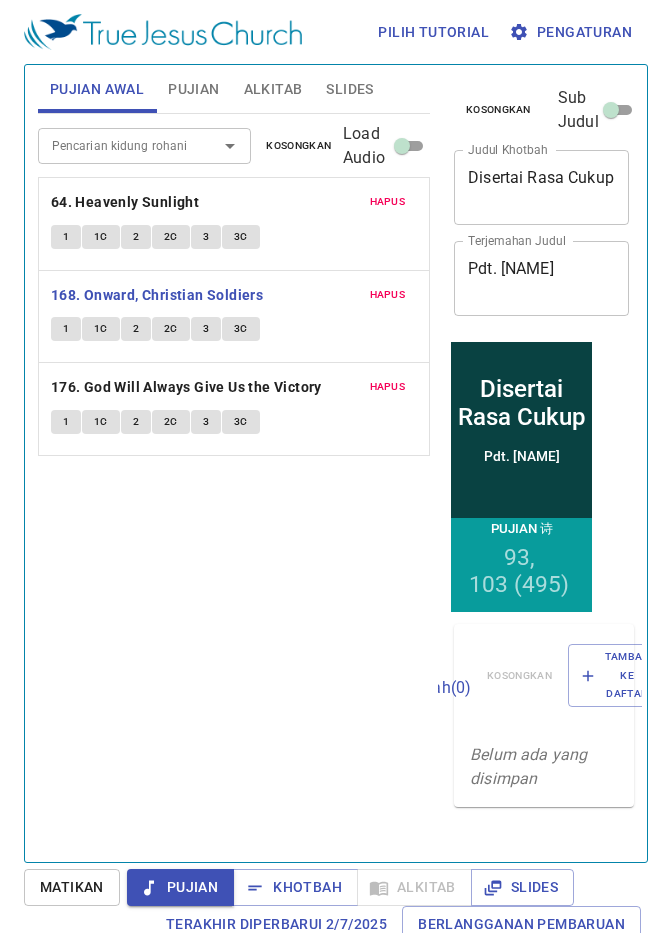 click on "1" at bounding box center [66, 329] 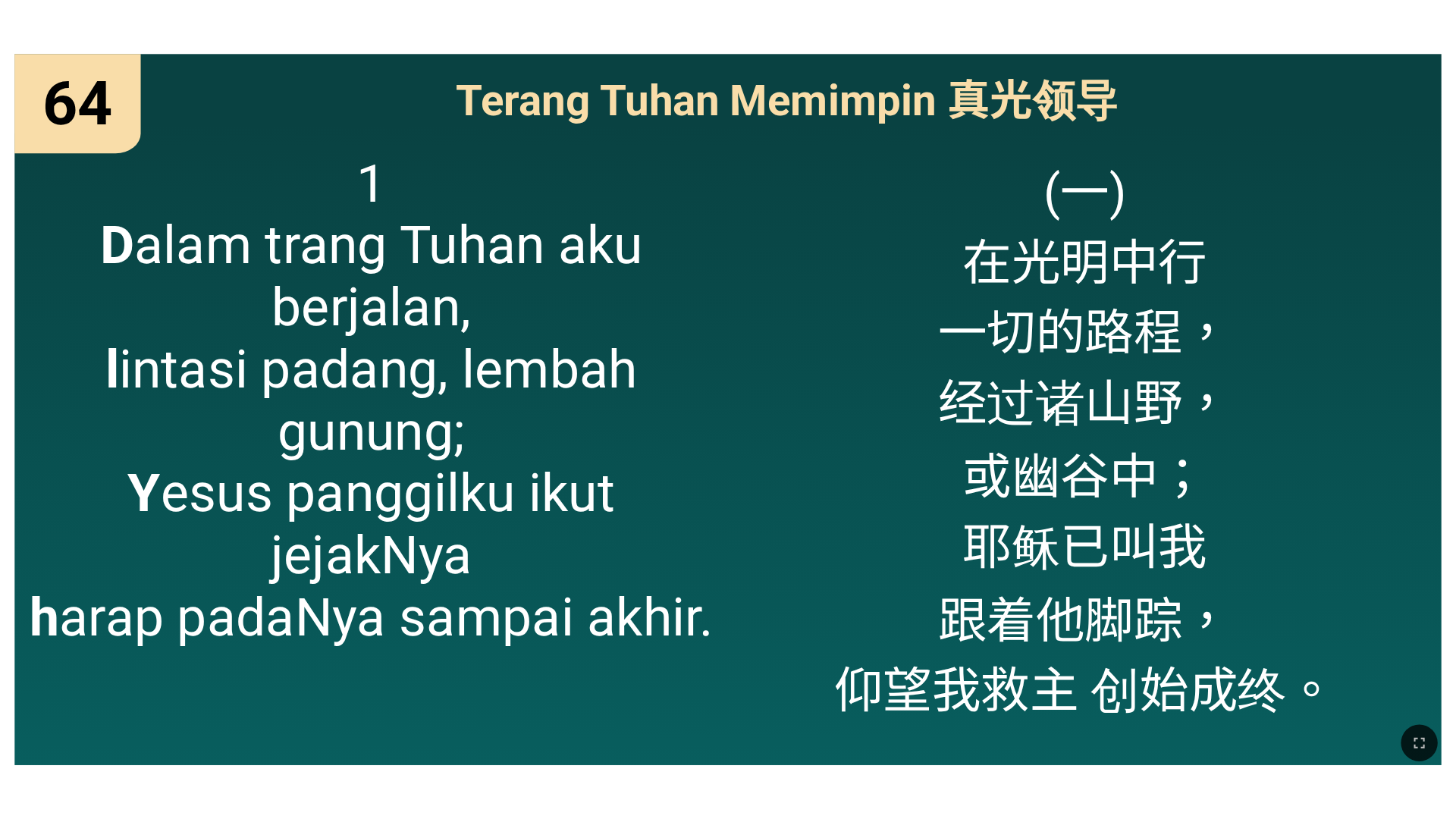 scroll, scrollTop: 0, scrollLeft: 0, axis: both 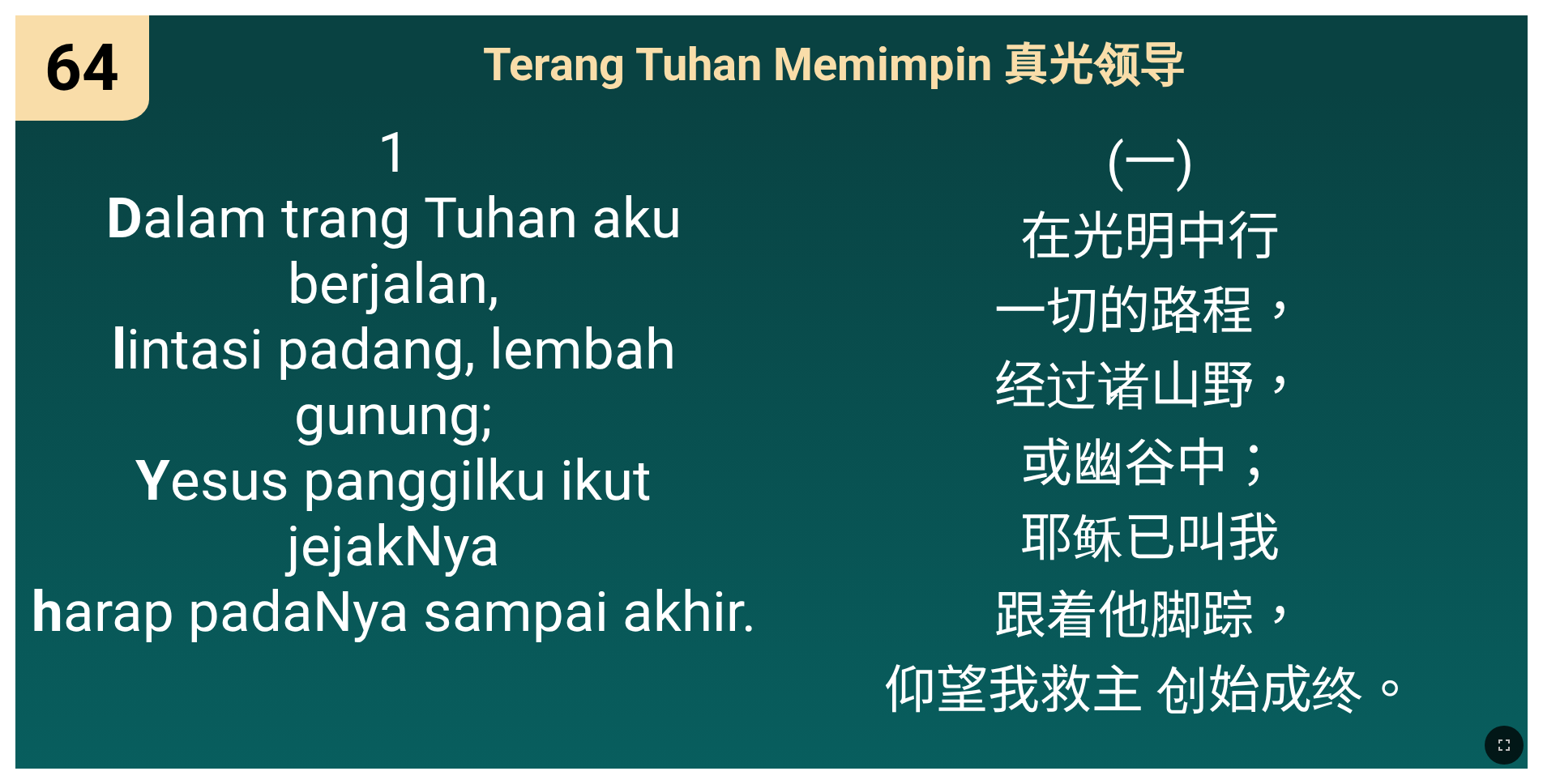 click on "64 64 Terang Tuhan Memimpin 真光领导 Terang Tuhan Memimpin 真光领导 1 D alam trang Tuhan aku berjalan,  l intasi padang, lembah gunung;  Y esus panggilku ikut jejakNya  h arap padaNya sampai akhir. 1 D alam trang Tuhan aku berjalan,  l intasi padang, lembah gunung;  Y esus panggilku ikut jejakNya  h arap padaNya sampai akhir. (一) 在光明中行 一切的路程， 经过诸山野， 或幽谷中； 耶稣已叫我 跟着他脚踪， 仰望我救主 创始成终。 (一) 在光明中行 一切的路程， 经过诸山野， 或幽谷中； 耶稣已叫我 跟着他脚踪， 仰望我救主 创始成终。" at bounding box center [772, 392] 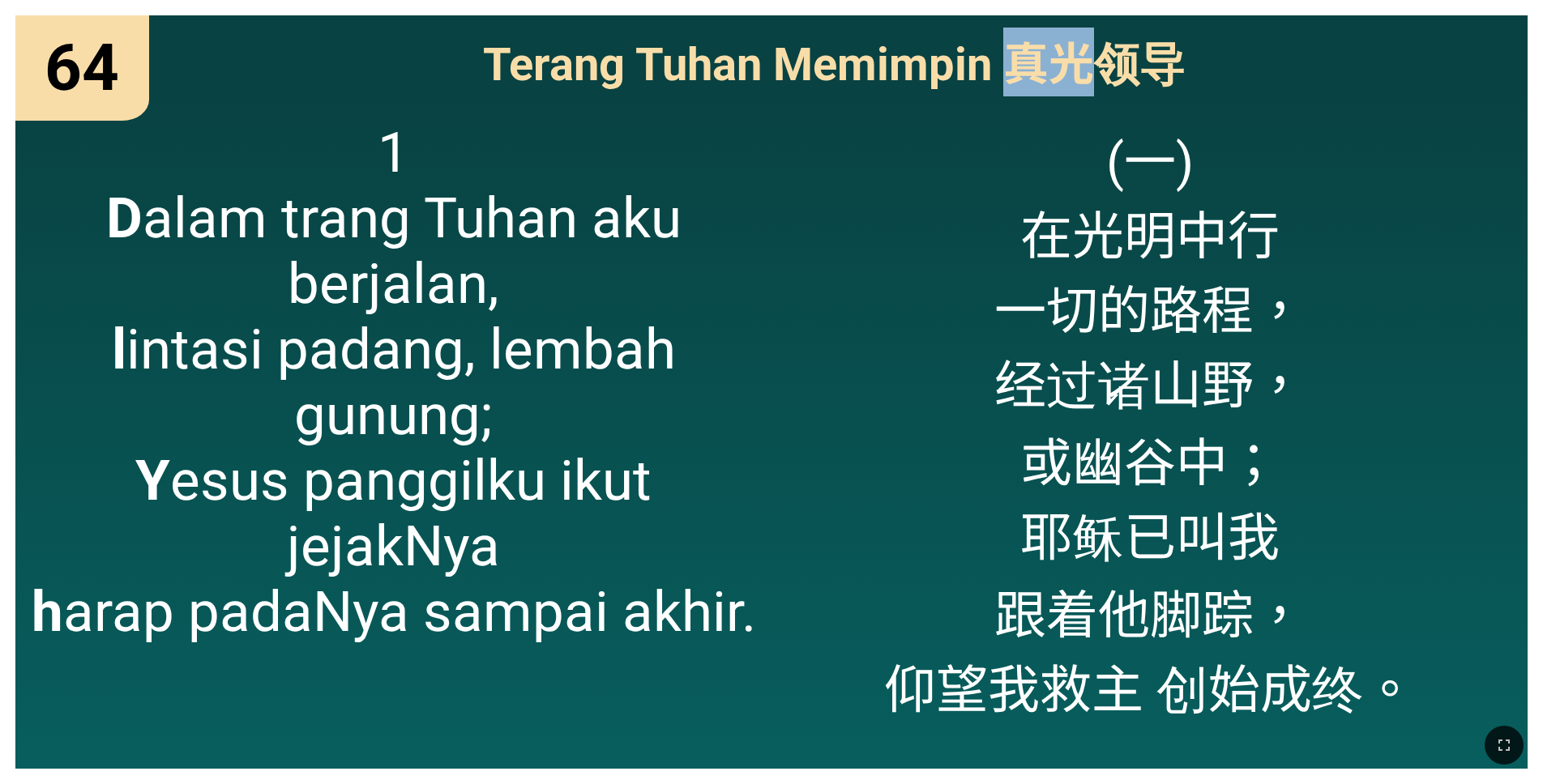 click on "Terang Tuhan Memimpin 真光领导" at bounding box center (834, 62) 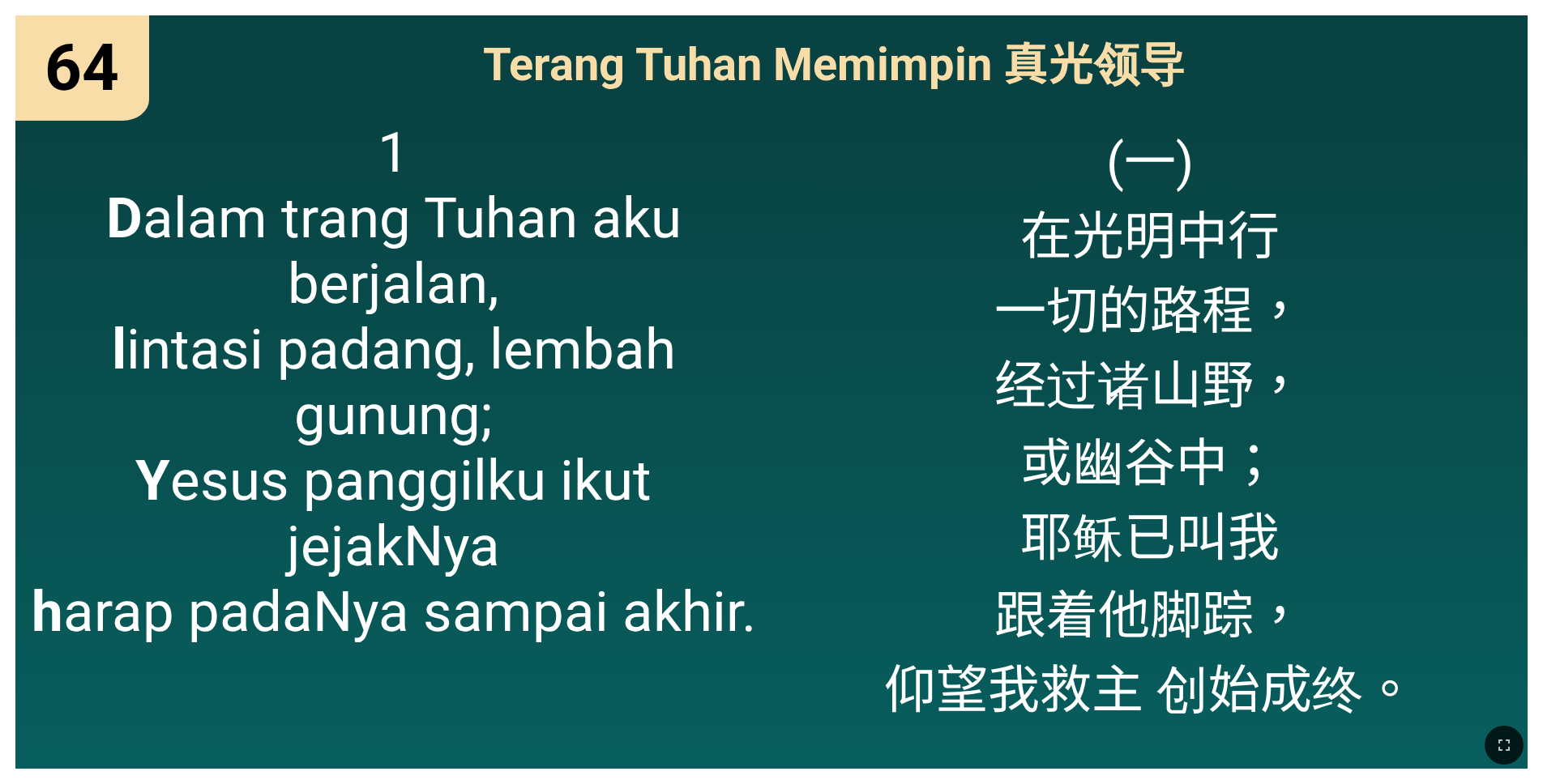 drag, startPoint x: 1070, startPoint y: 92, endPoint x: 1340, endPoint y: 151, distance: 276.37113 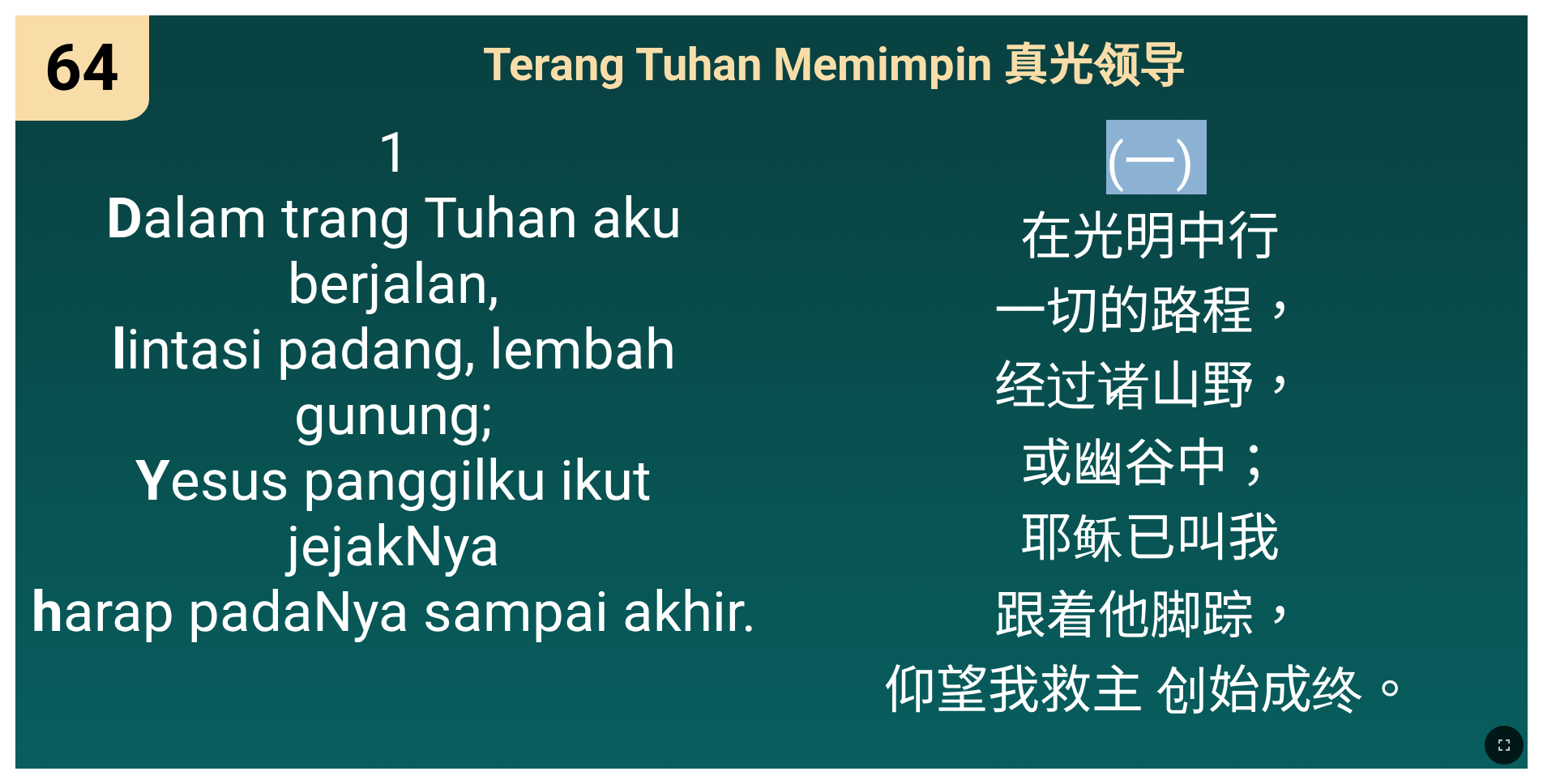 click on "(一) 在光明中行 一切的路程， 经过诸山野， 或幽谷中； 耶稣已叫我 跟着他脚踪， 仰望我救主 创始成终。" at bounding box center (1150, 423) 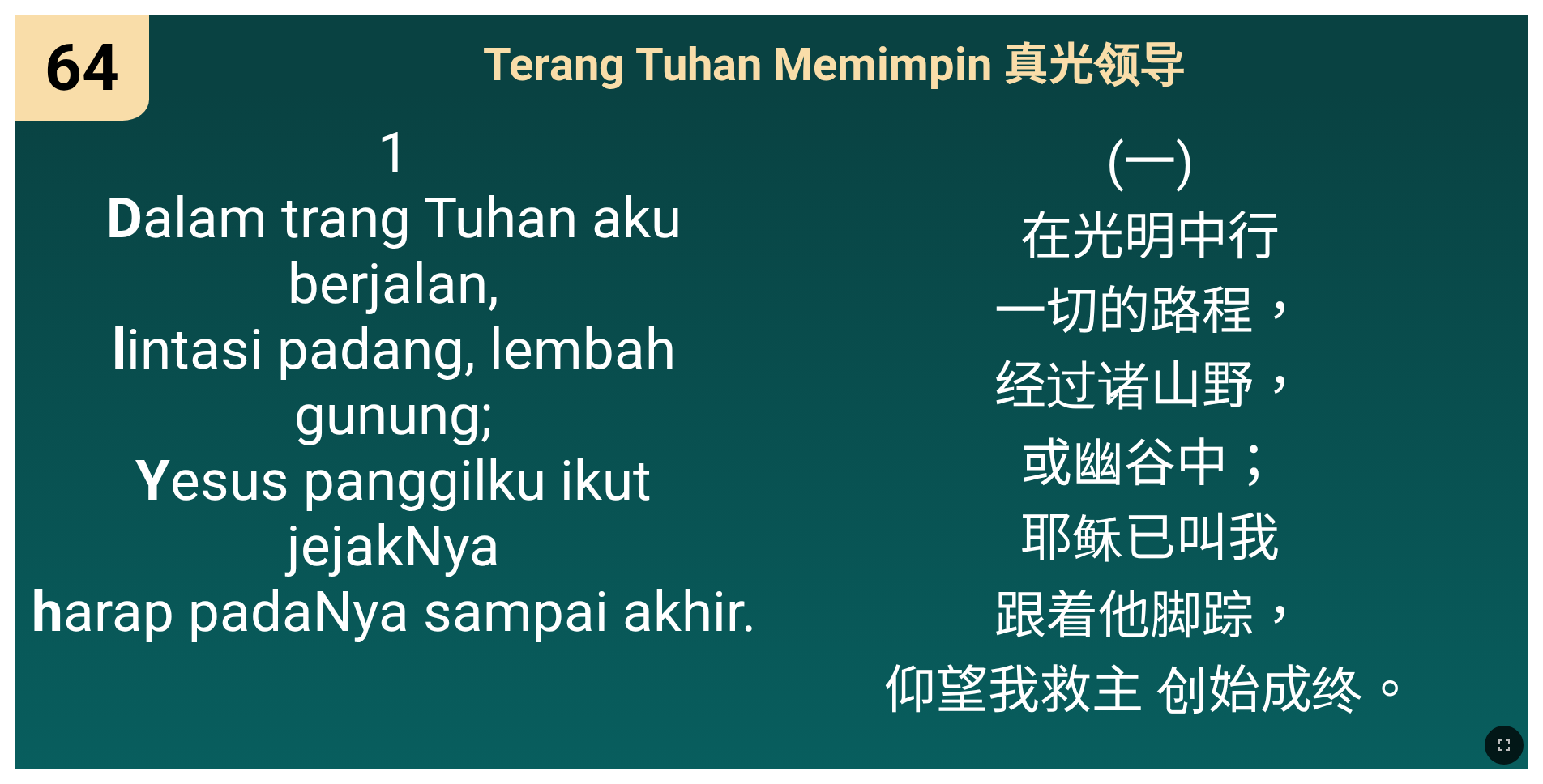 drag, startPoint x: 1378, startPoint y: 207, endPoint x: 1387, endPoint y: 219, distance: 15 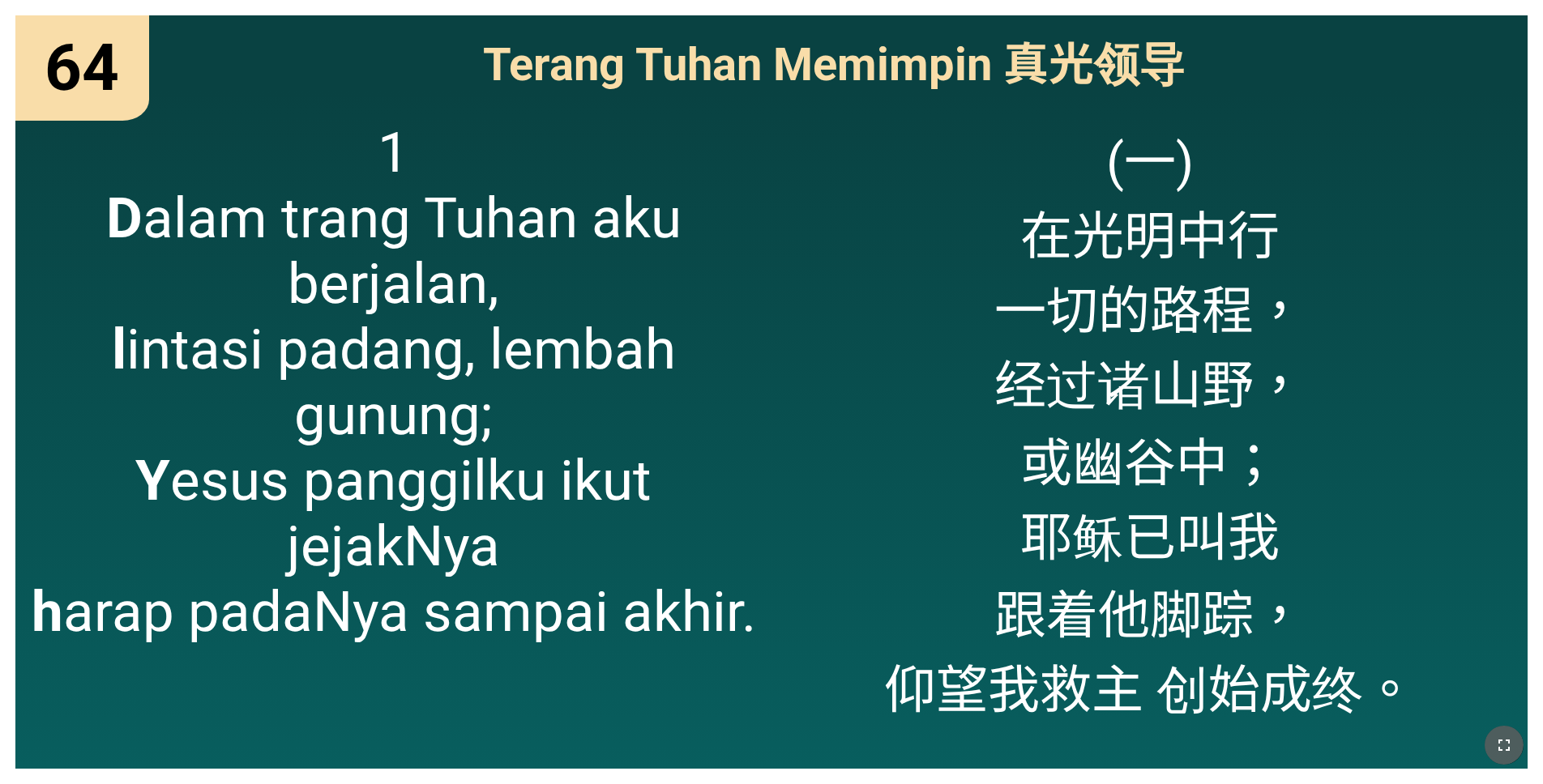 click 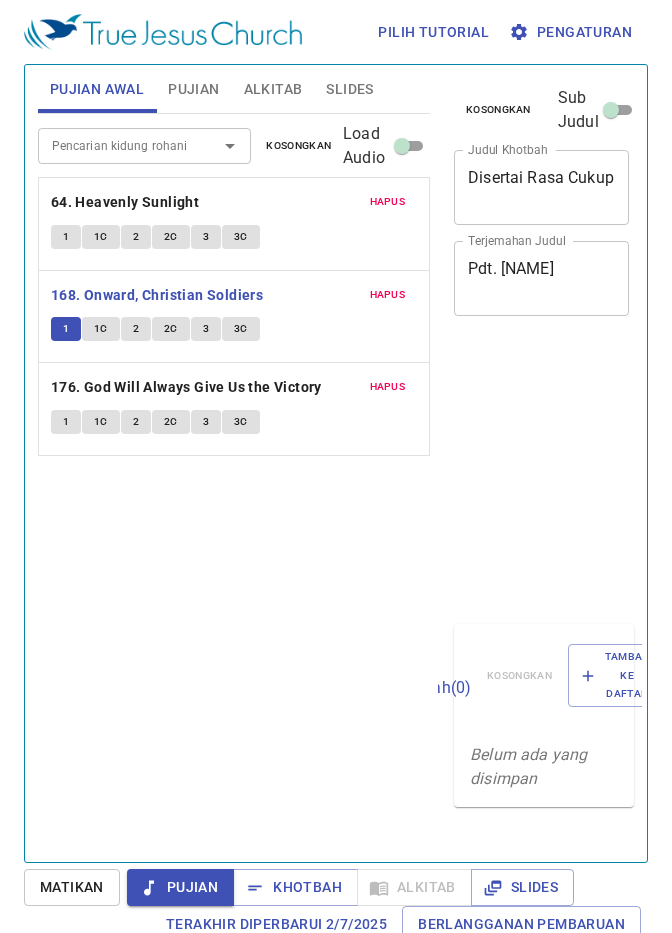 scroll, scrollTop: 0, scrollLeft: 0, axis: both 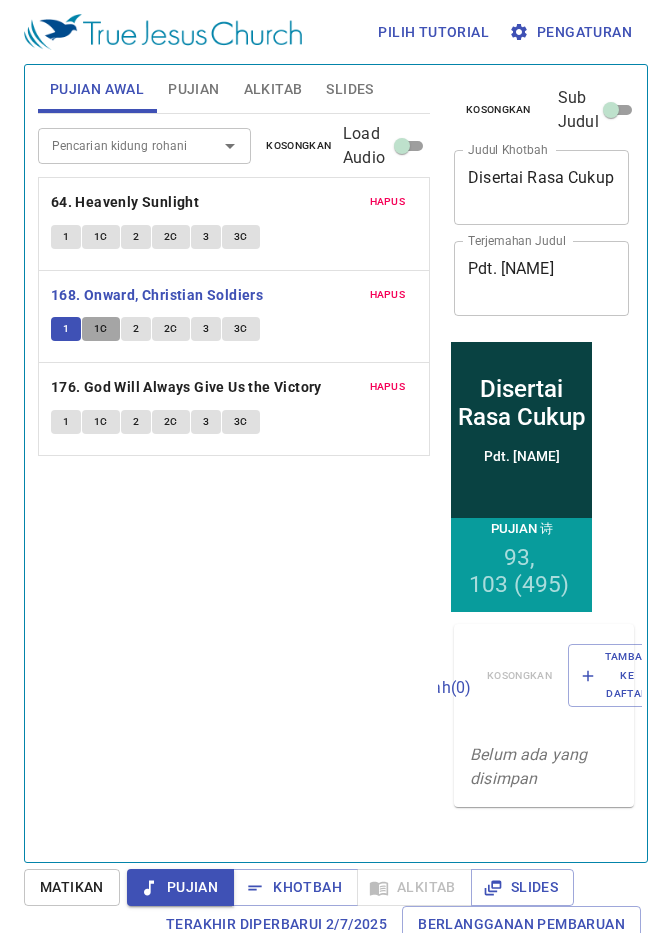 click on "1C" at bounding box center [101, 329] 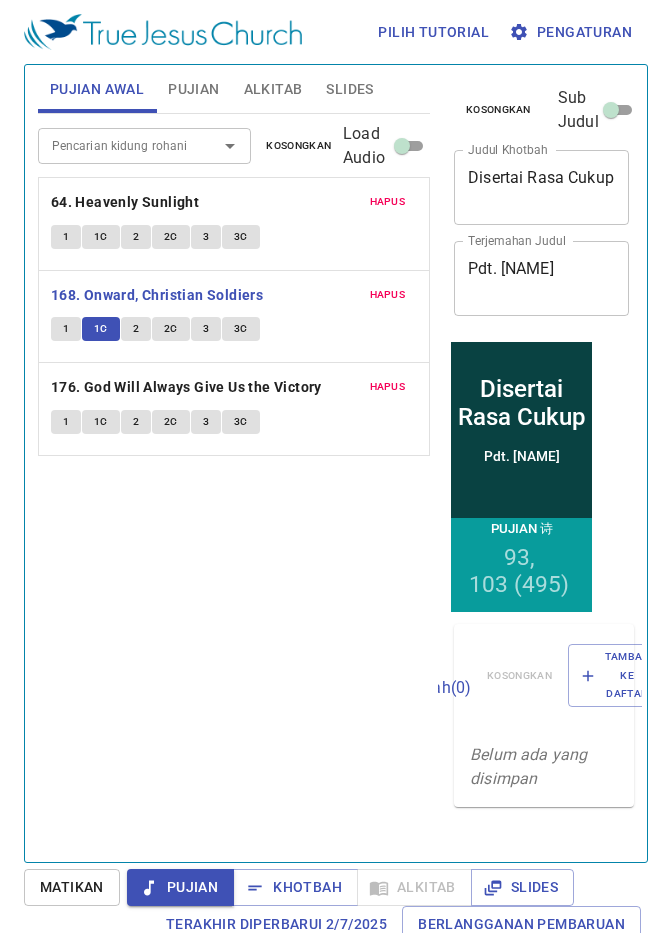 click on "2" at bounding box center [136, 329] 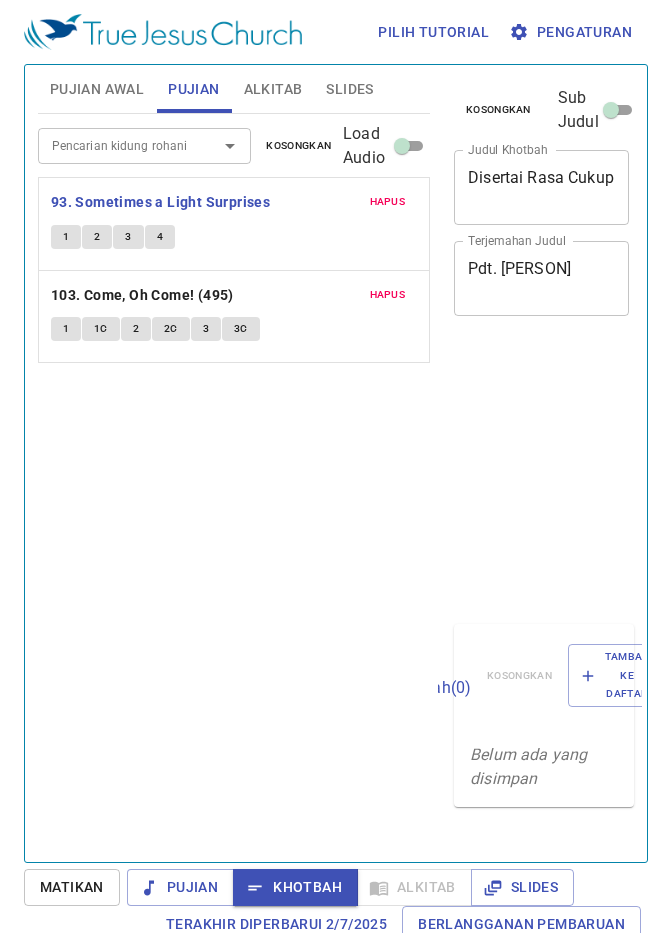 scroll, scrollTop: 0, scrollLeft: 0, axis: both 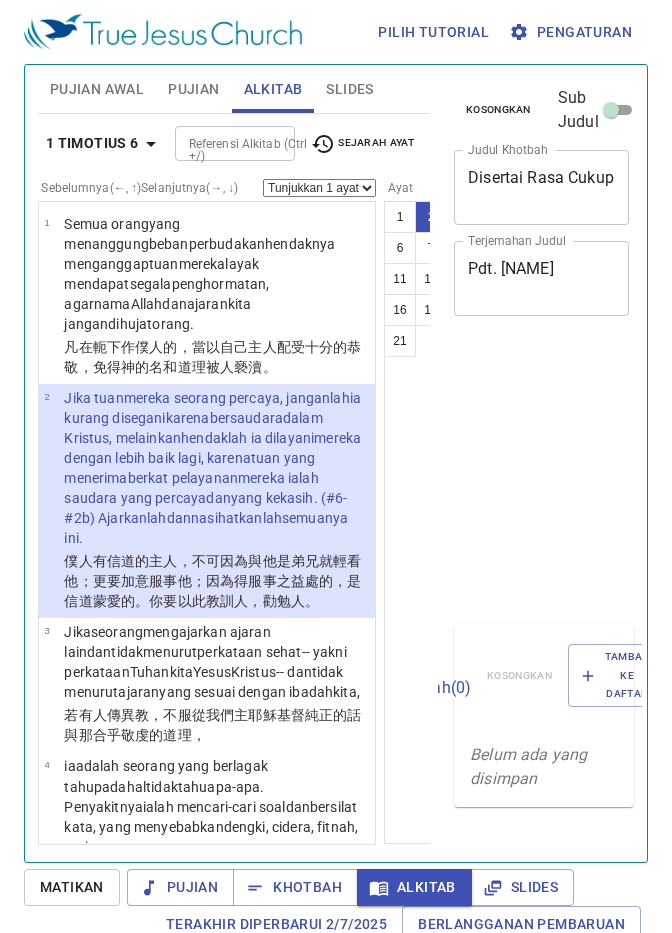 select on "2" 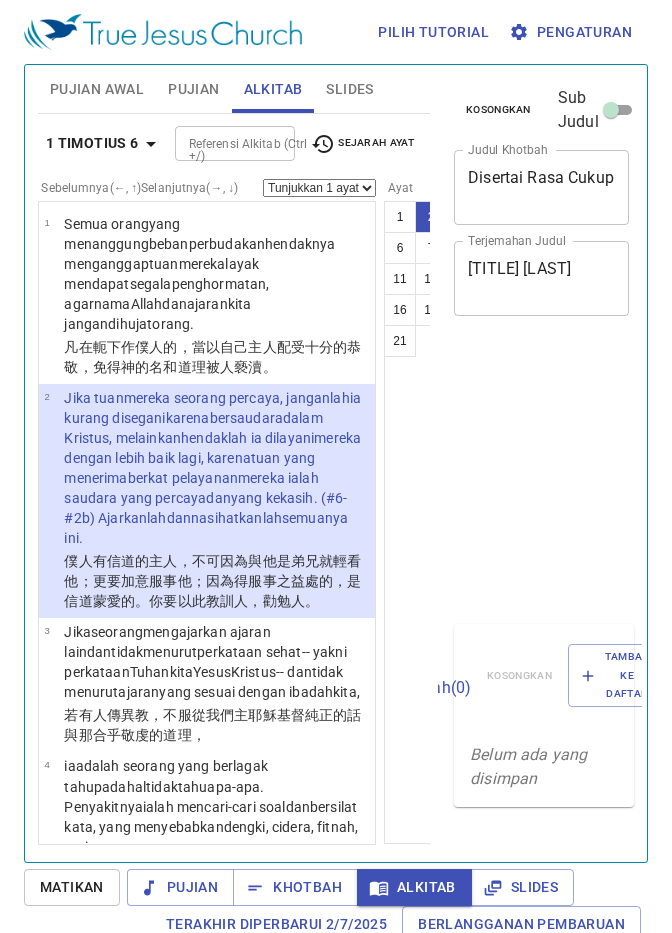 select on "2" 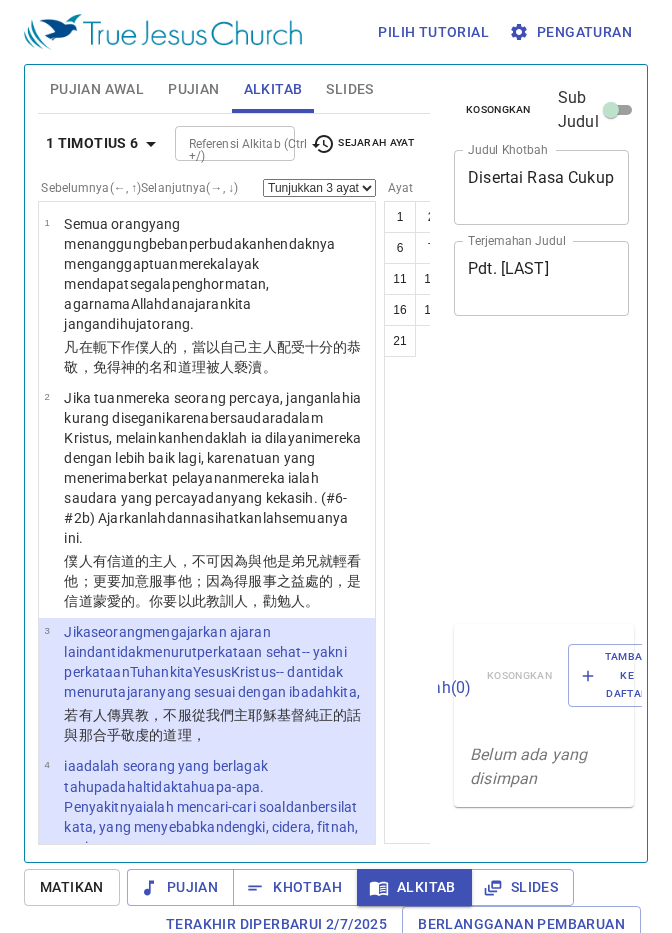 select on "3" 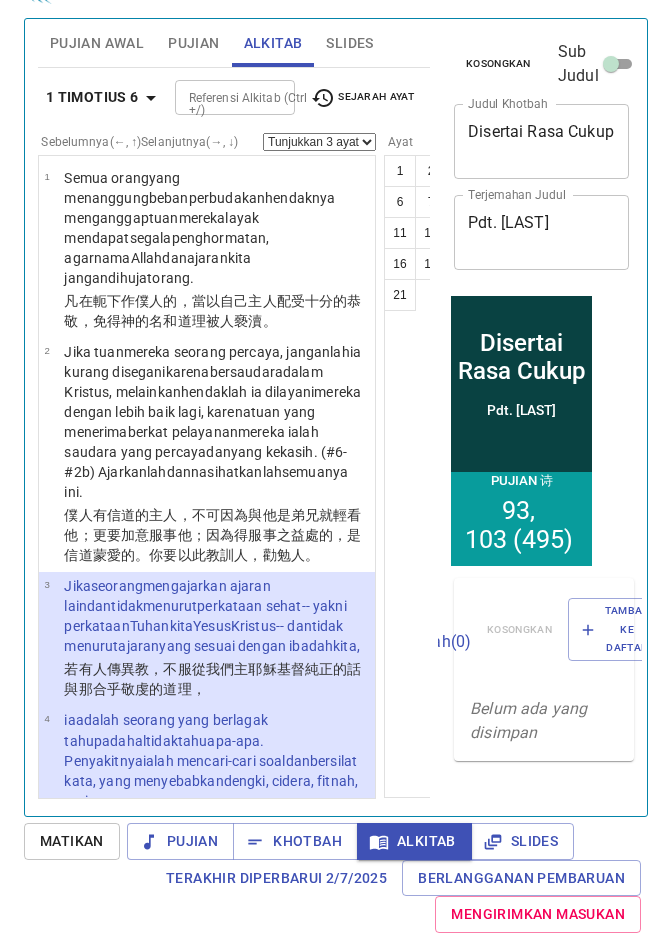 scroll, scrollTop: 46, scrollLeft: 0, axis: vertical 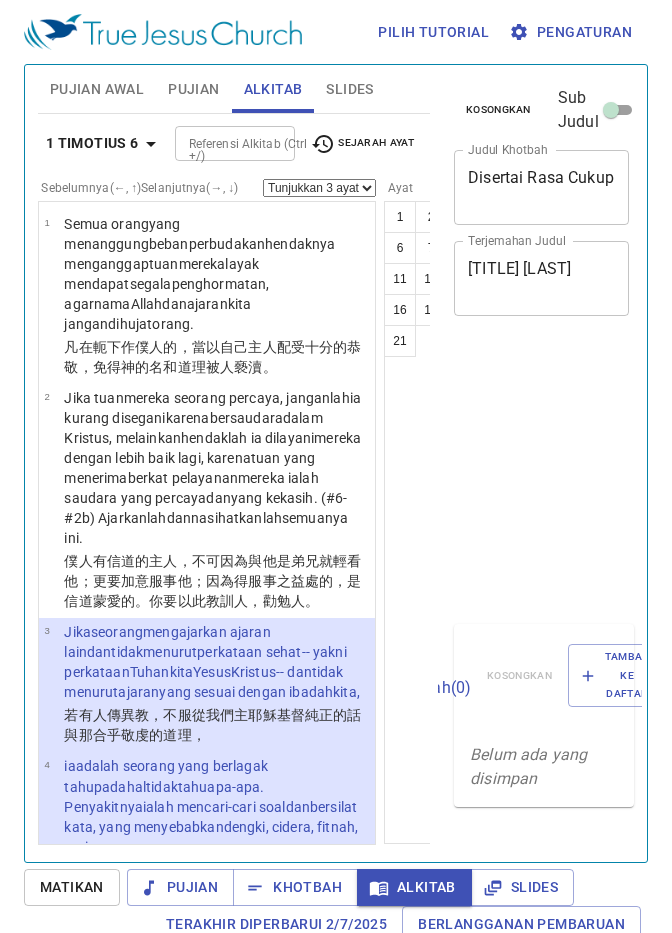 select on "3" 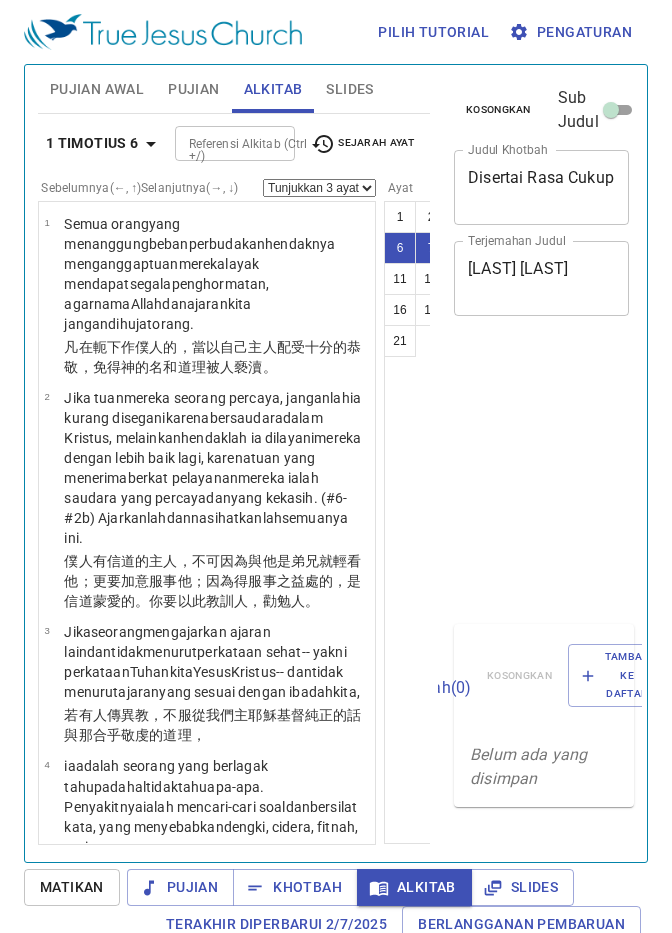 select on "3" 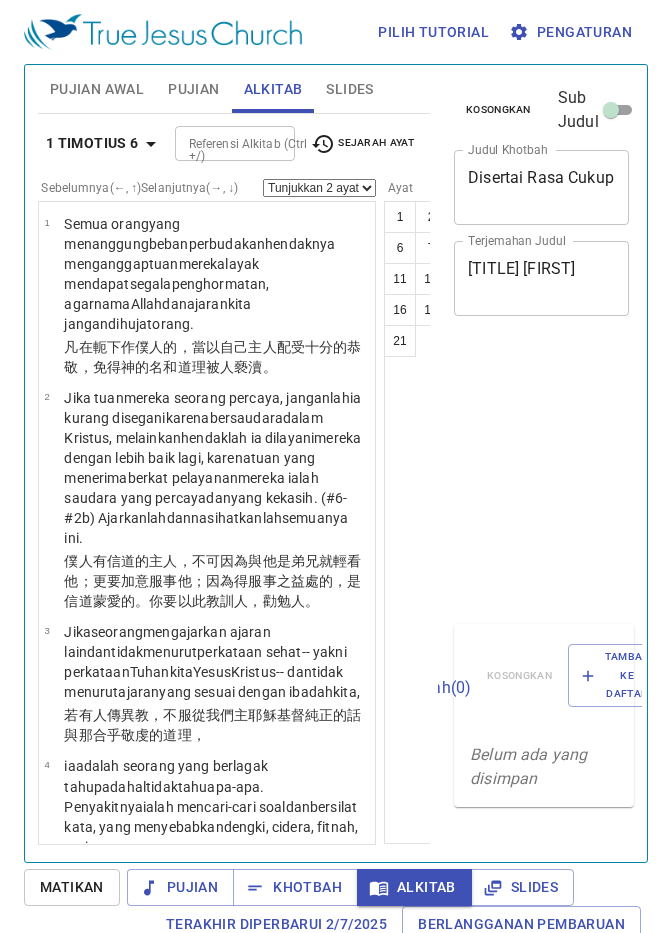 select on "2" 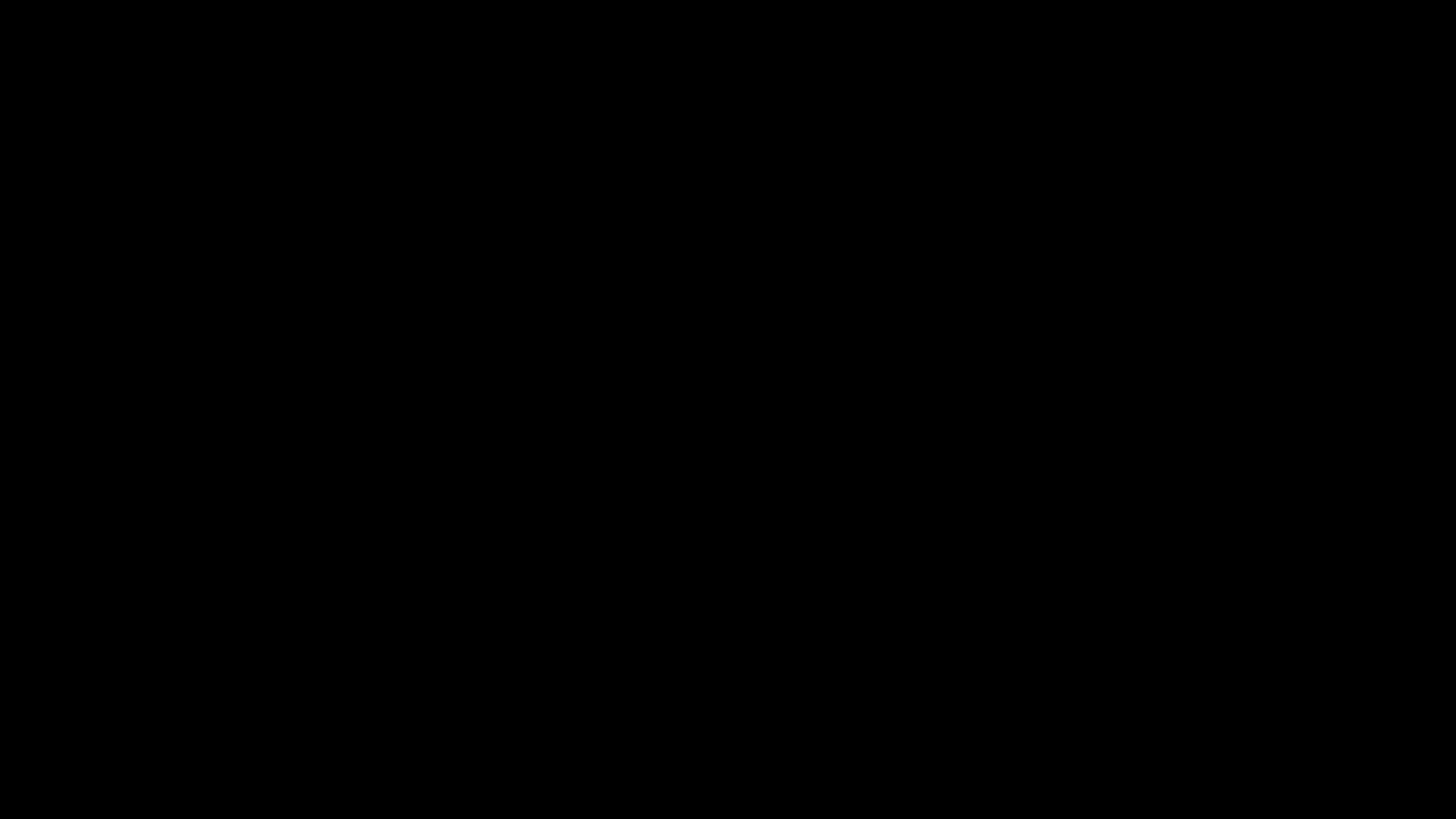 scroll, scrollTop: 0, scrollLeft: 0, axis: both 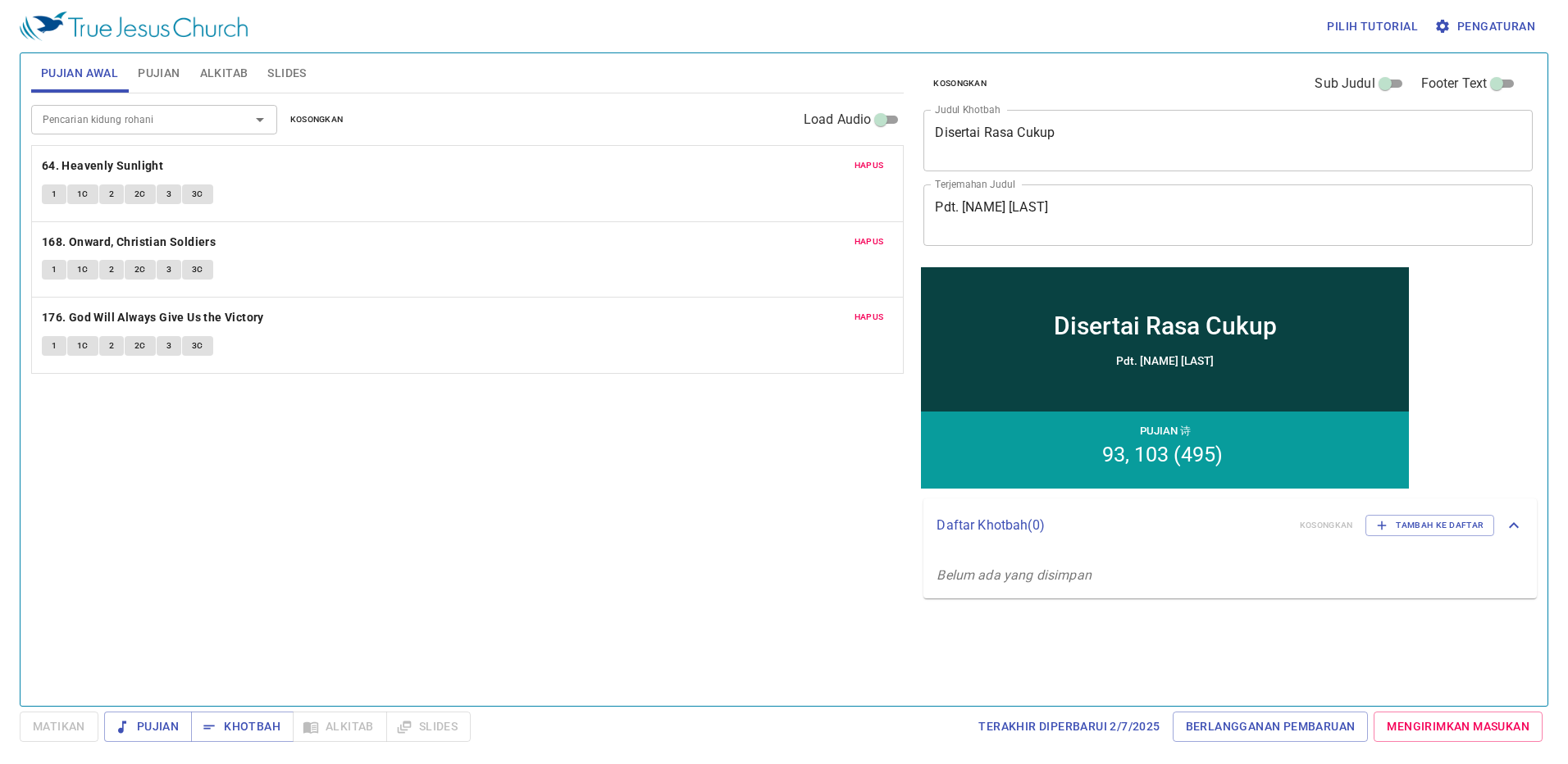 click on "Hapus" at bounding box center [869, 166] 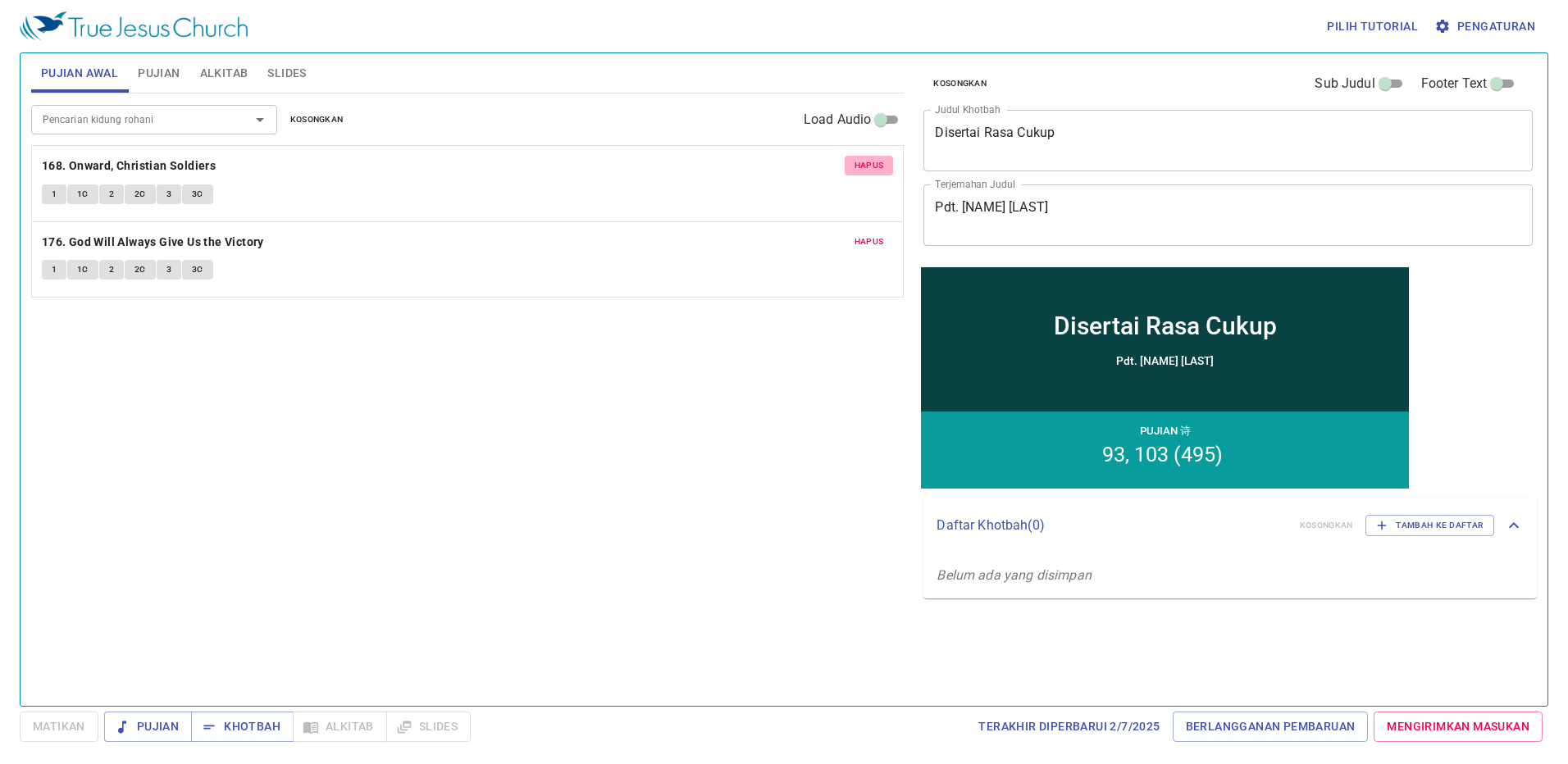 click on "Hapus" at bounding box center [869, 166] 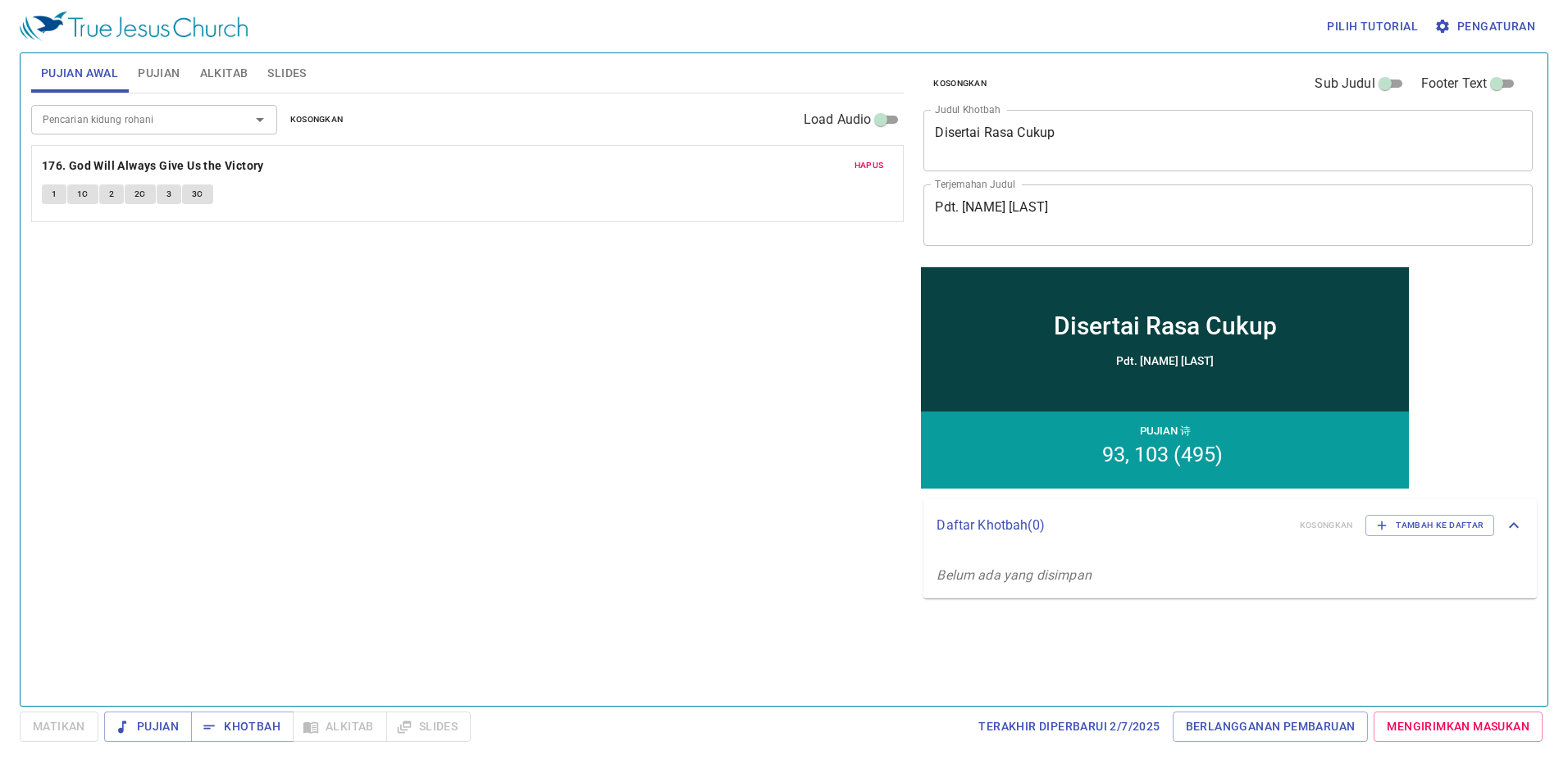 click on "Hapus" at bounding box center [869, 166] 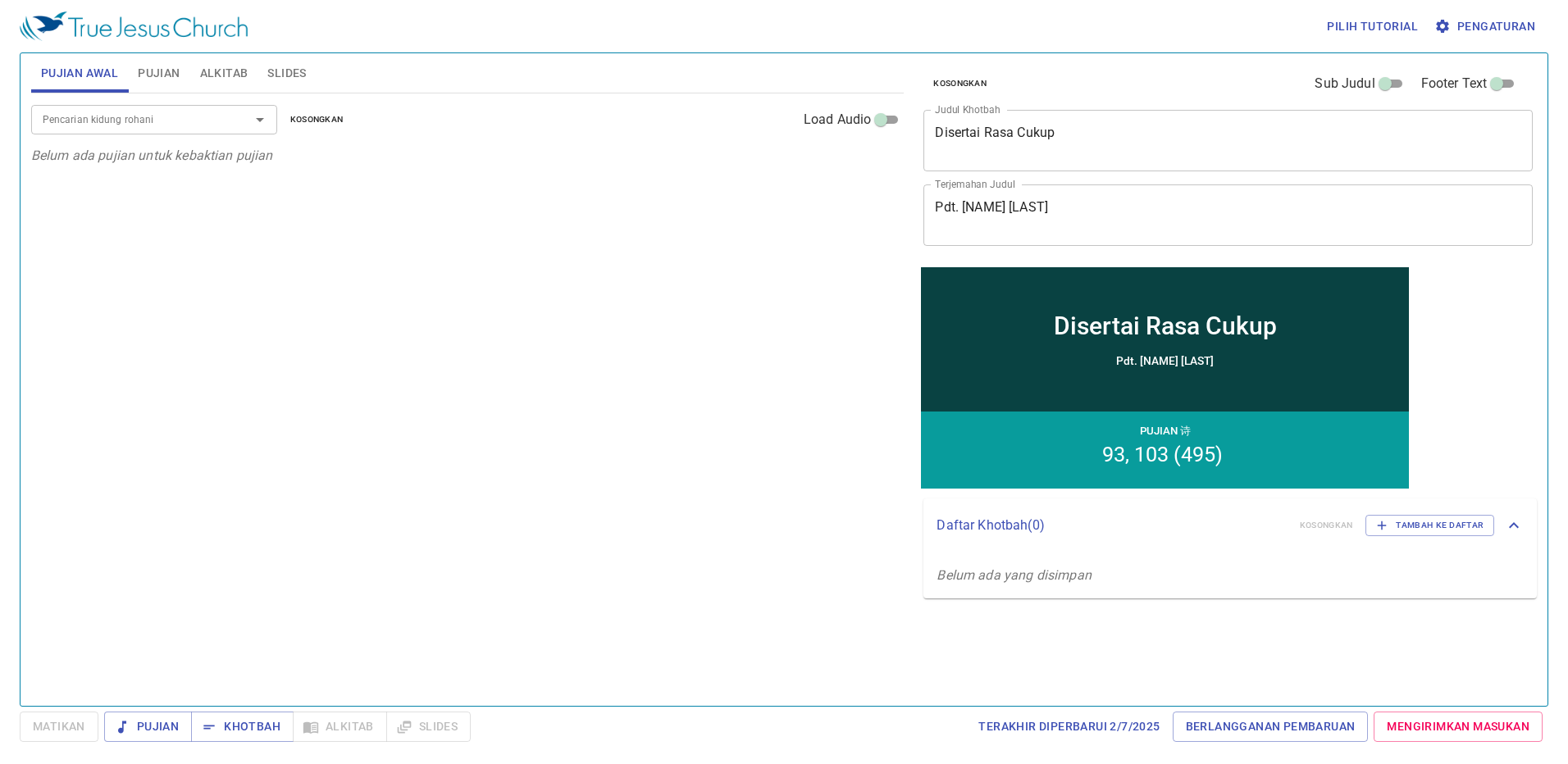 click 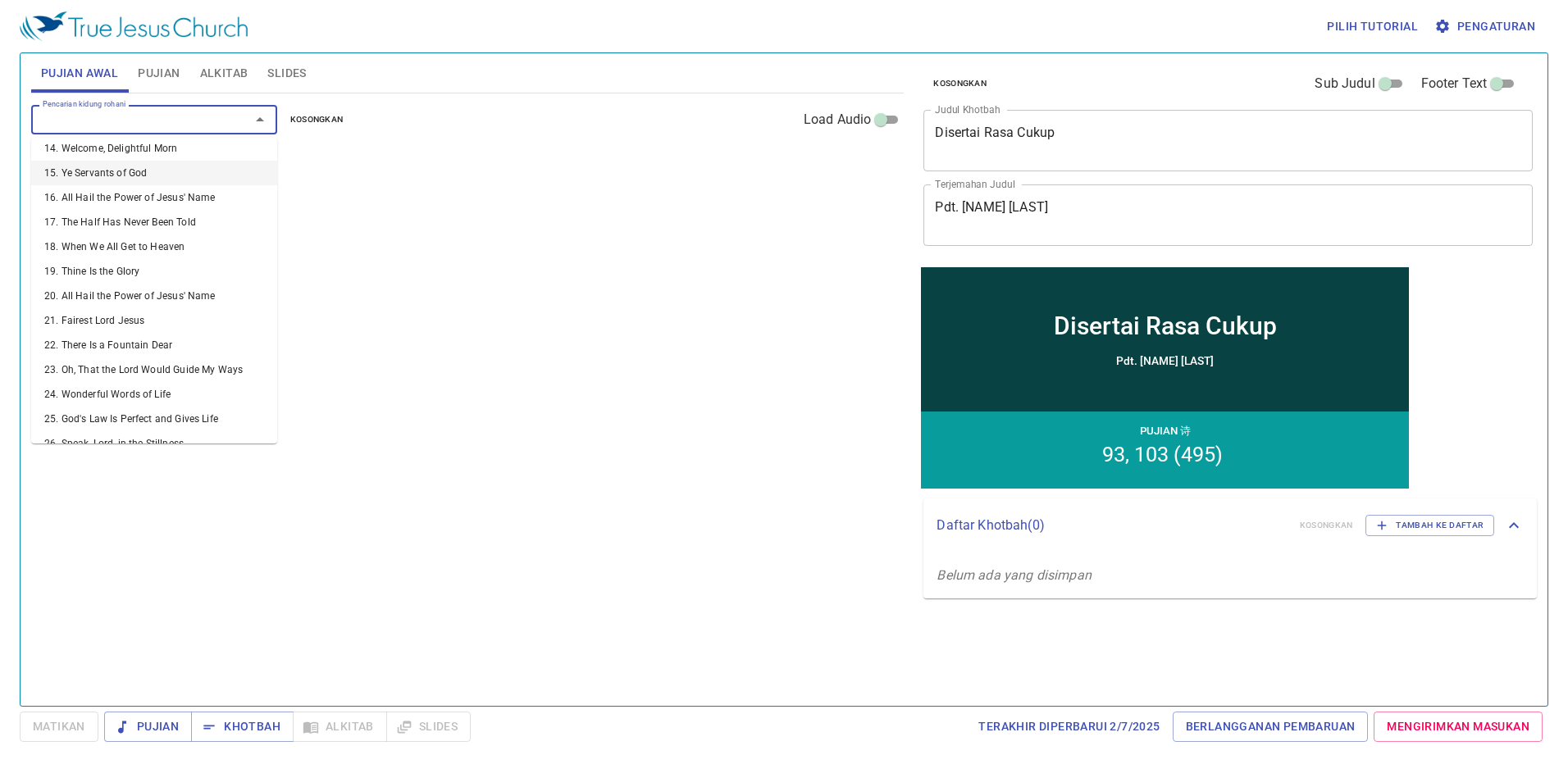 scroll, scrollTop: 0, scrollLeft: 0, axis: both 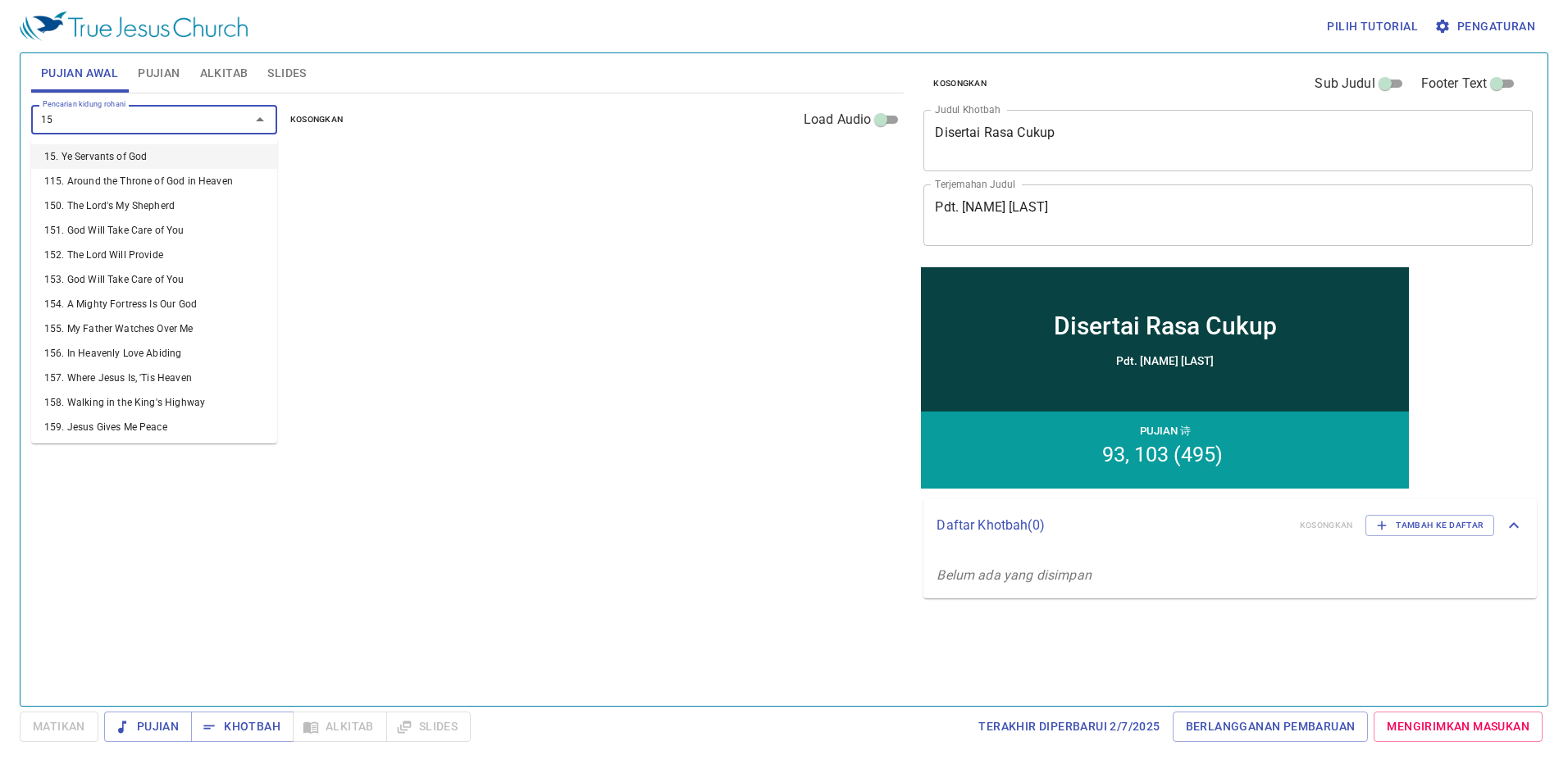type on "155" 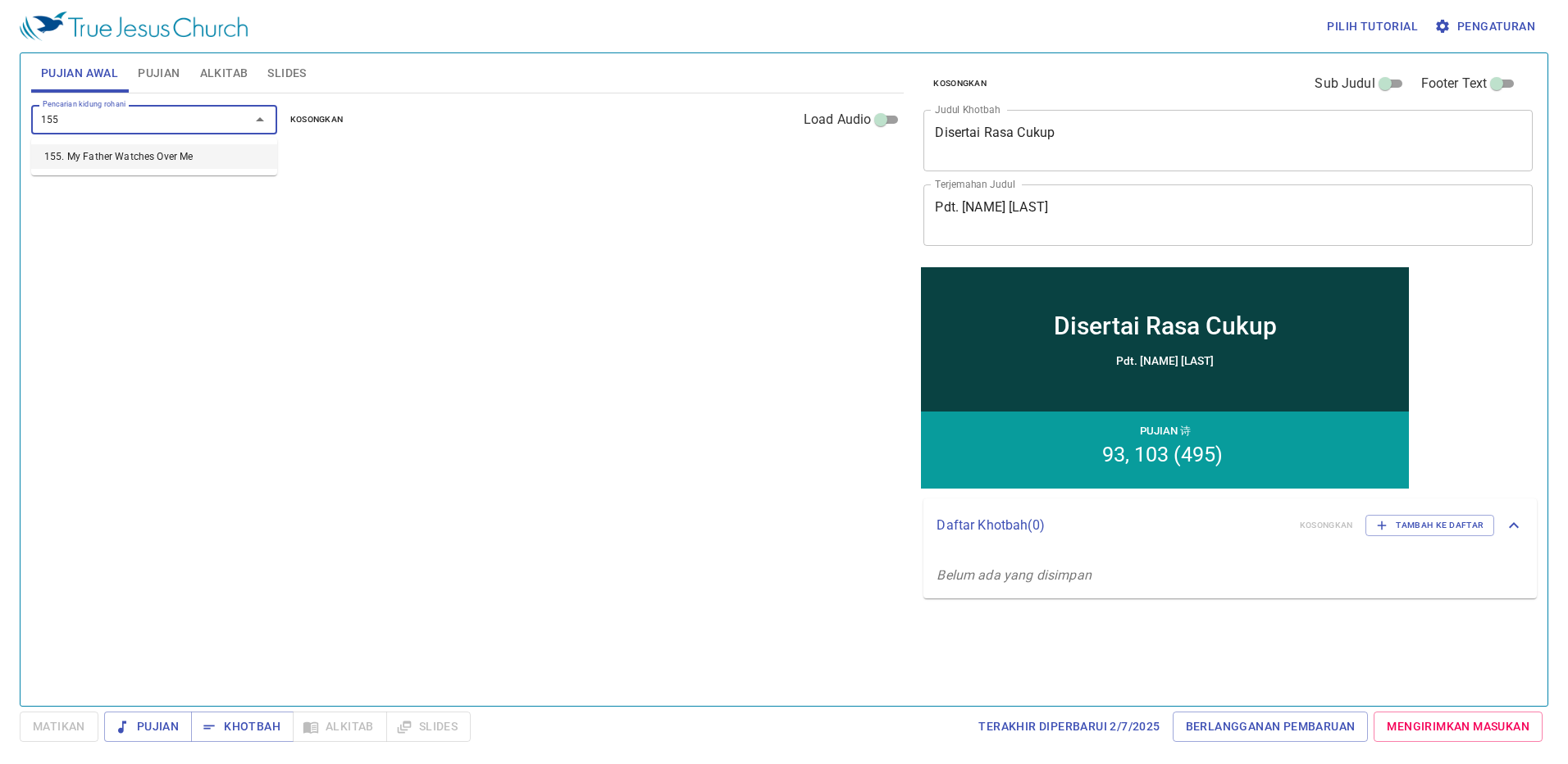 click on "155. My Father Watches Over Me" at bounding box center (154, 157) 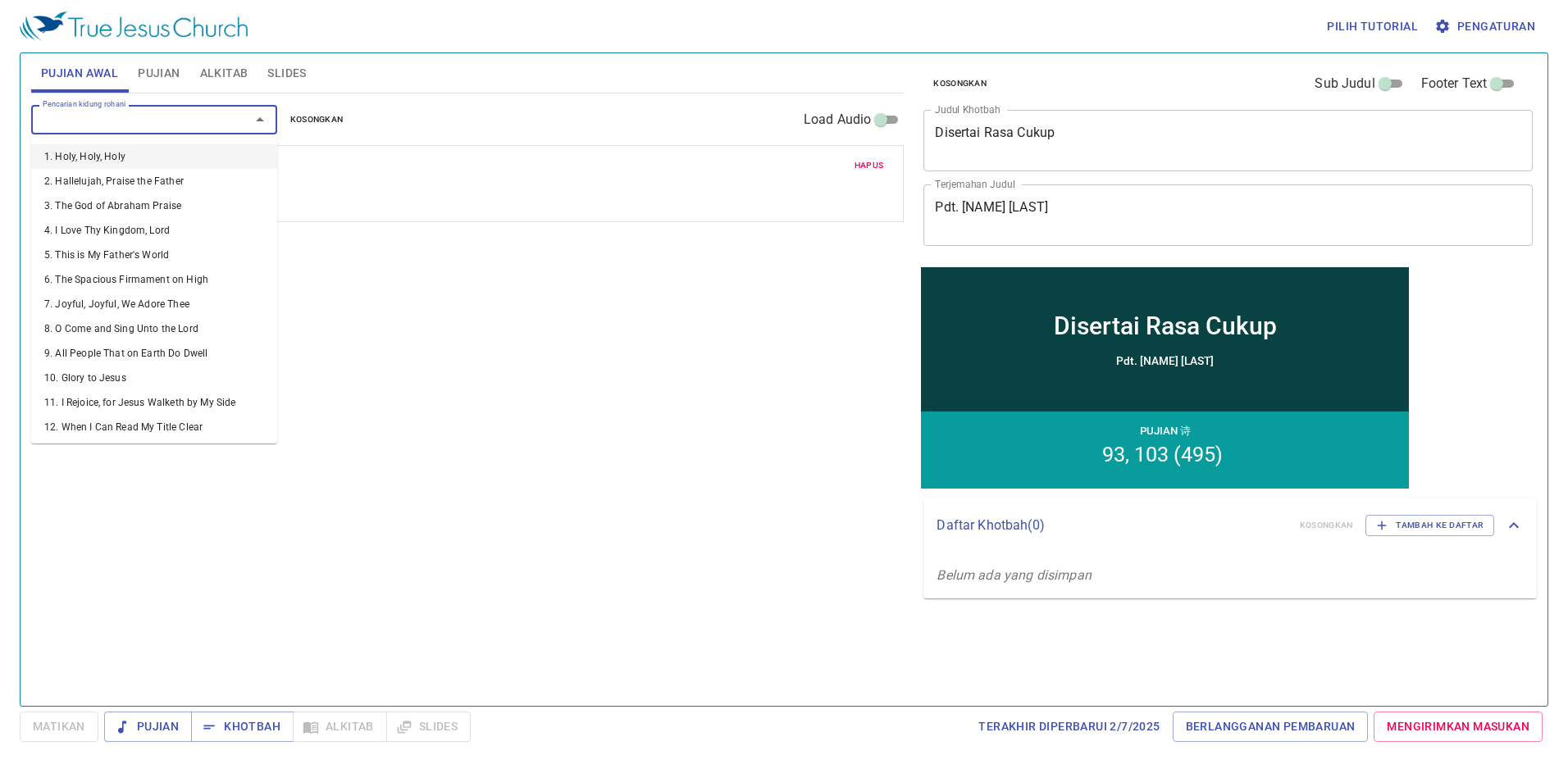 click on "Pencarian kidung rohani" at bounding box center [130, 119] 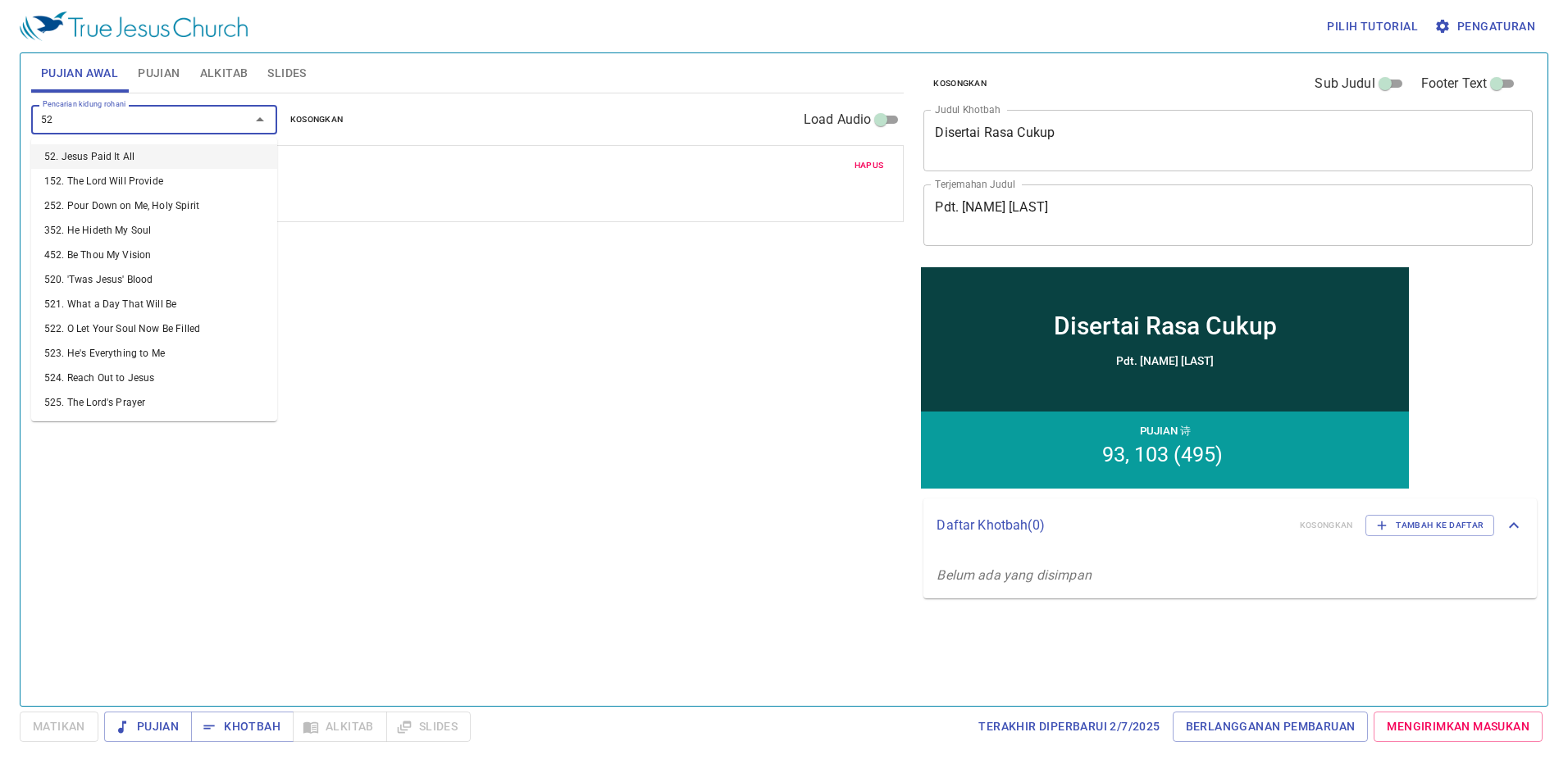 type on "521" 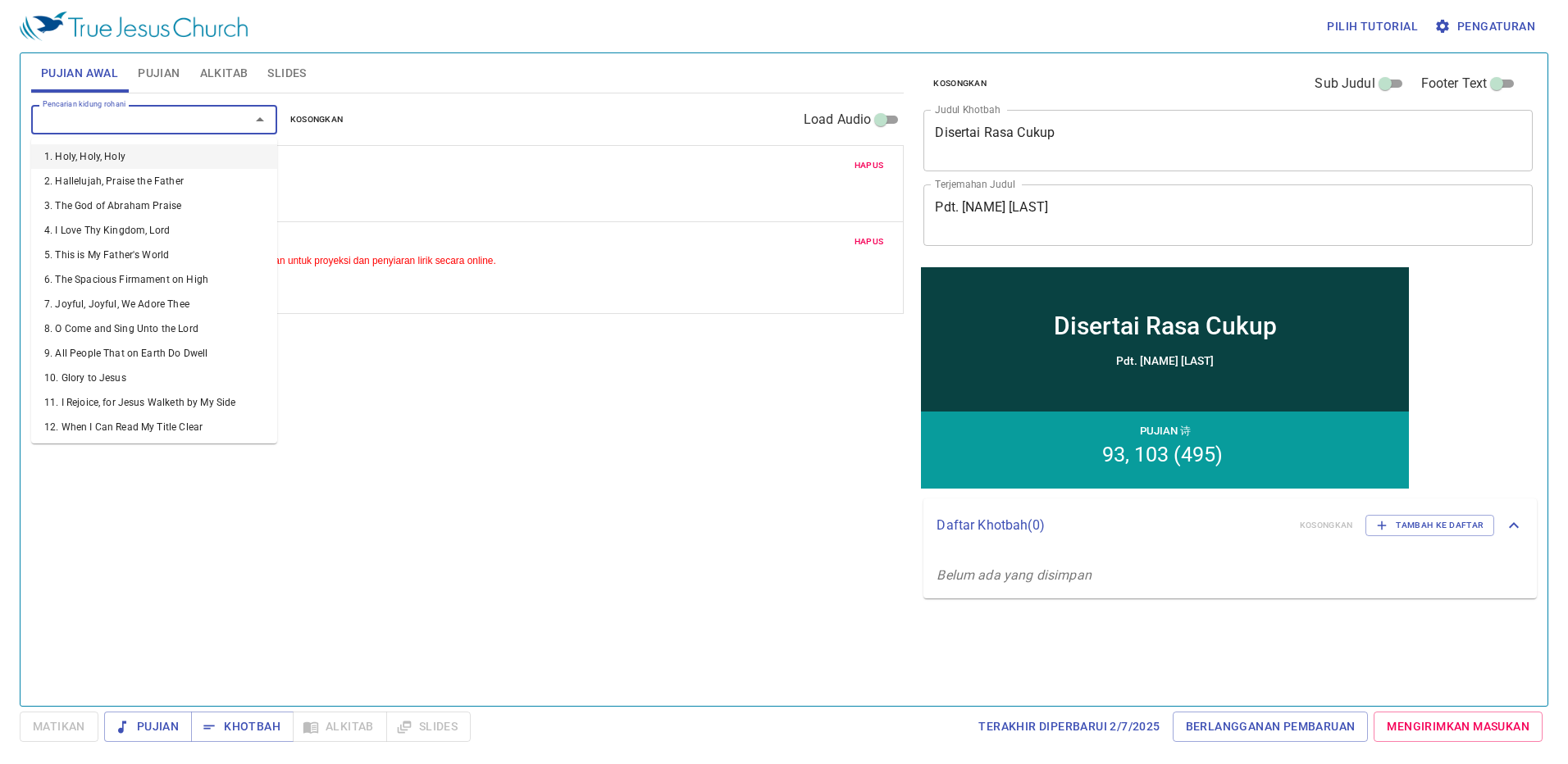 click on "Pencarian kidung rohani" at bounding box center [130, 119] 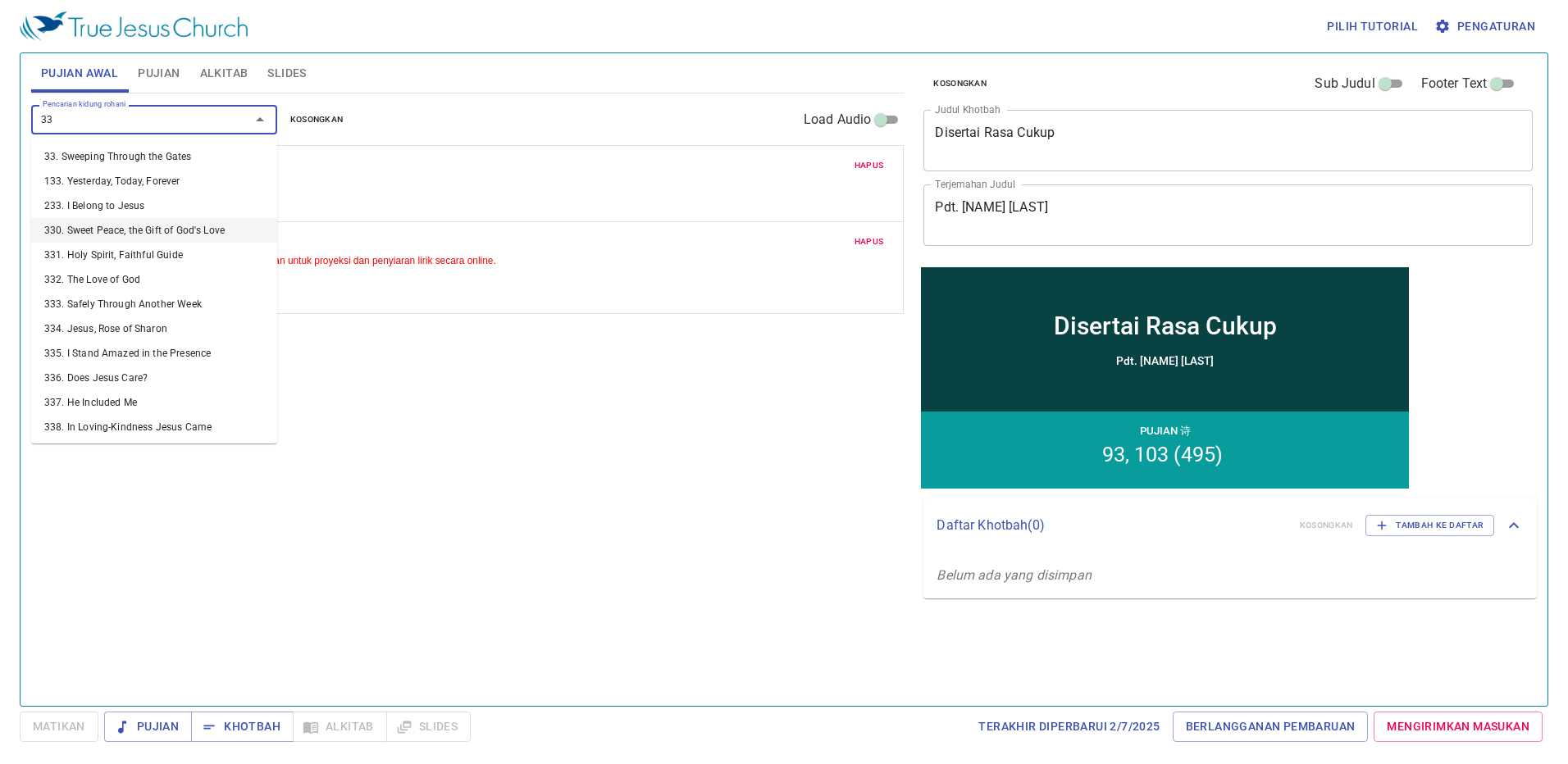 type on "336" 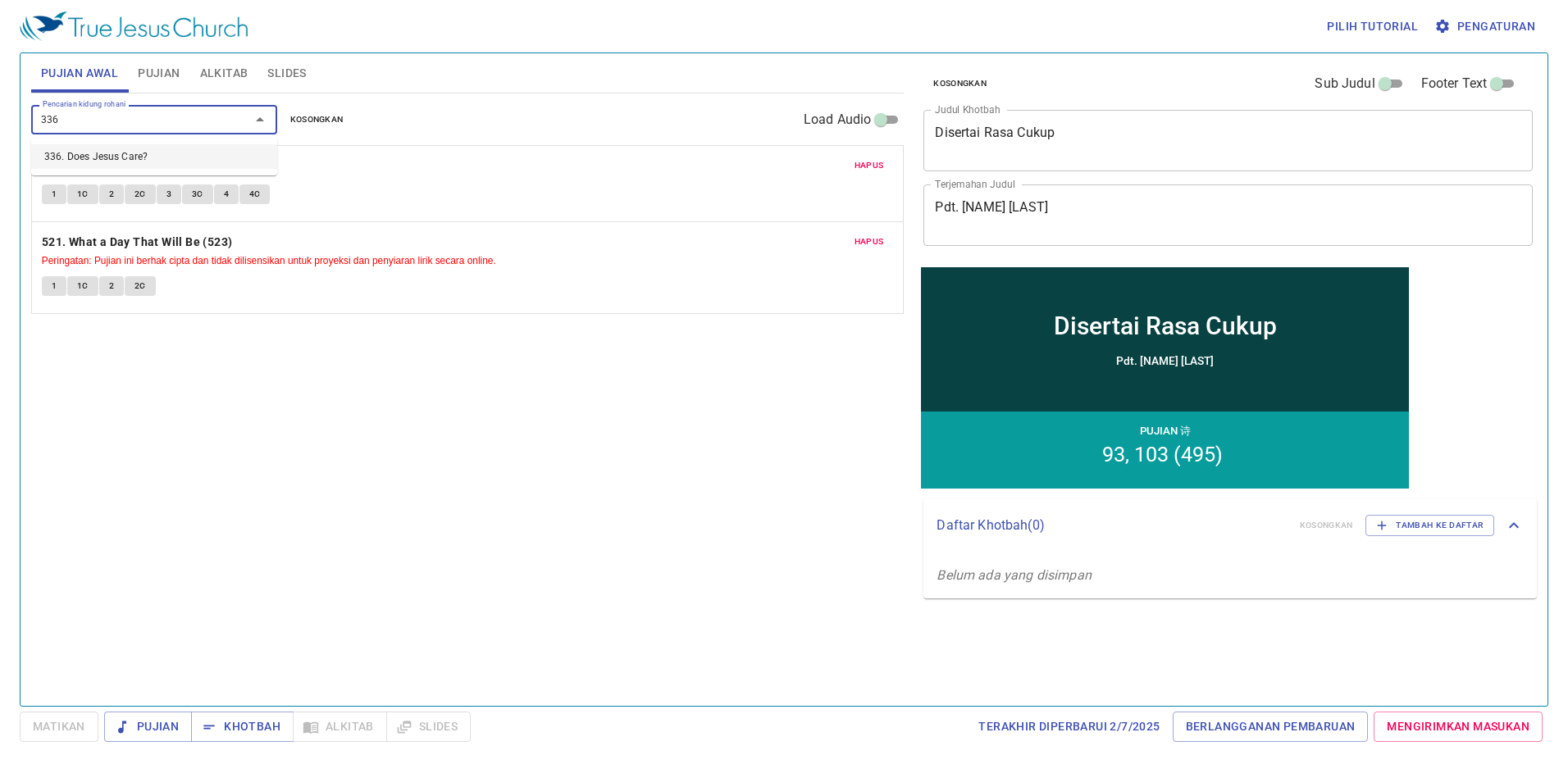 type 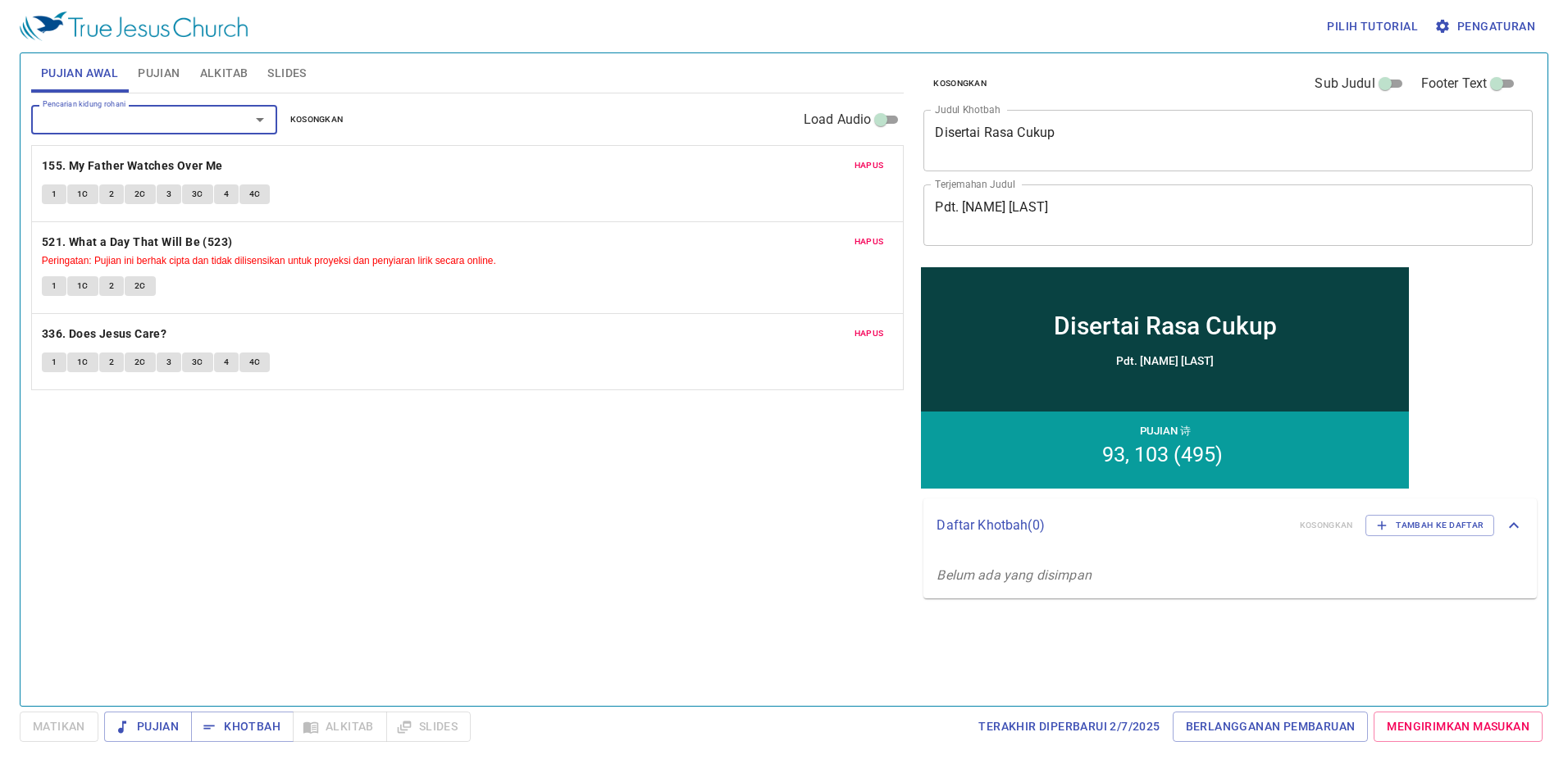 click on "Slides" at bounding box center [286, 73] 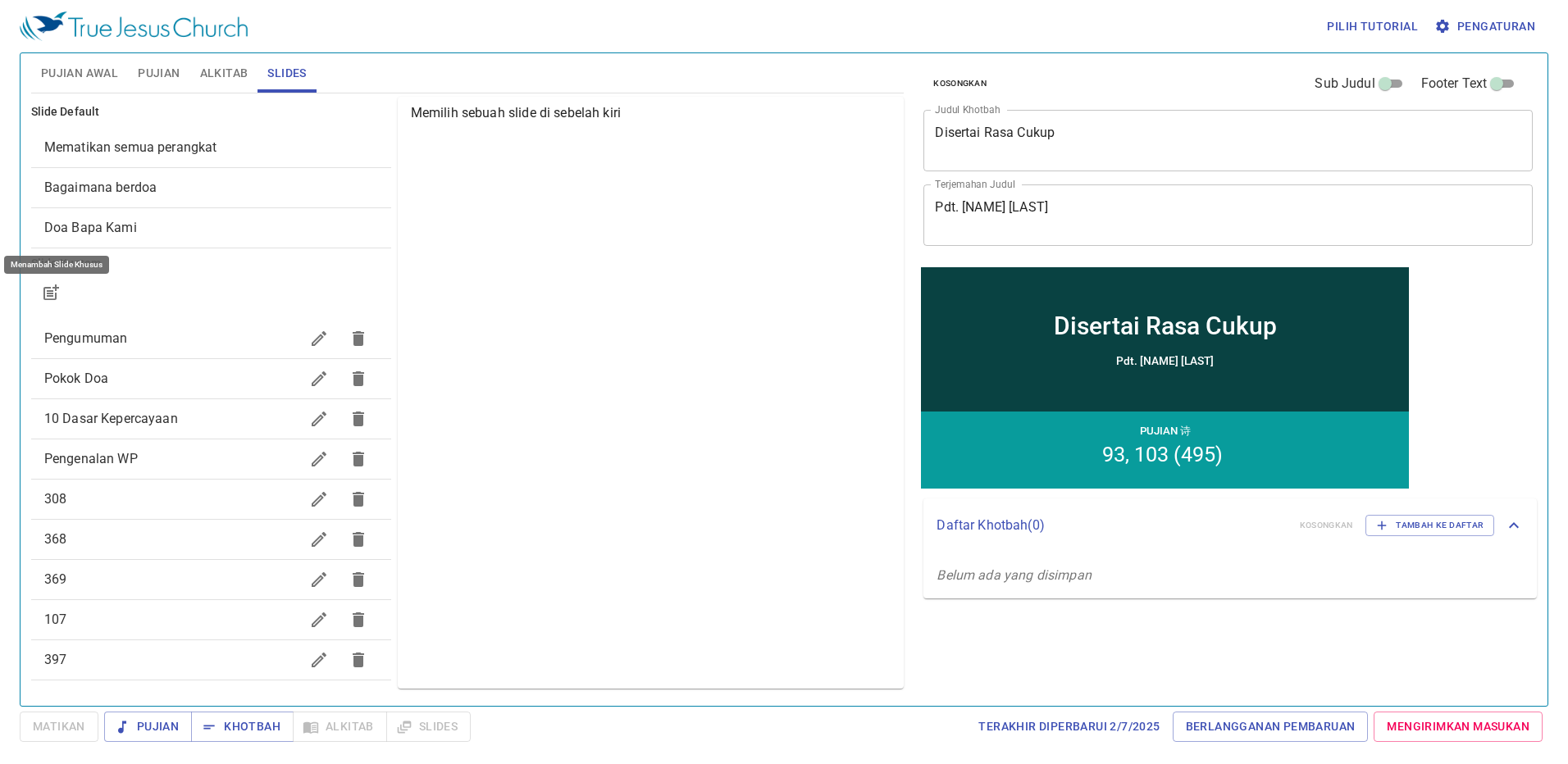 click 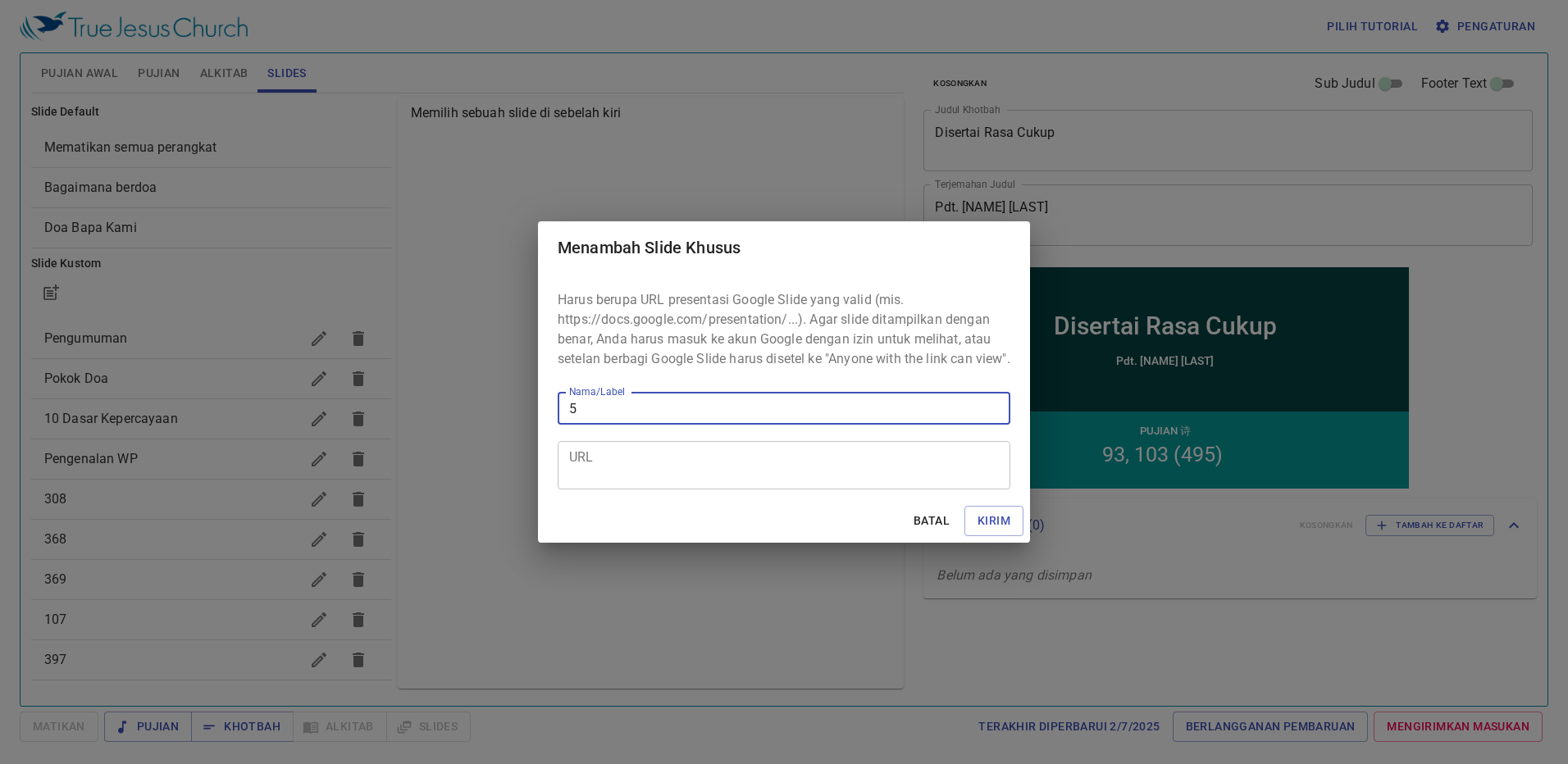 scroll, scrollTop: 0, scrollLeft: 0, axis: both 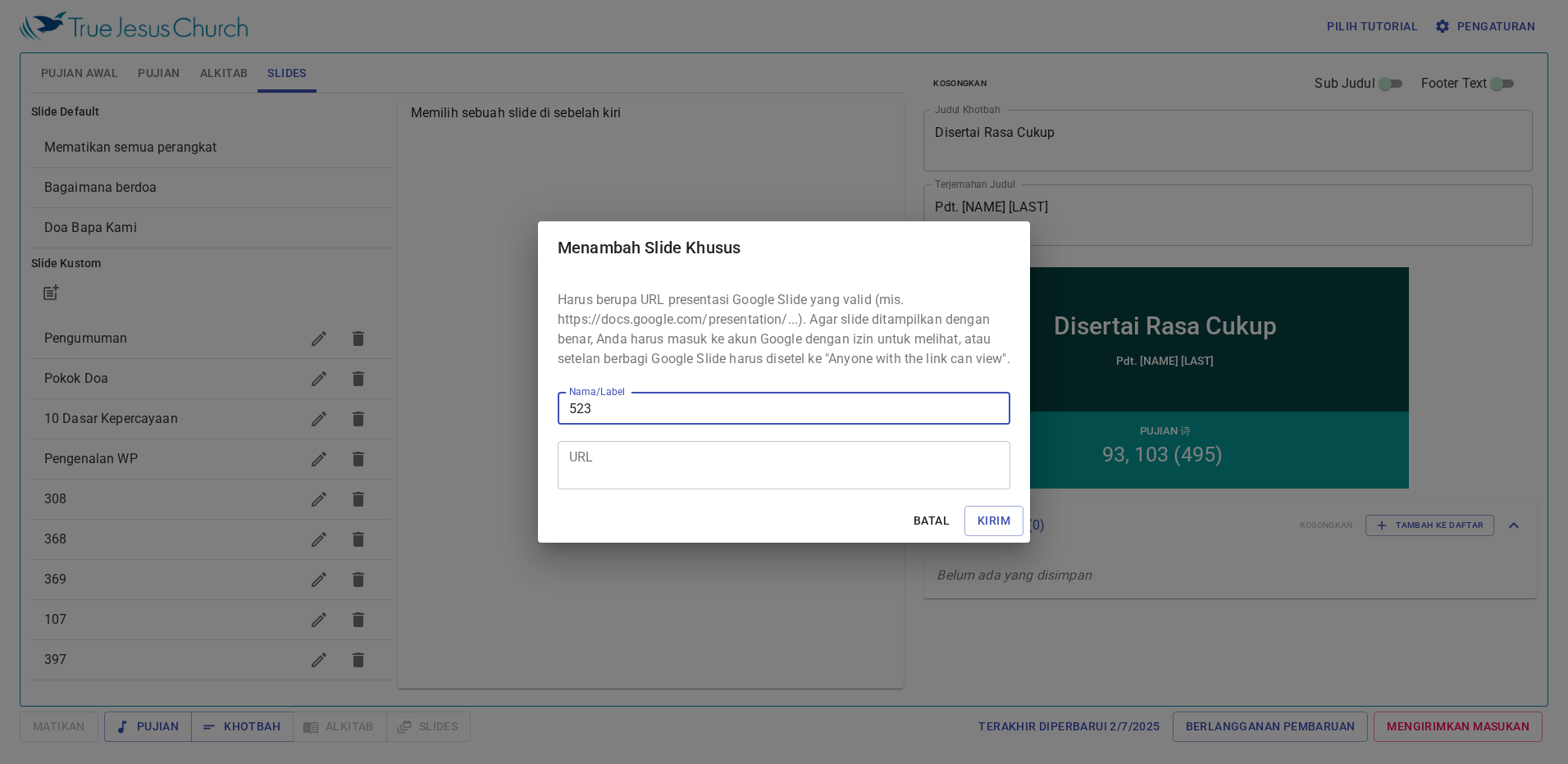 type on "523" 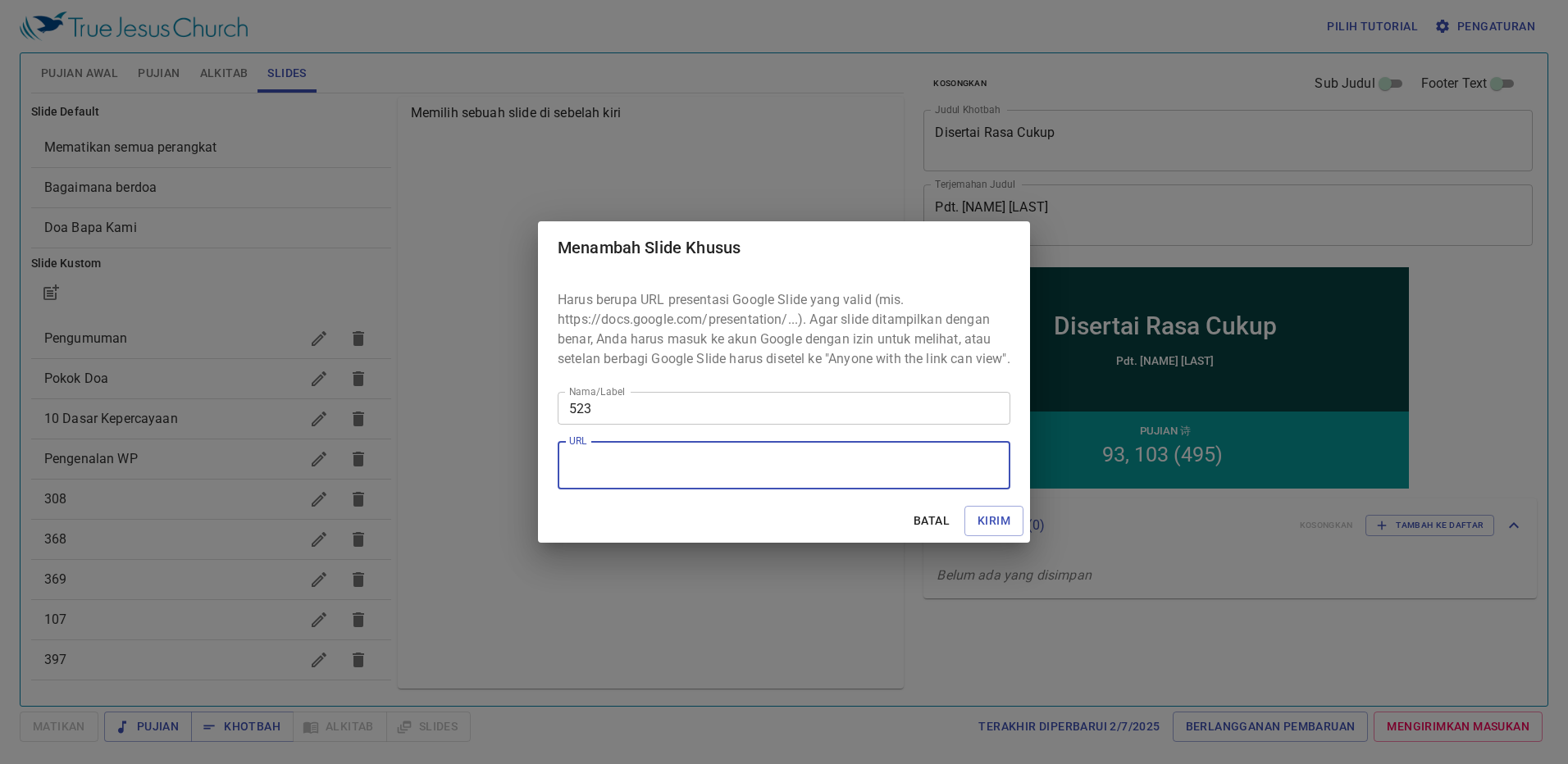 paste on "https://docs.google.com/presentation/d/1eFl5jymY-zfiDml3bOL15d9WUbAtCUbD/edit?usp=drive_link&ouid=103859080406568755249&rtpof=true&sd=true" 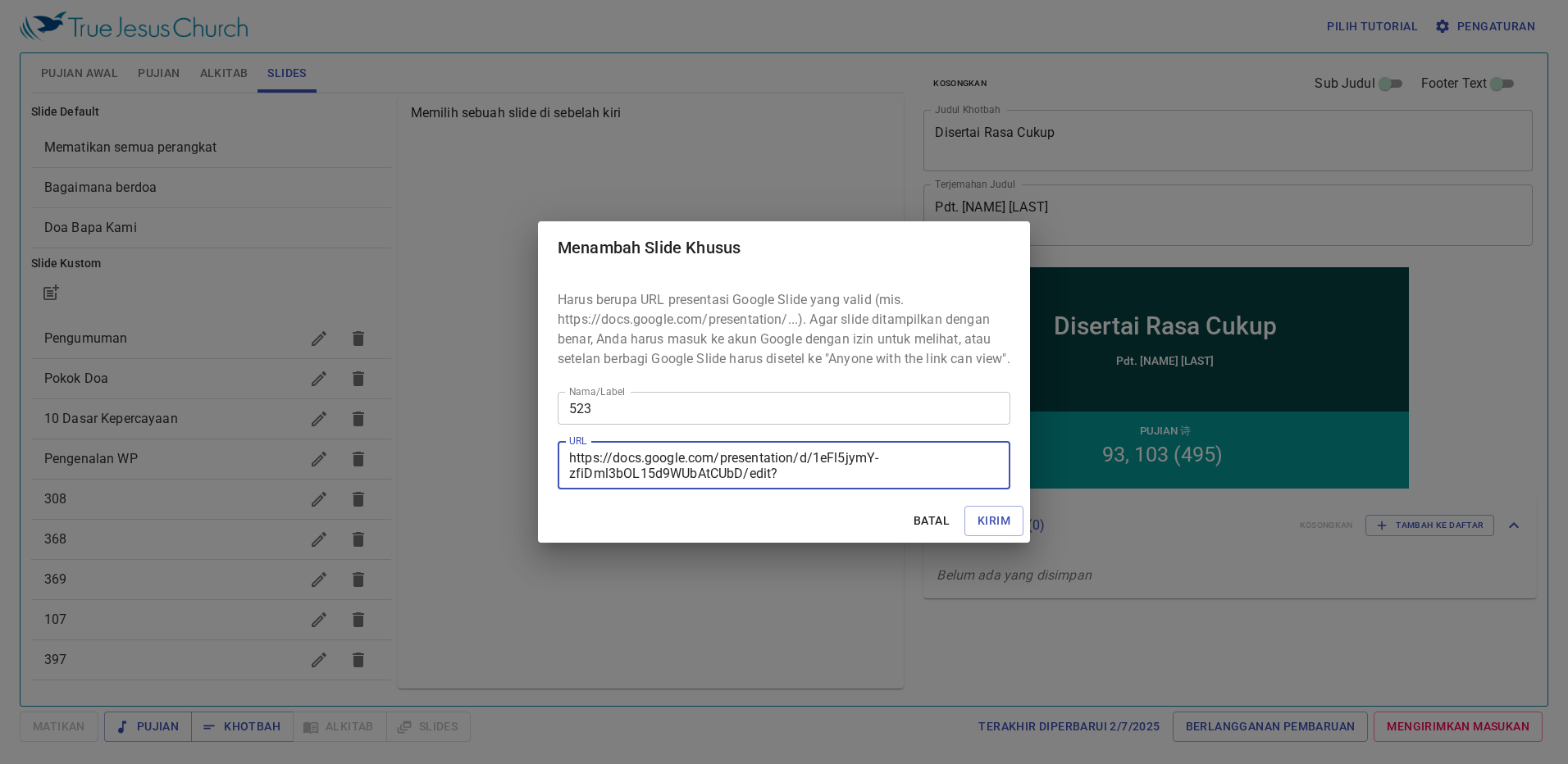 scroll, scrollTop: 16, scrollLeft: 0, axis: vertical 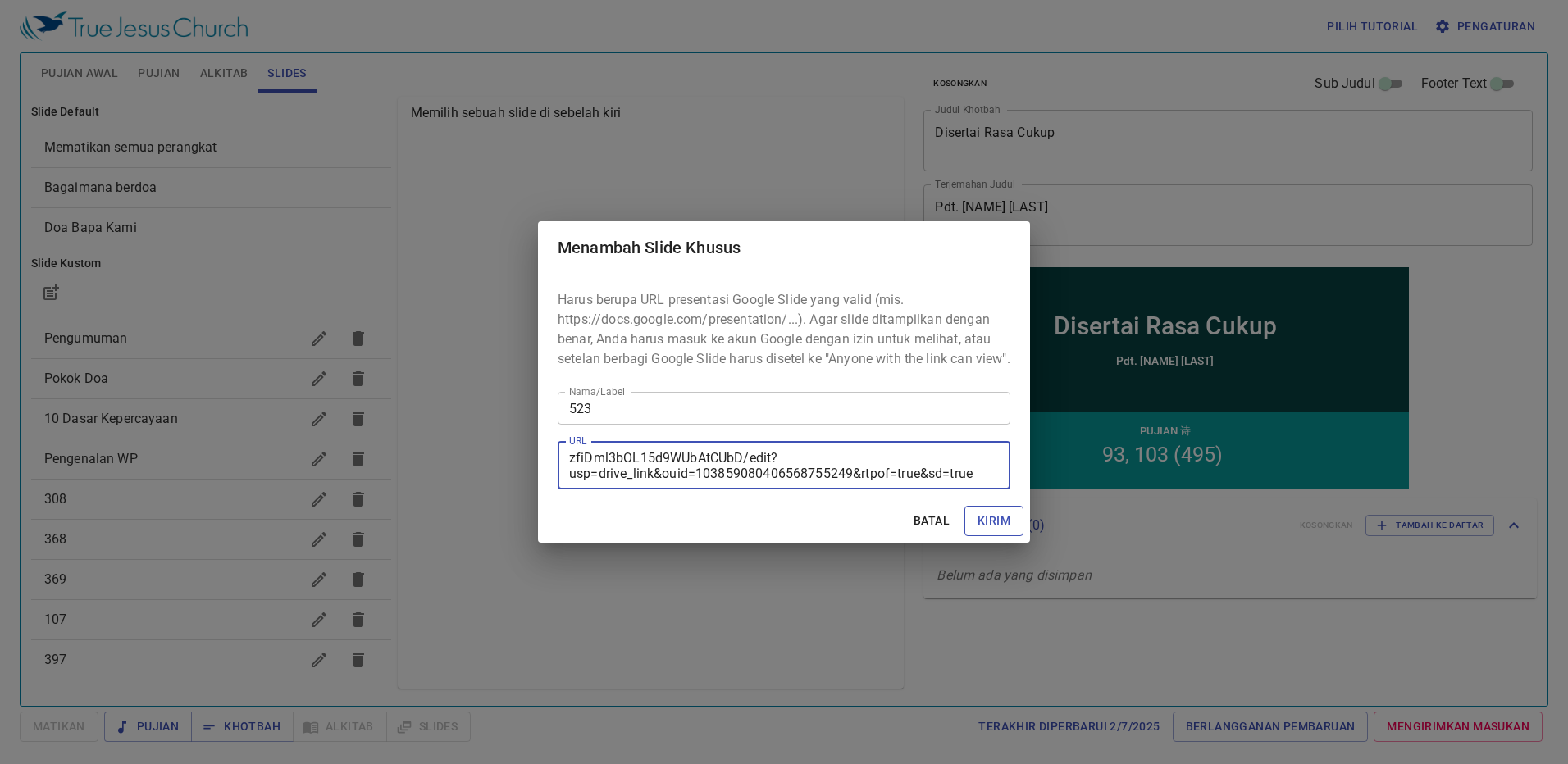 type on "https://docs.google.com/presentation/d/1eFl5jymY-zfiDml3bOL15d9WUbAtCUbD/edit?usp=drive_link&ouid=103859080406568755249&rtpof=true&sd=true" 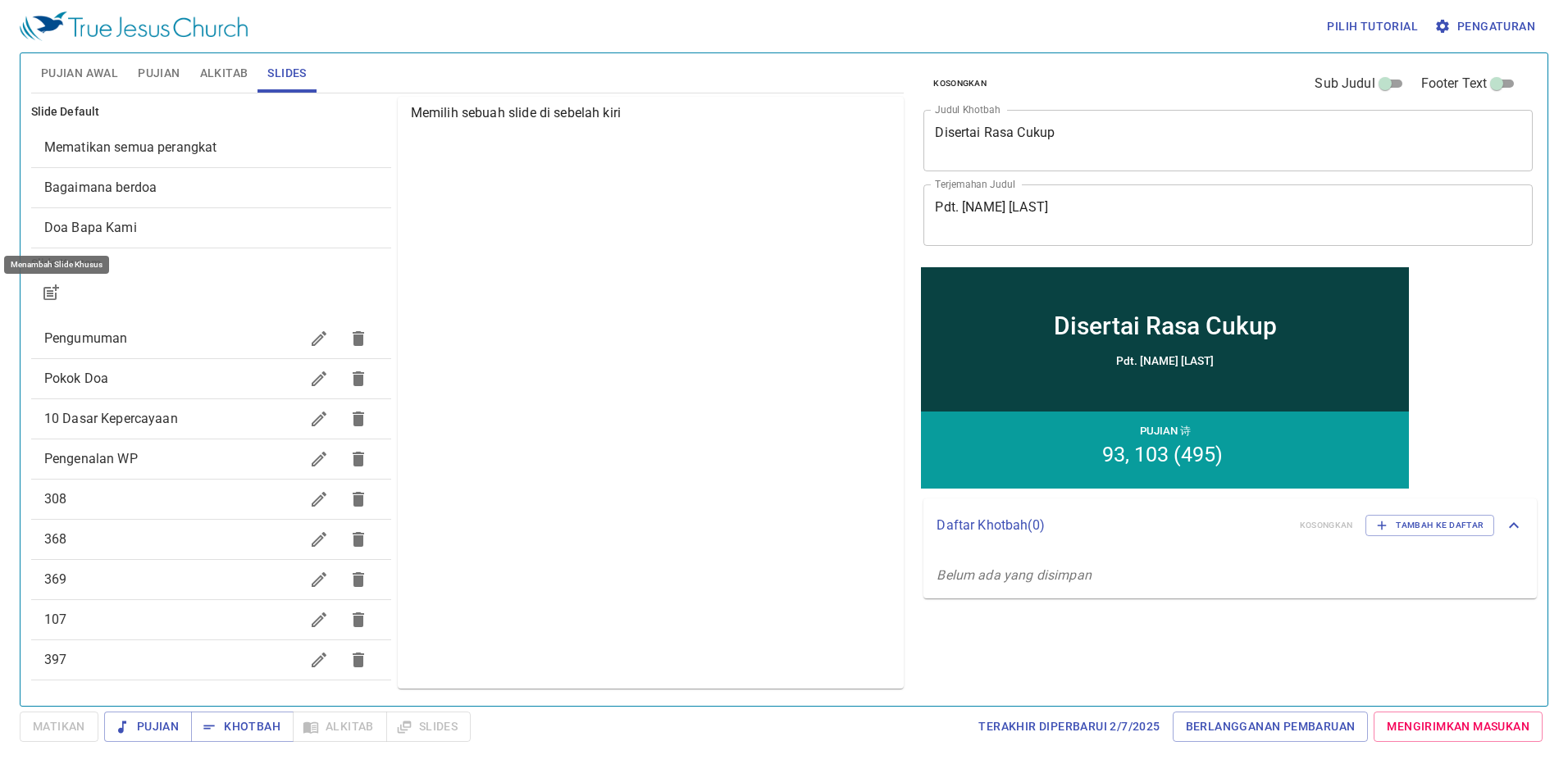 scroll, scrollTop: 0, scrollLeft: 0, axis: both 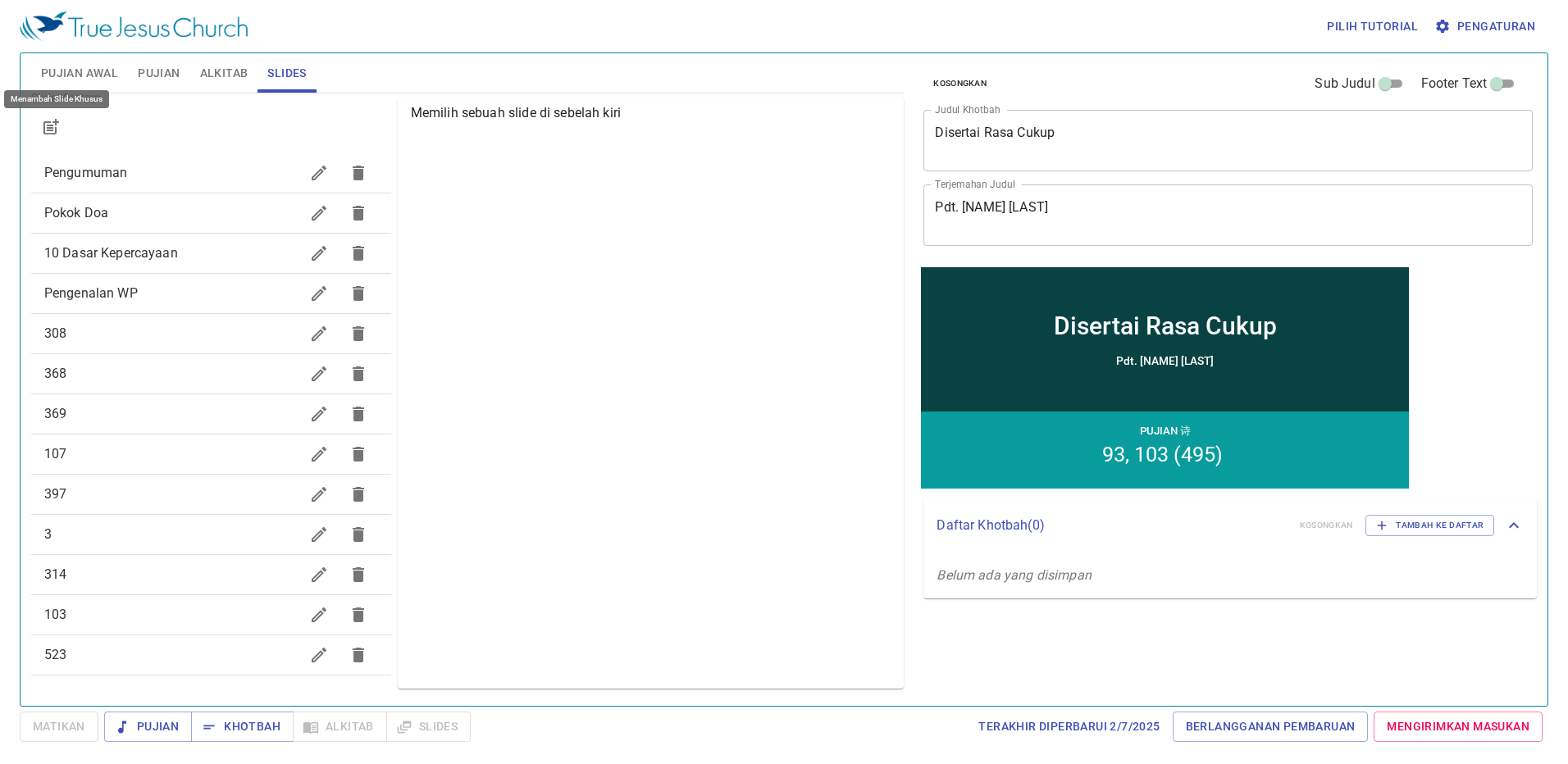 click on "Pujian" at bounding box center (158, 73) 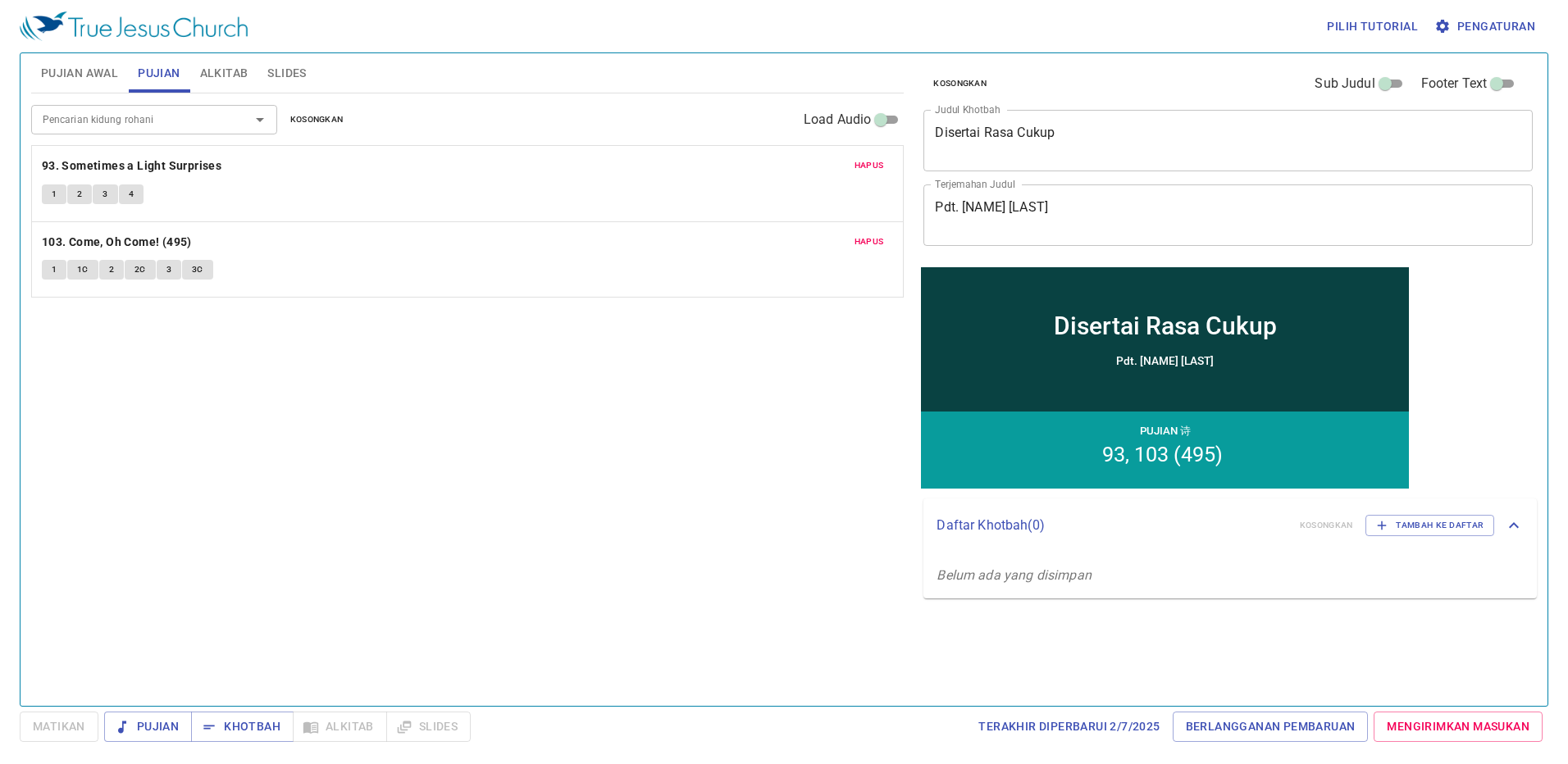 click on "Pujian Awal" at bounding box center (80, 73) 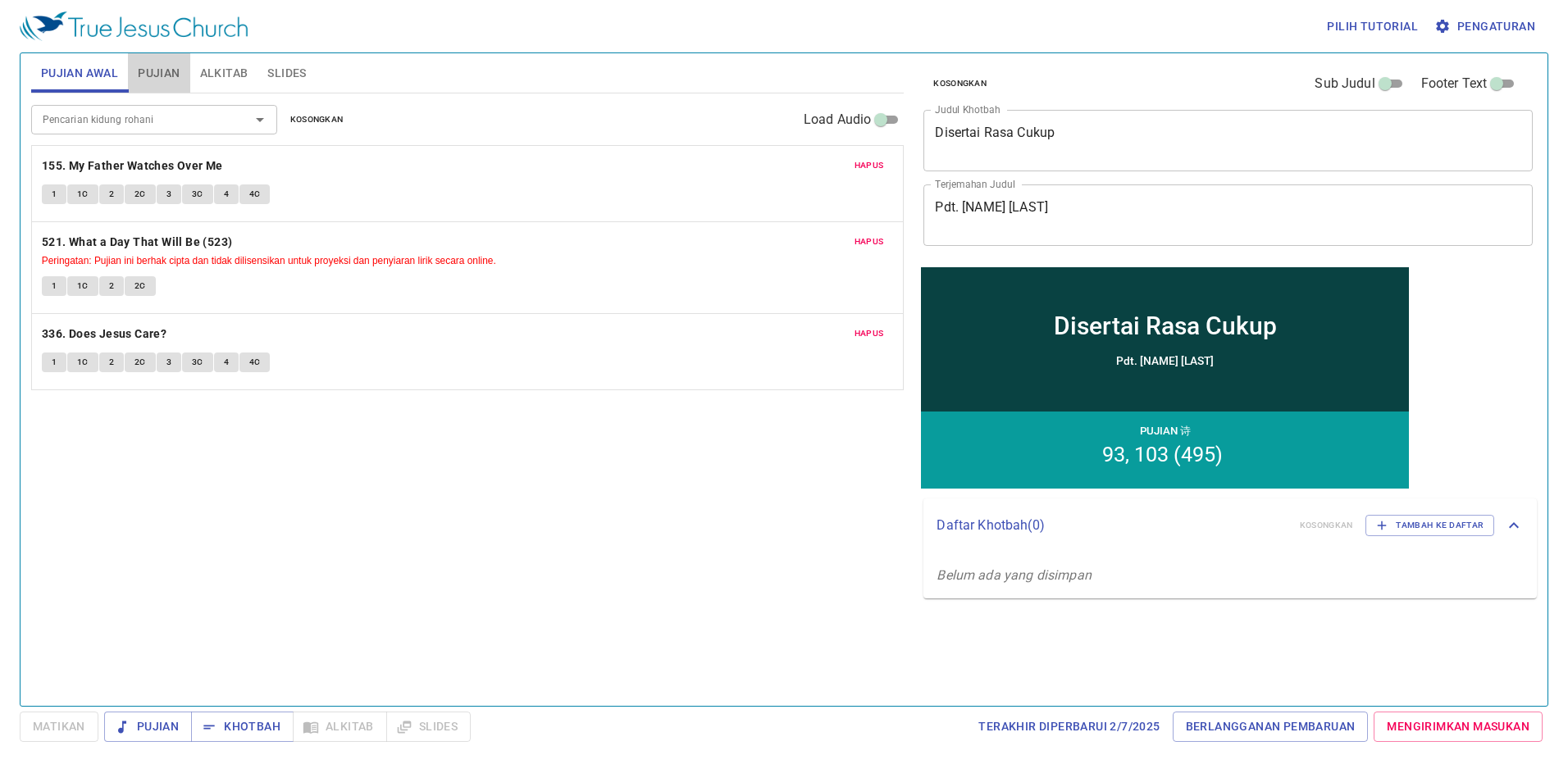 click on "Pujian" at bounding box center (158, 73) 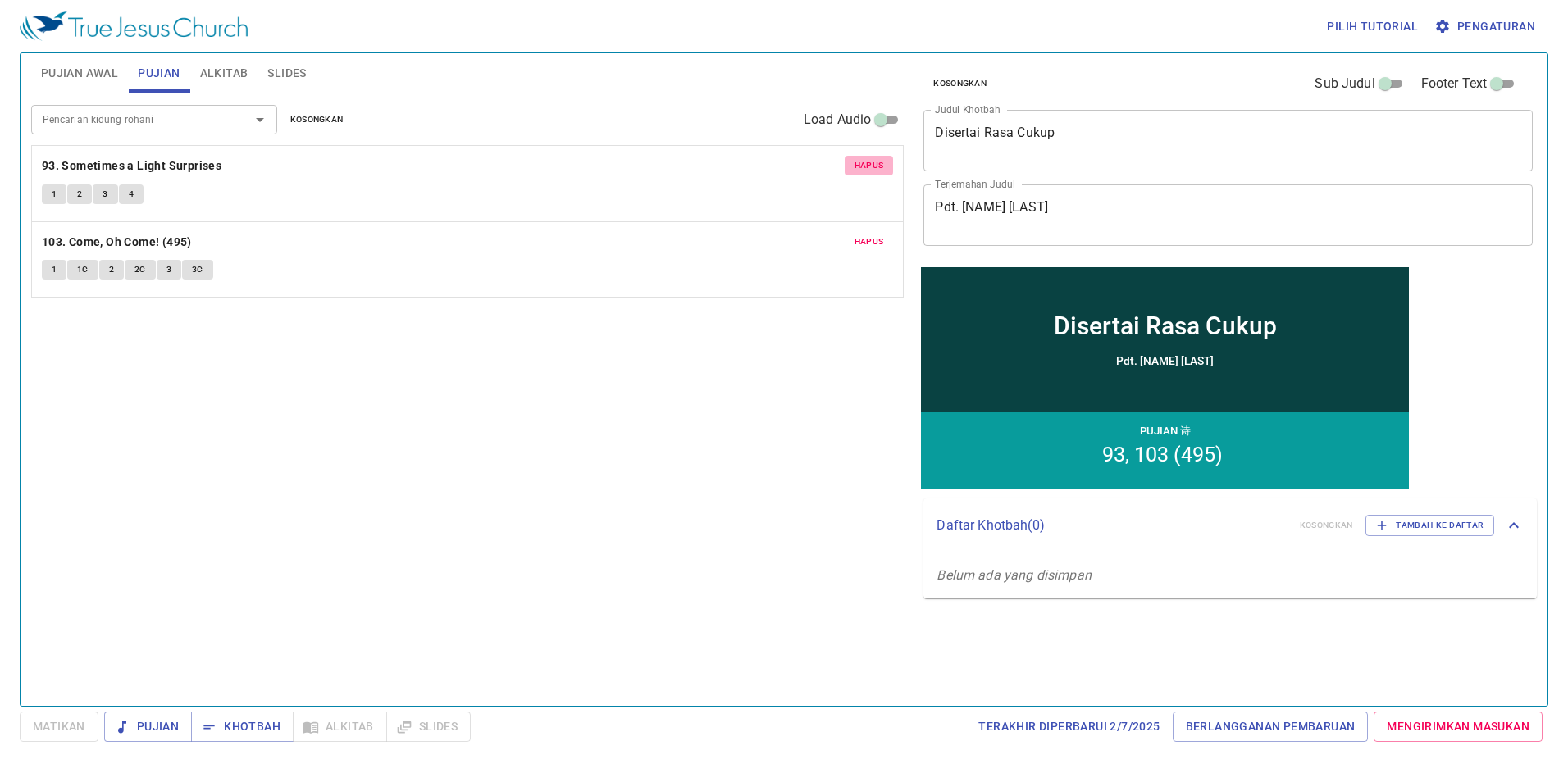 click on "Hapus" at bounding box center (869, 166) 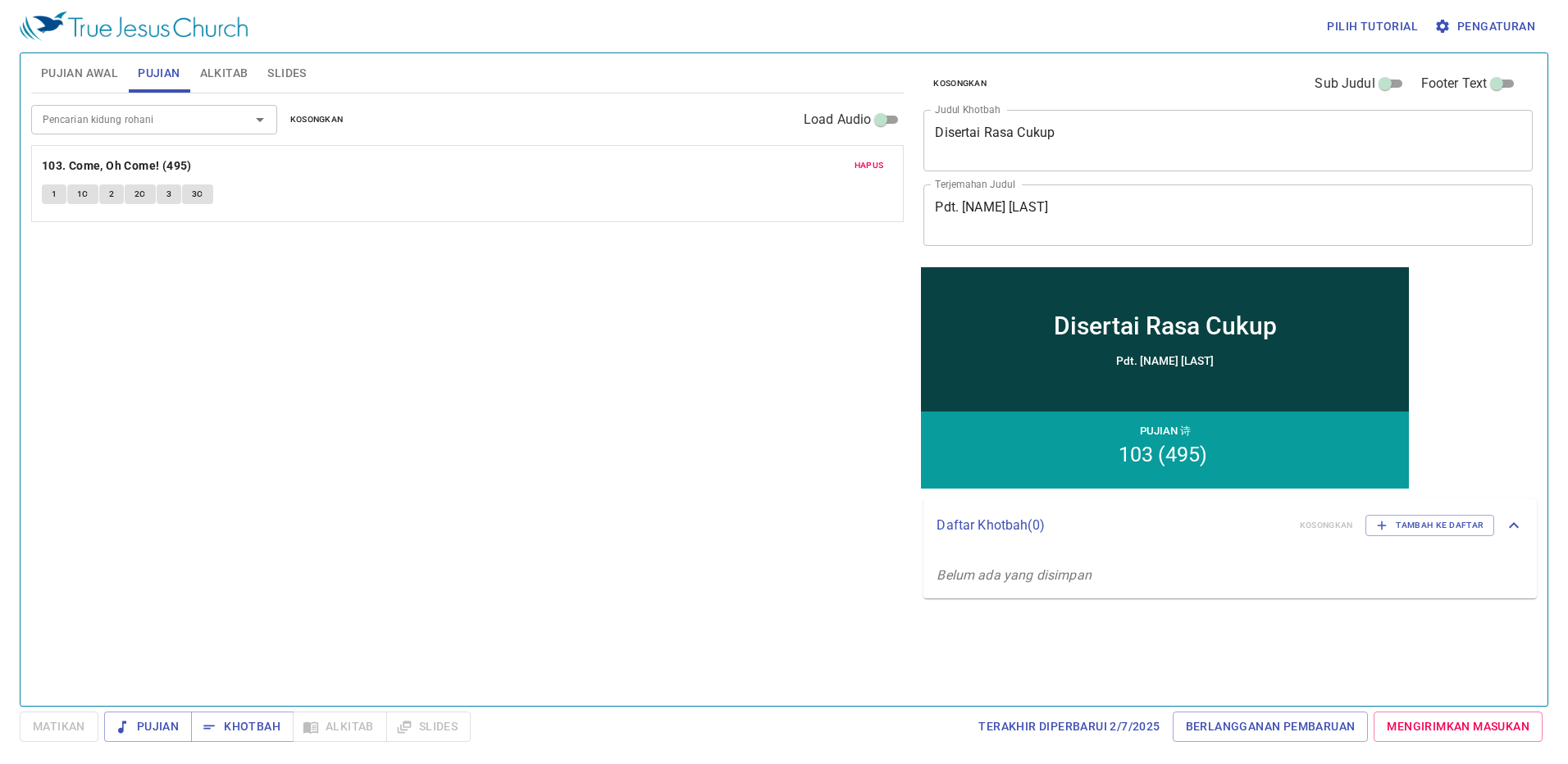 click on "Hapus" at bounding box center (869, 166) 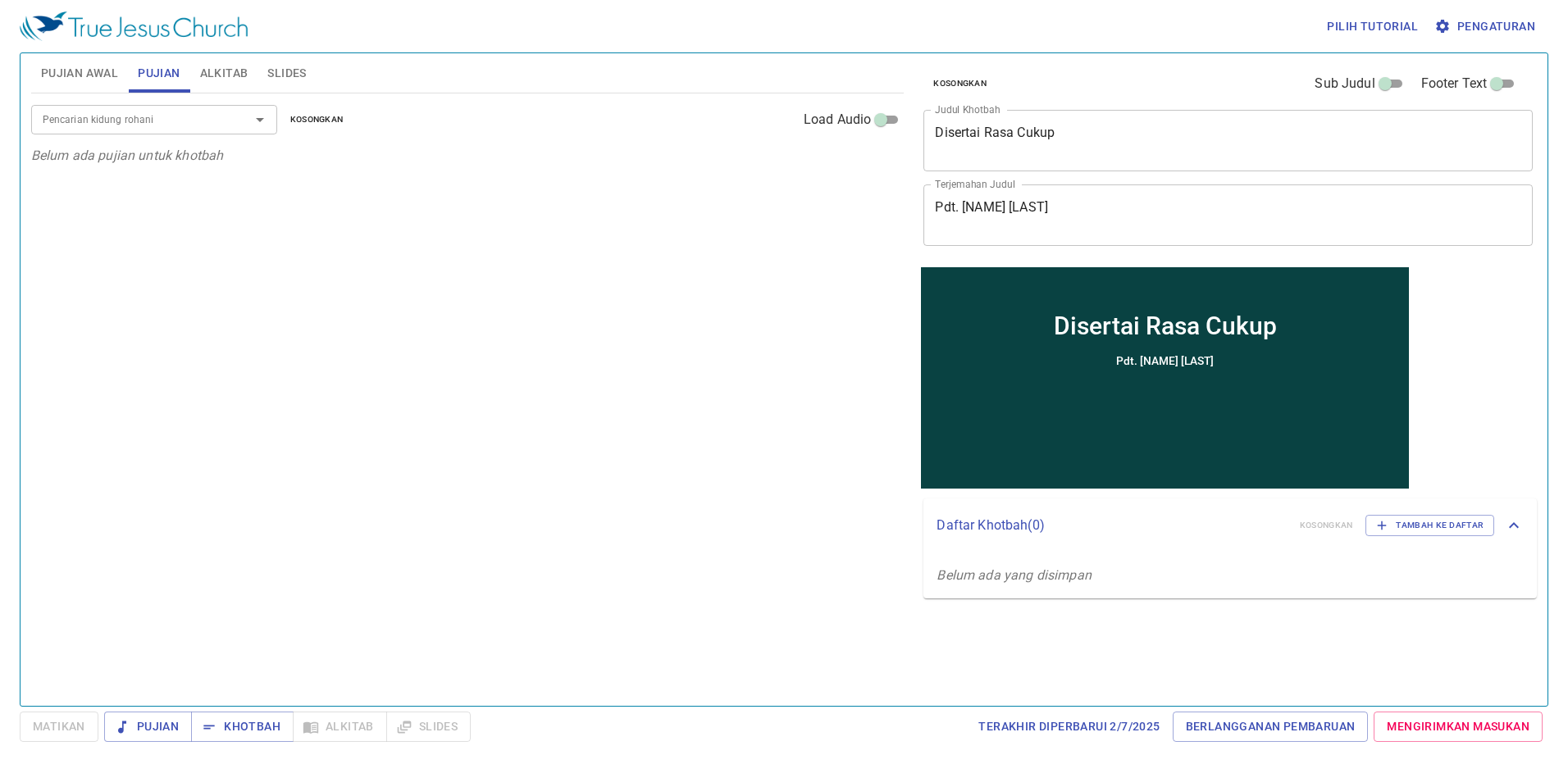 click on "Pencarian kidung rohani" at bounding box center (154, 119) 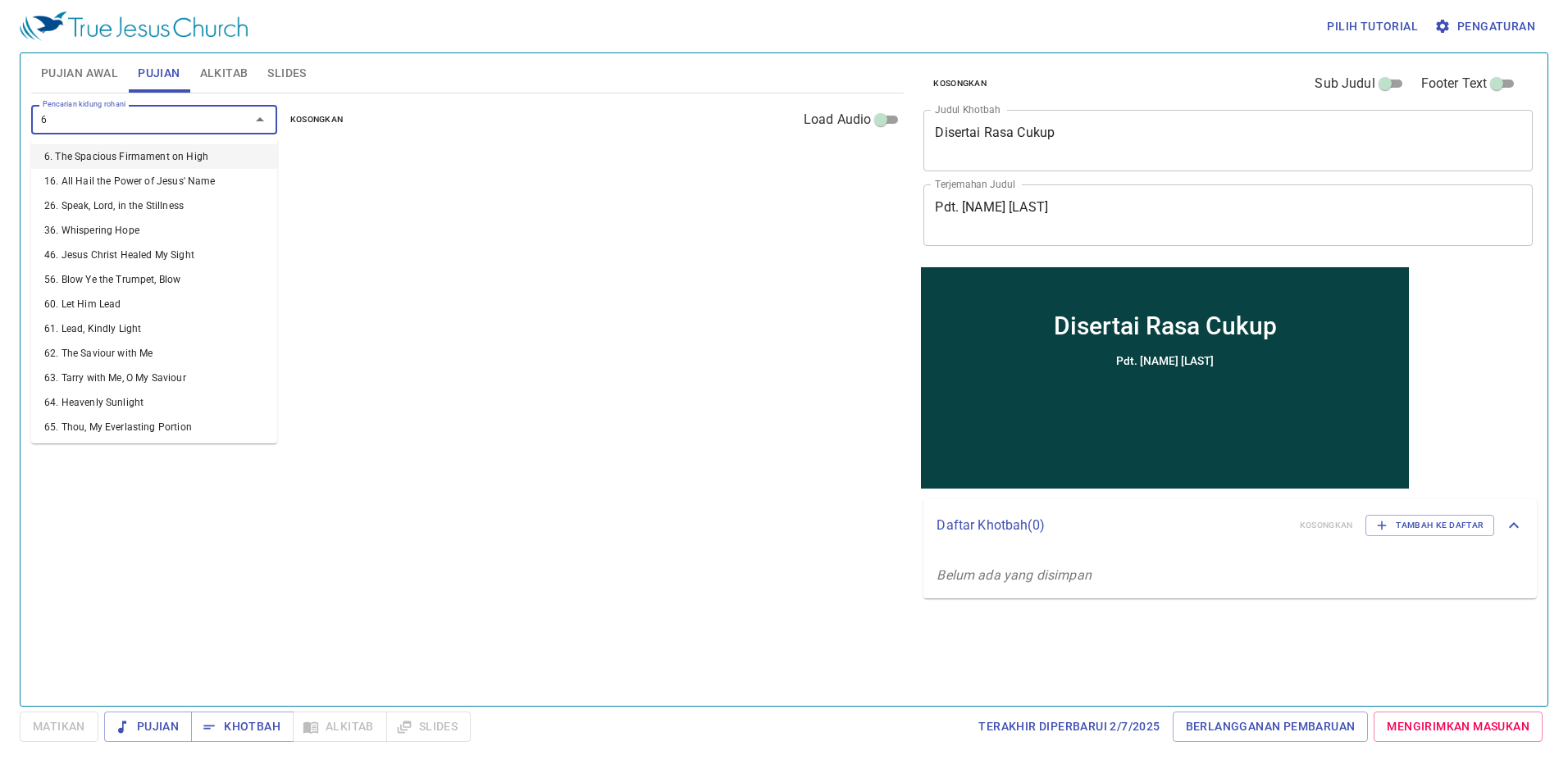 type on "64" 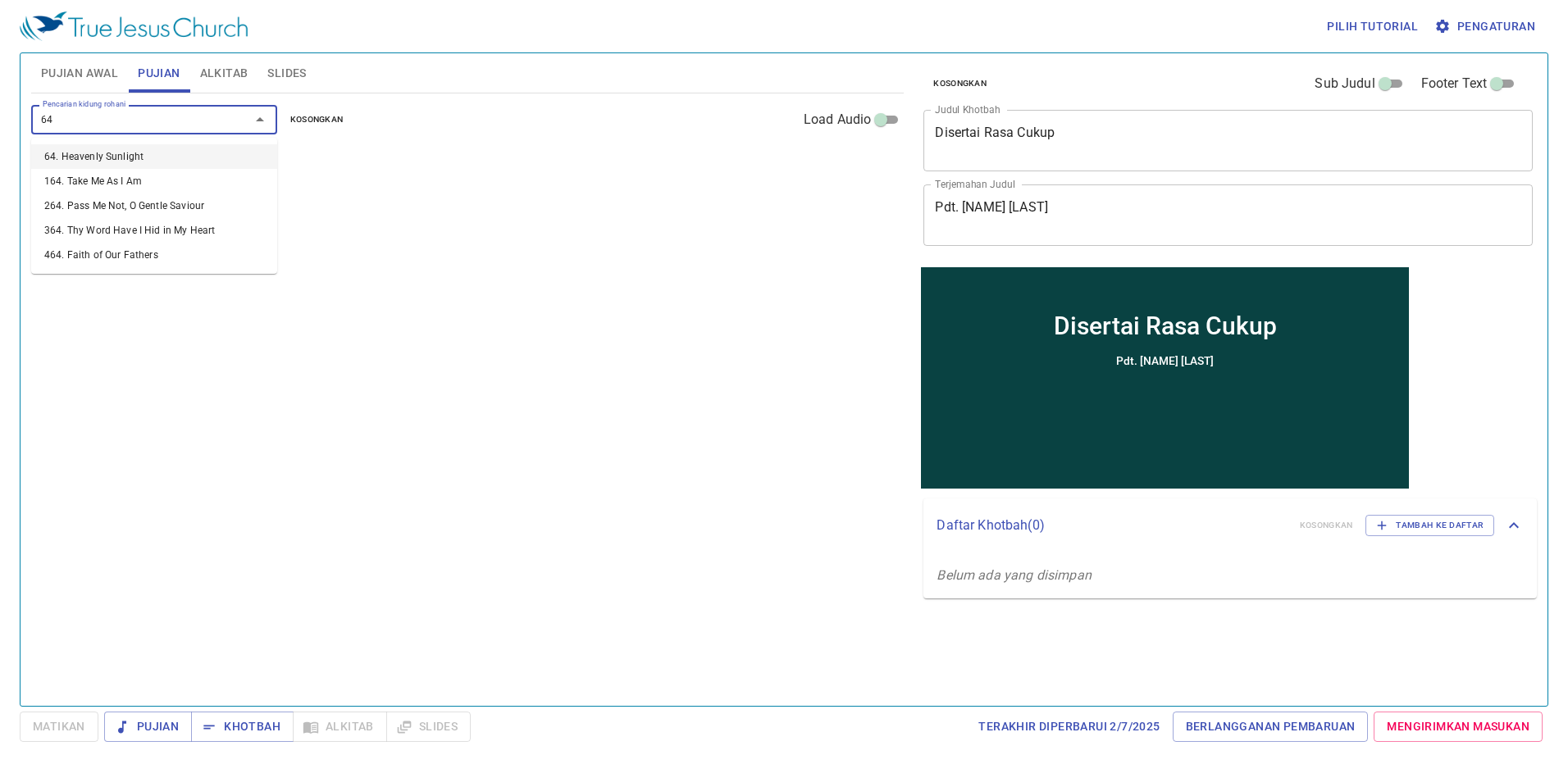 click on "64. Heavenly Sunlight" at bounding box center (154, 157) 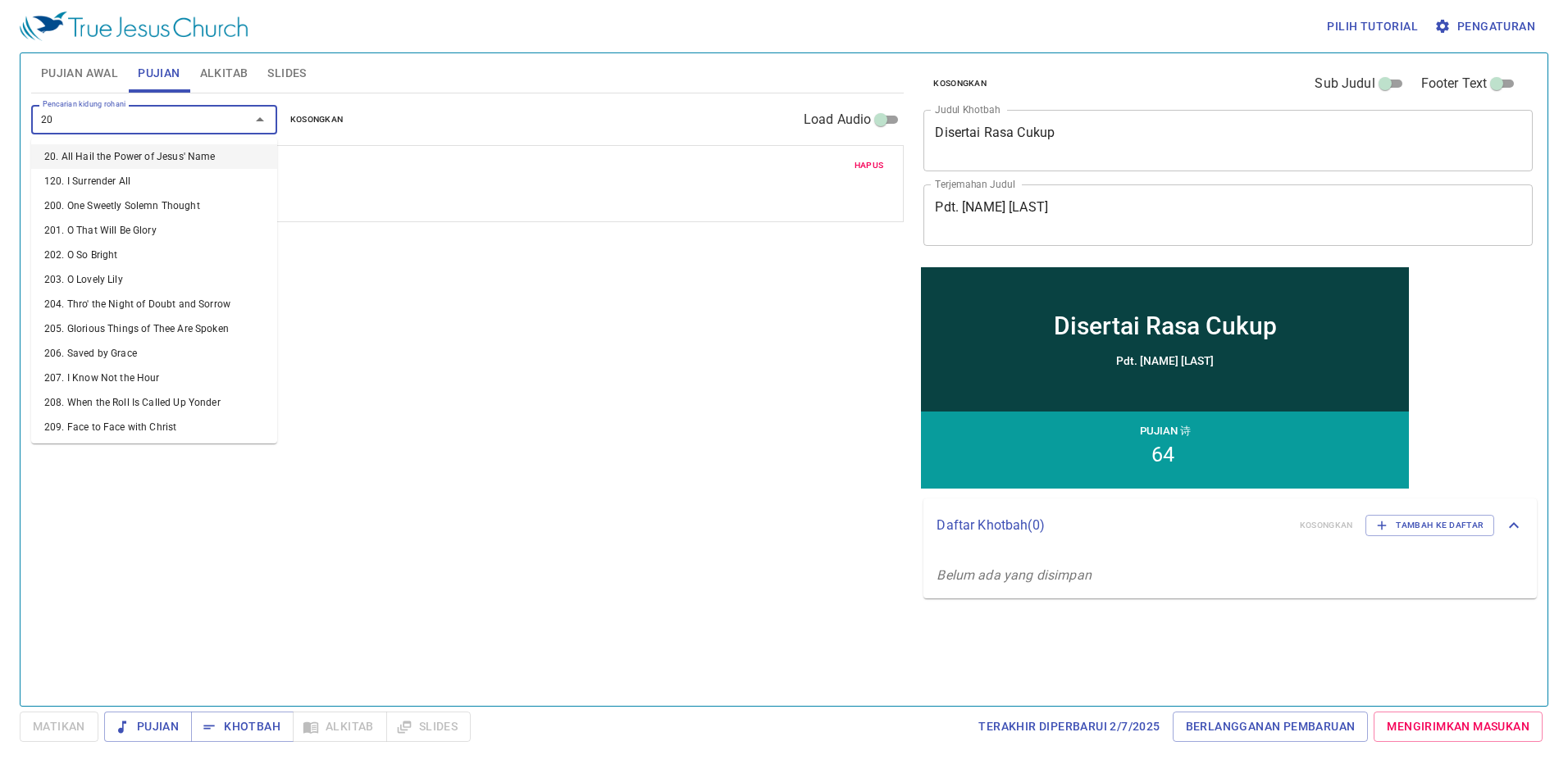 type on "208" 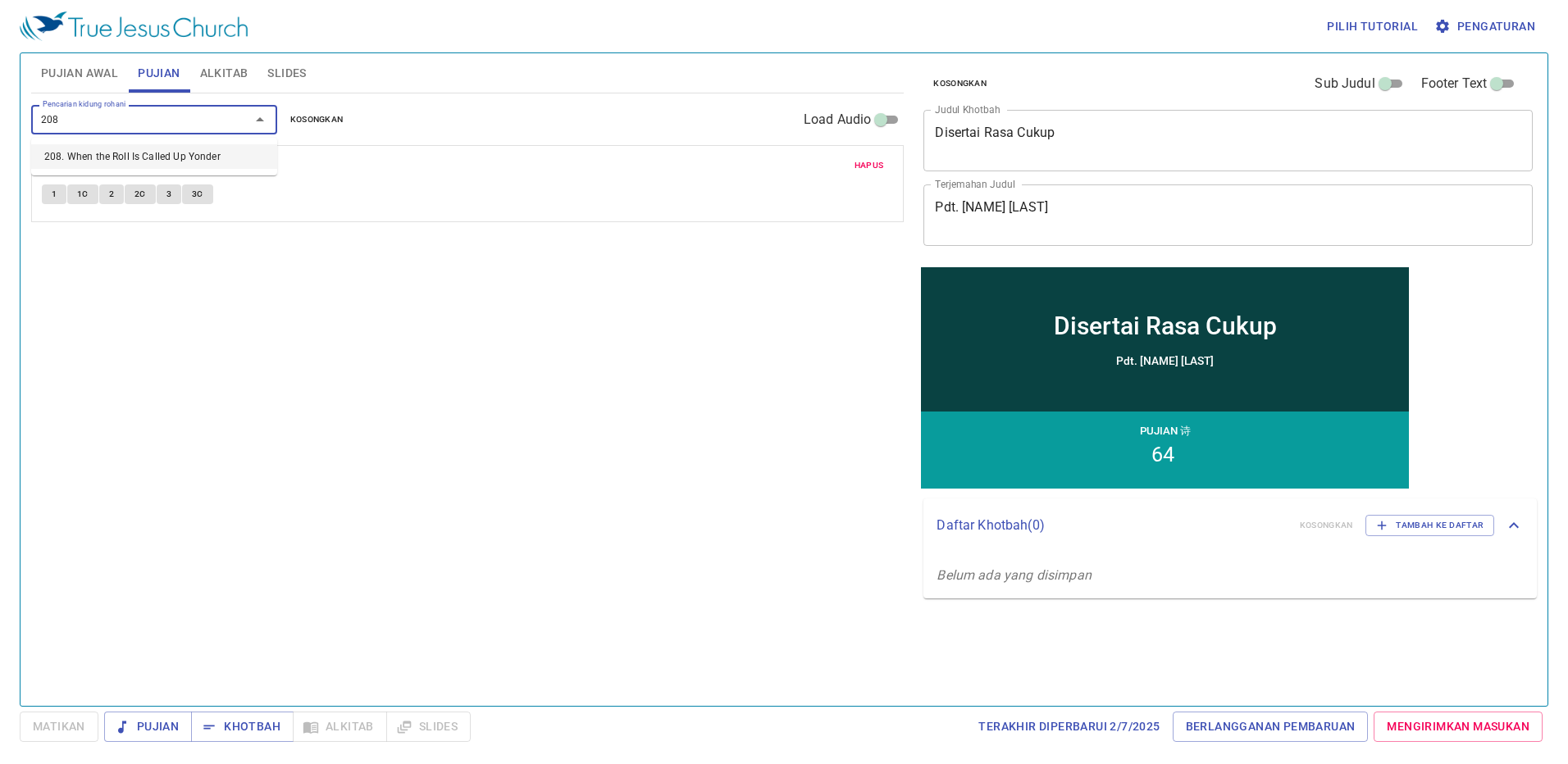 type 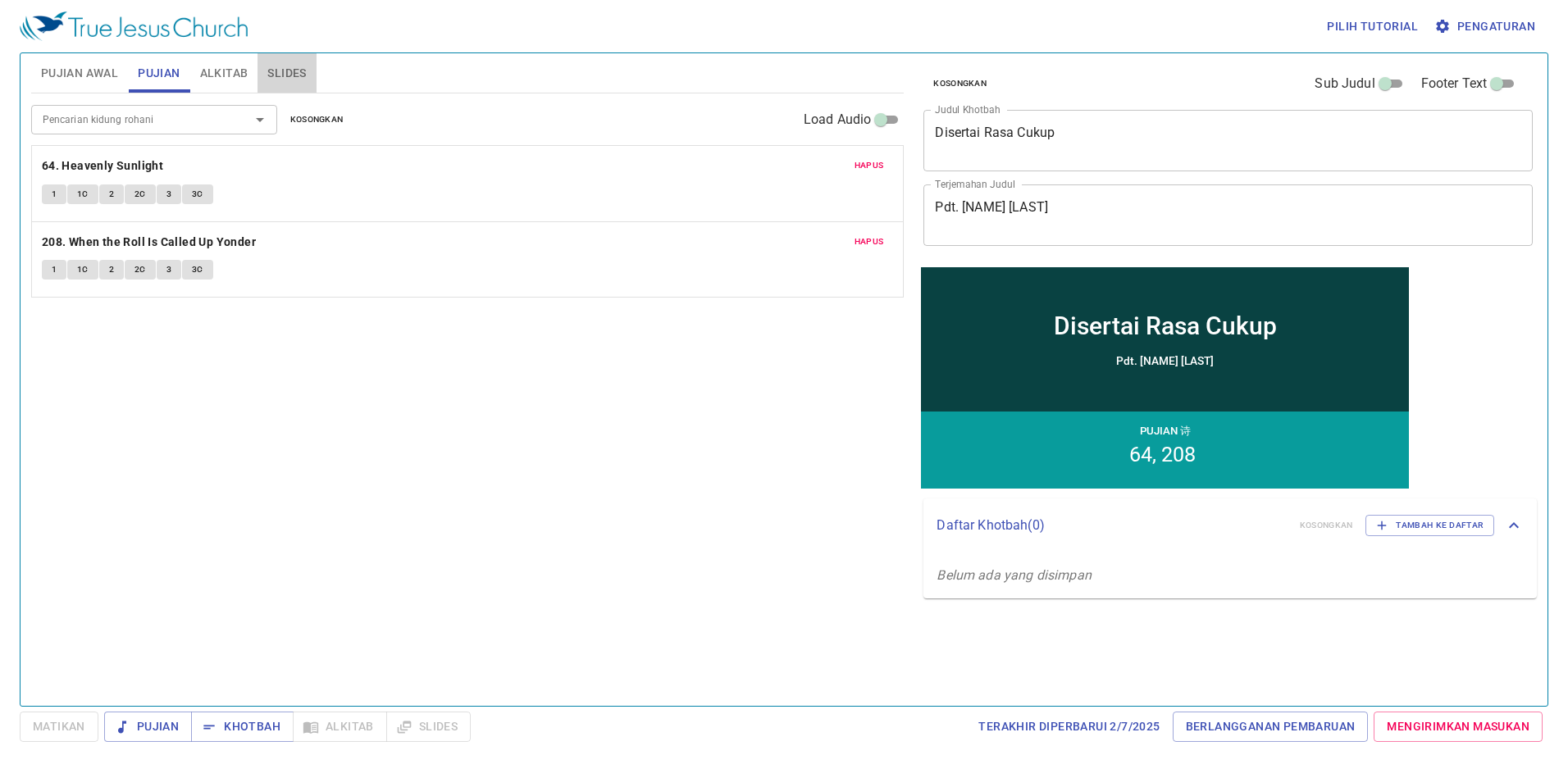click on "Slides" at bounding box center [286, 73] 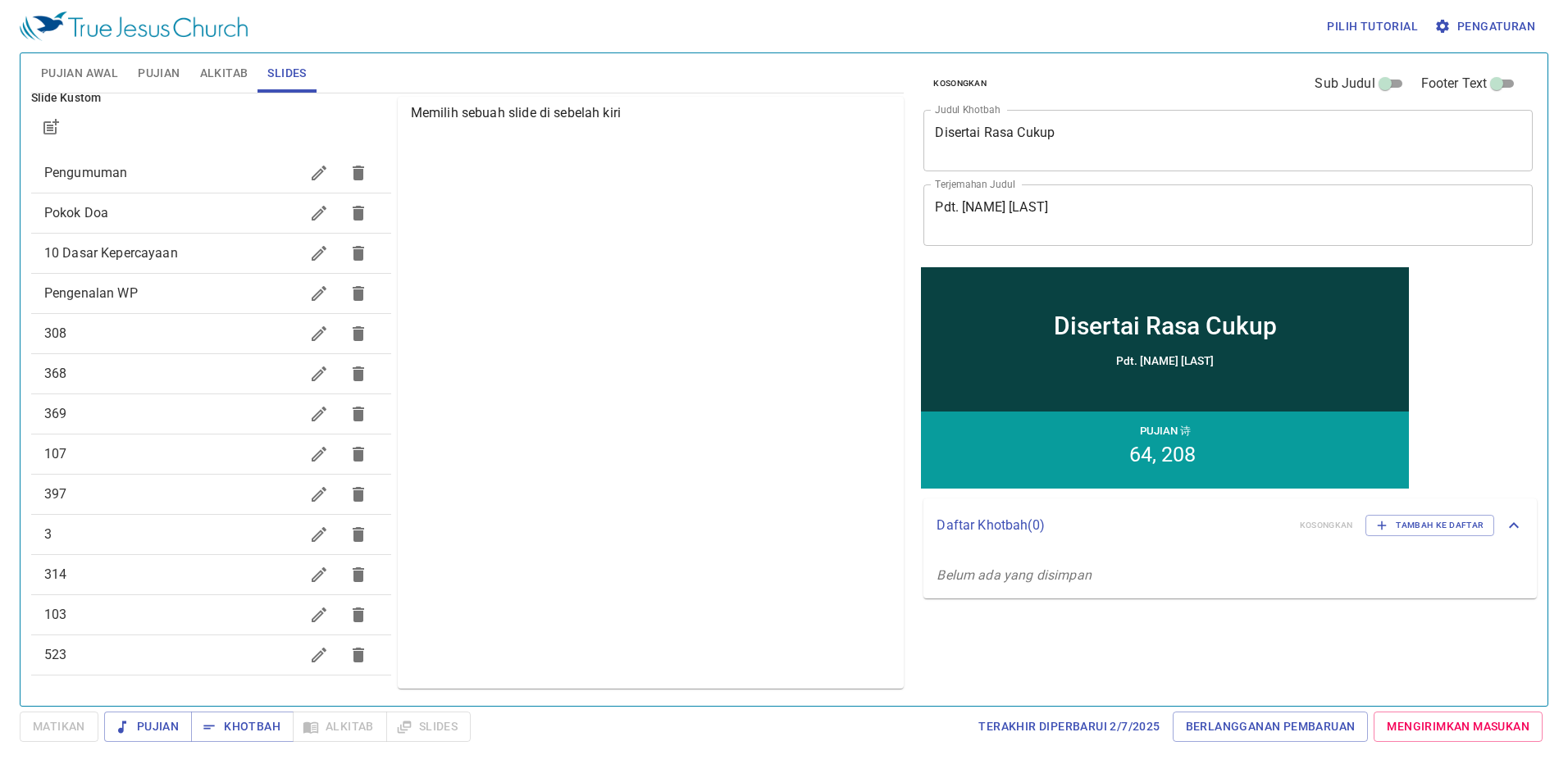 drag, startPoint x: 167, startPoint y: 65, endPoint x: 178, endPoint y: 61, distance: 11.7047 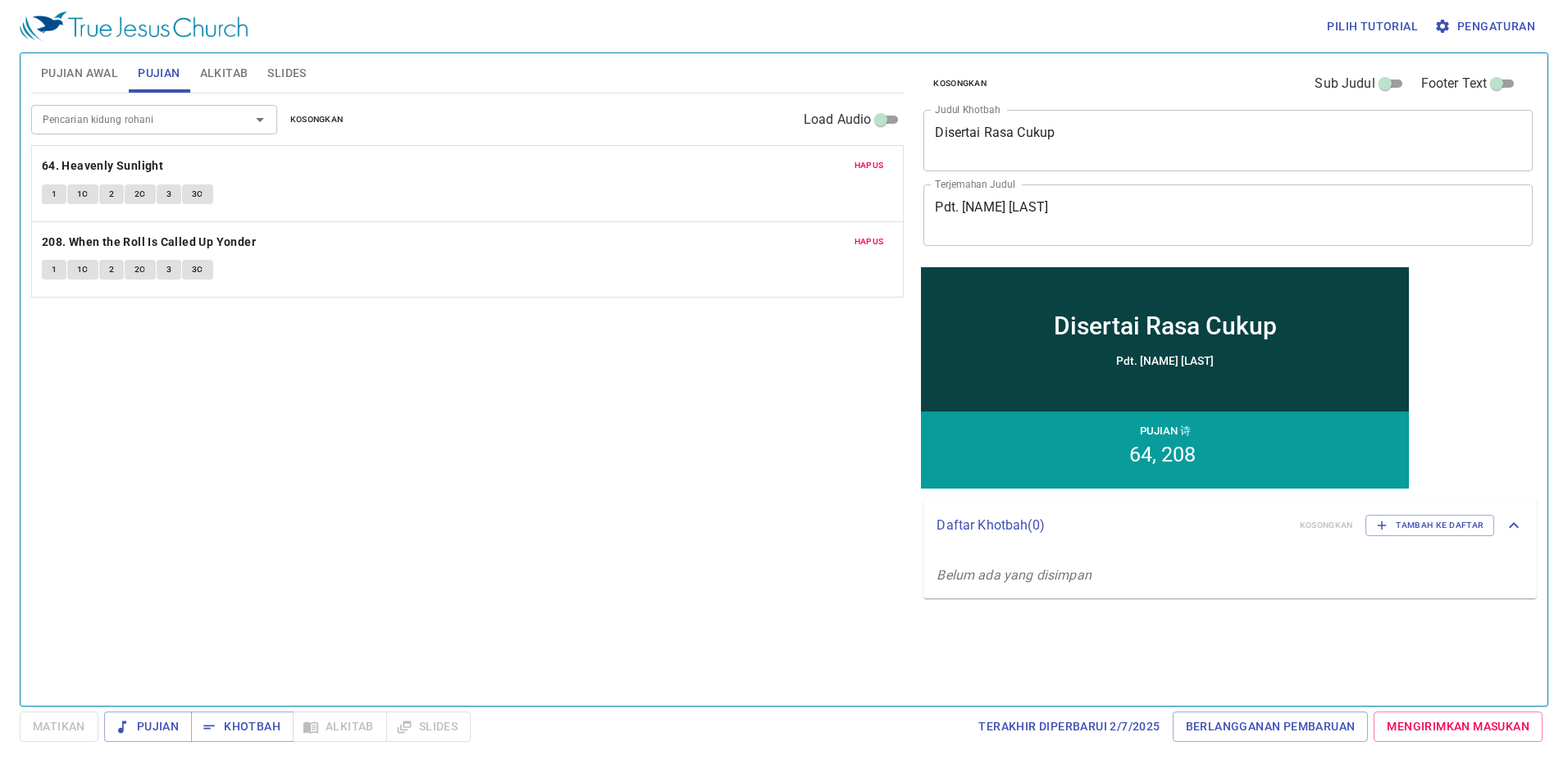 click on "Alkitab" at bounding box center [224, 73] 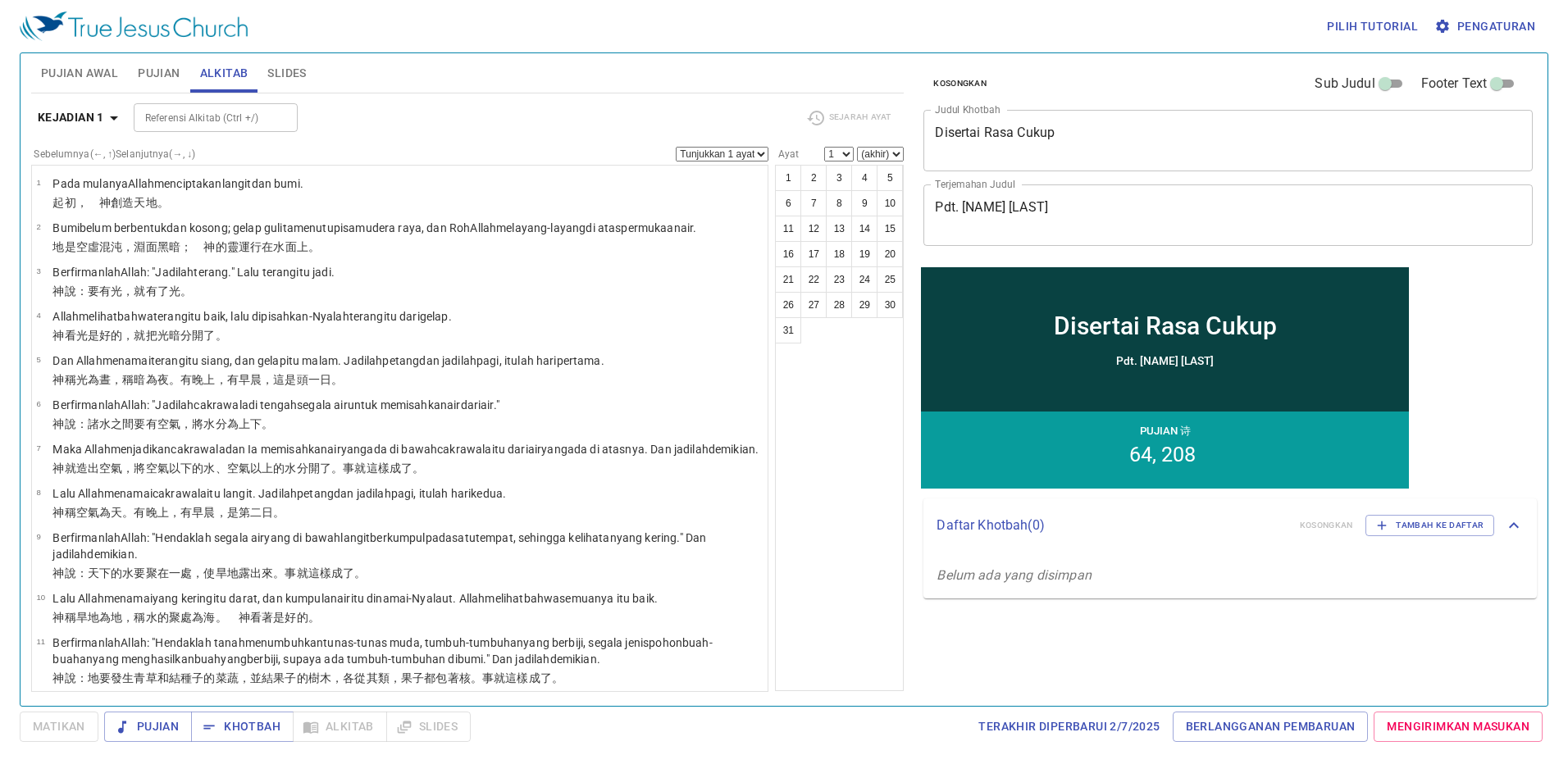 click on "Pujian Awal" at bounding box center (80, 73) 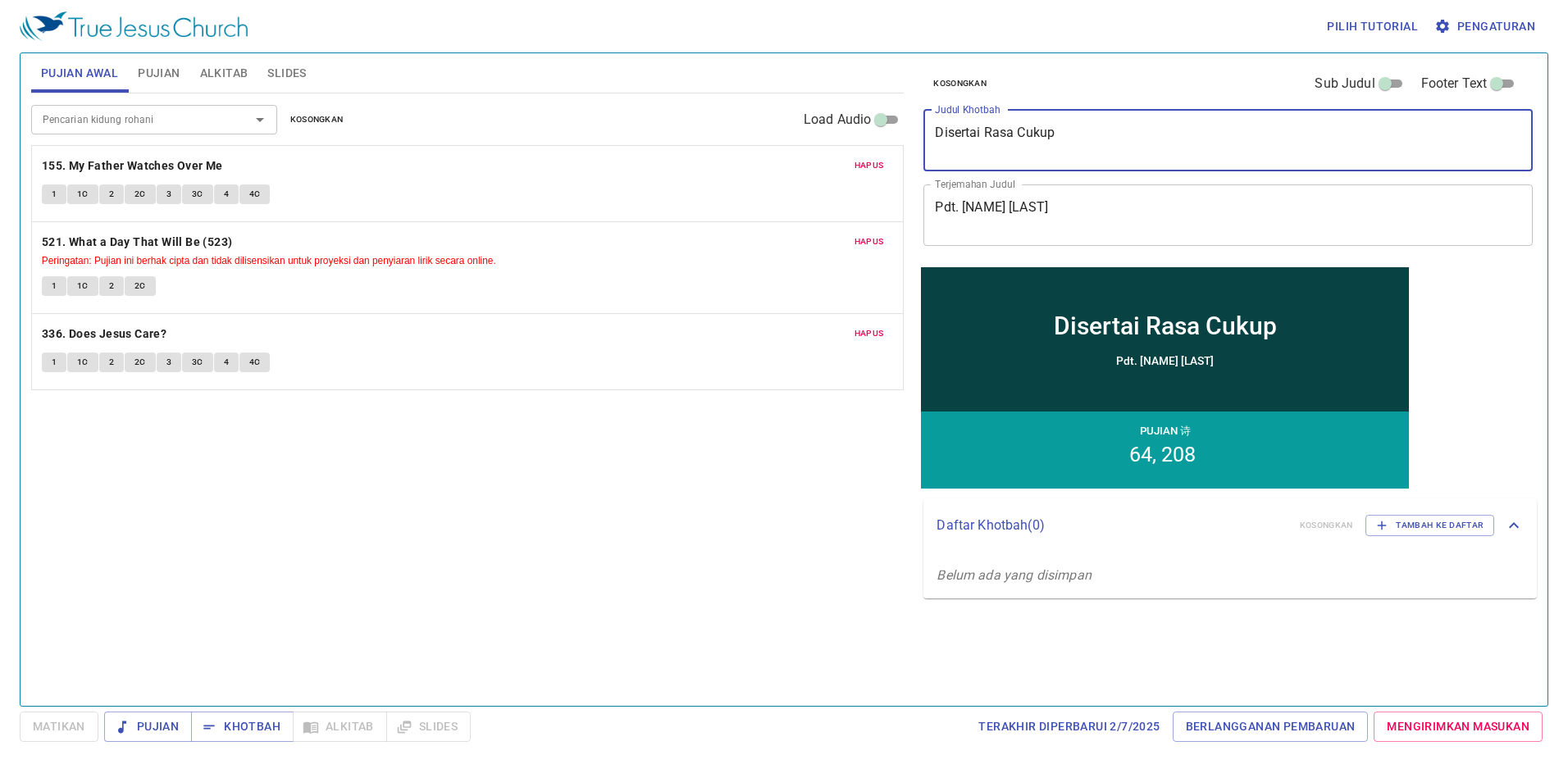 drag, startPoint x: 1059, startPoint y: 131, endPoint x: 896, endPoint y: 140, distance: 163.24828 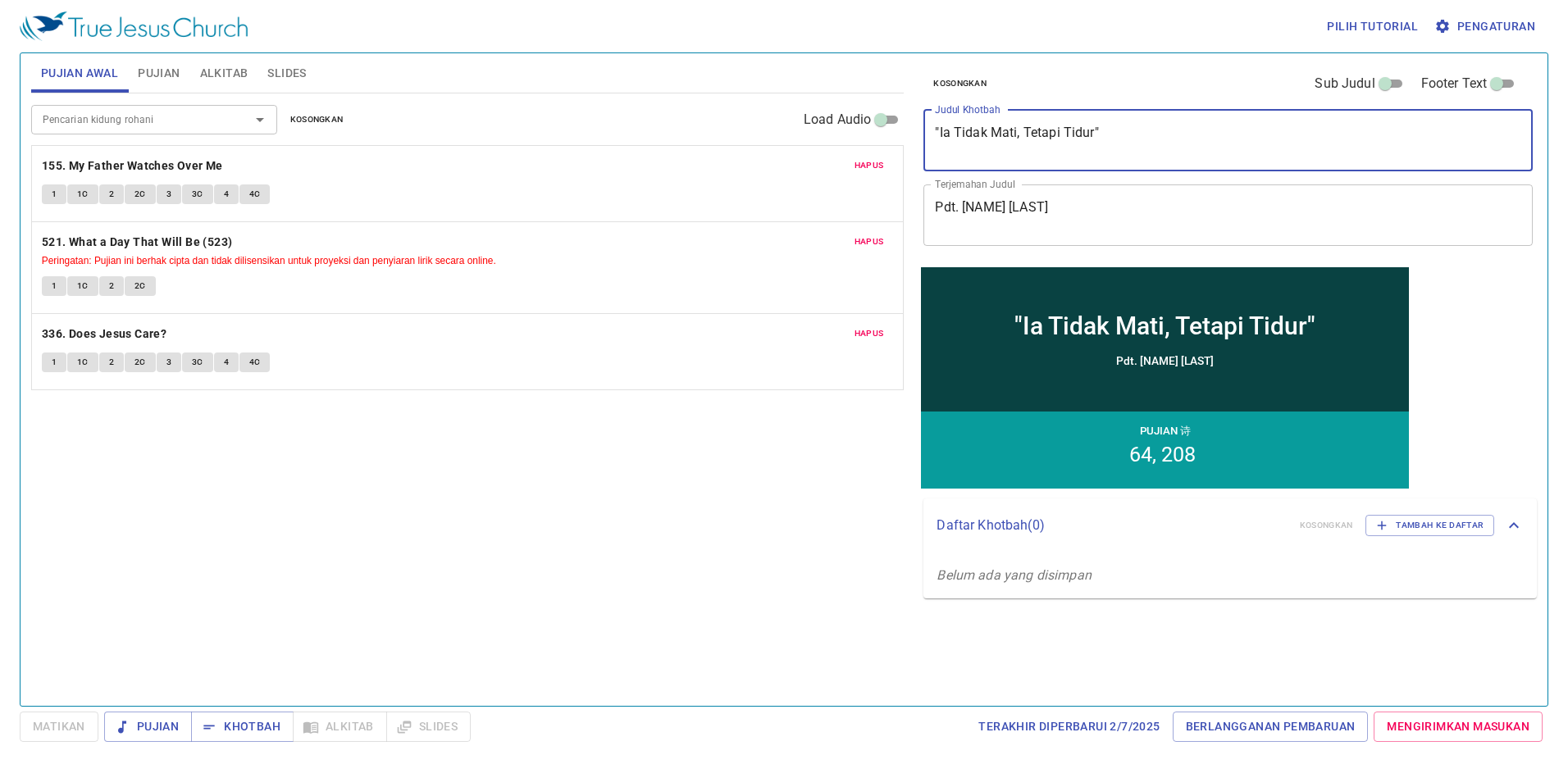 type on ""Ia Tidak Mati, Tetapi Tidur"" 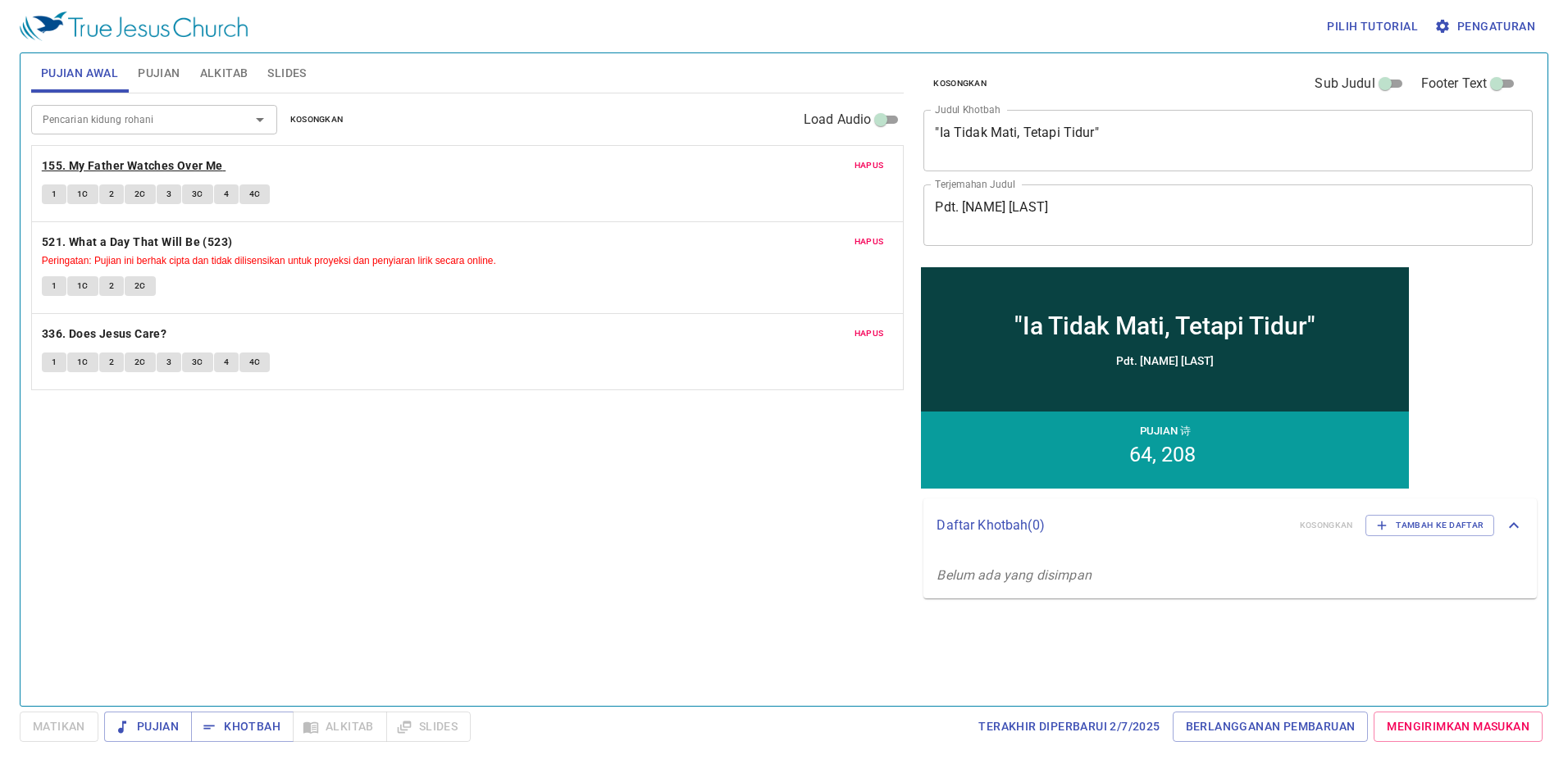 click on "155. My Father Watches Over Me" at bounding box center (132, 166) 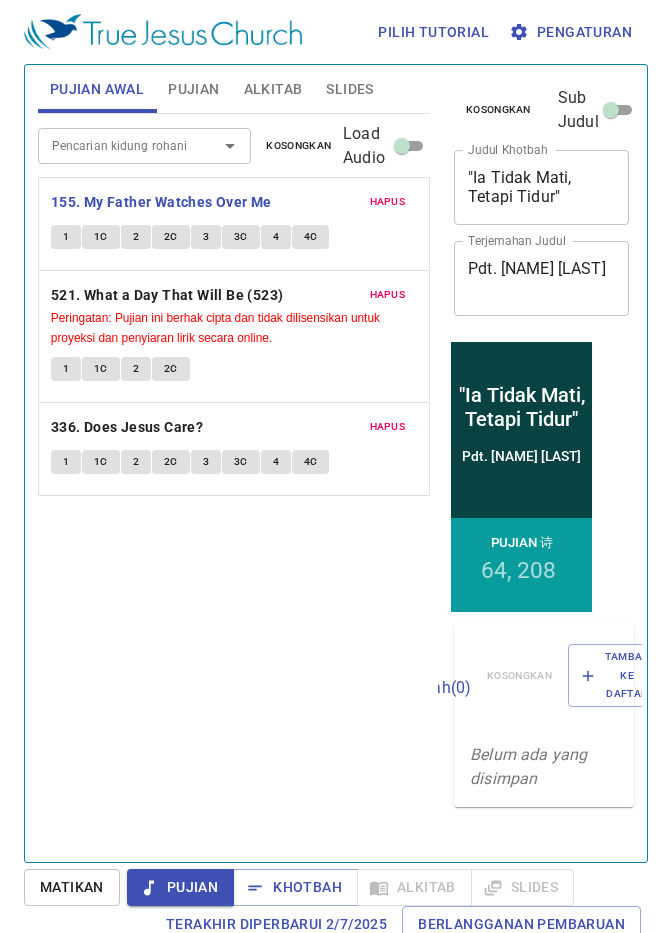 click on "Alkitab" at bounding box center [273, 89] 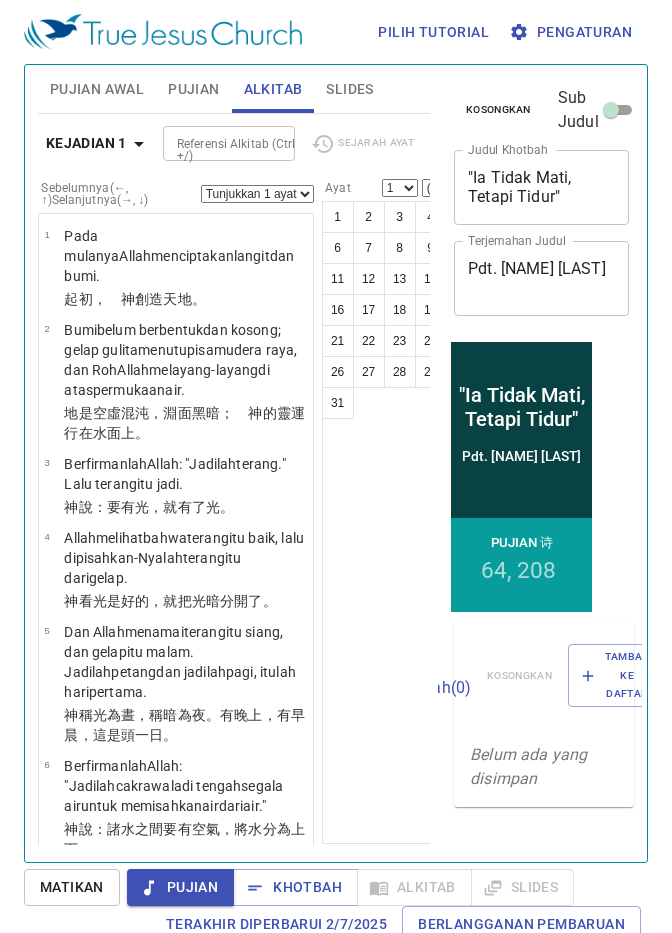 click on "Slides" at bounding box center (349, 89) 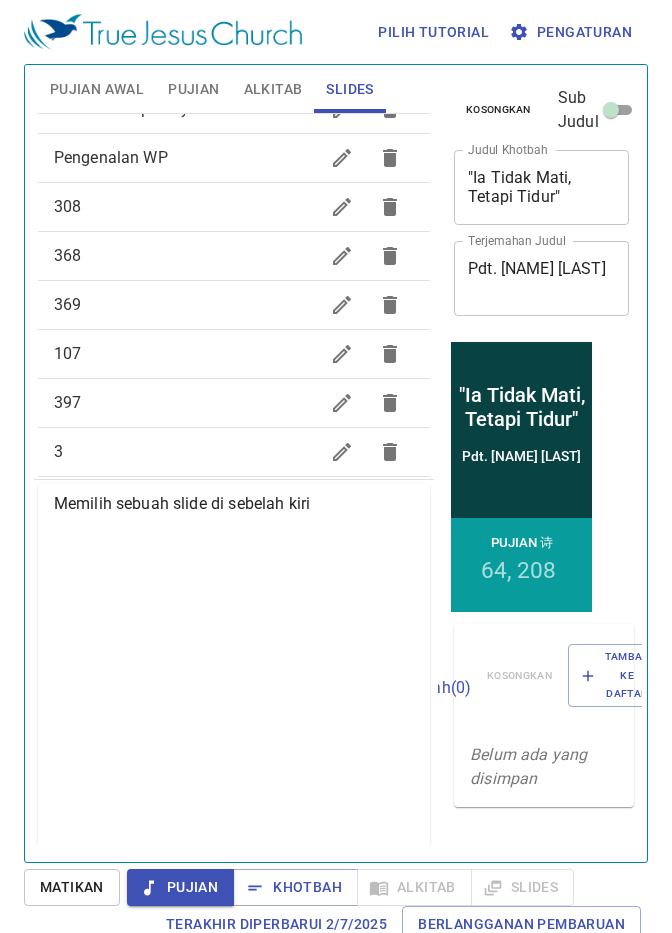 scroll, scrollTop: 567, scrollLeft: 0, axis: vertical 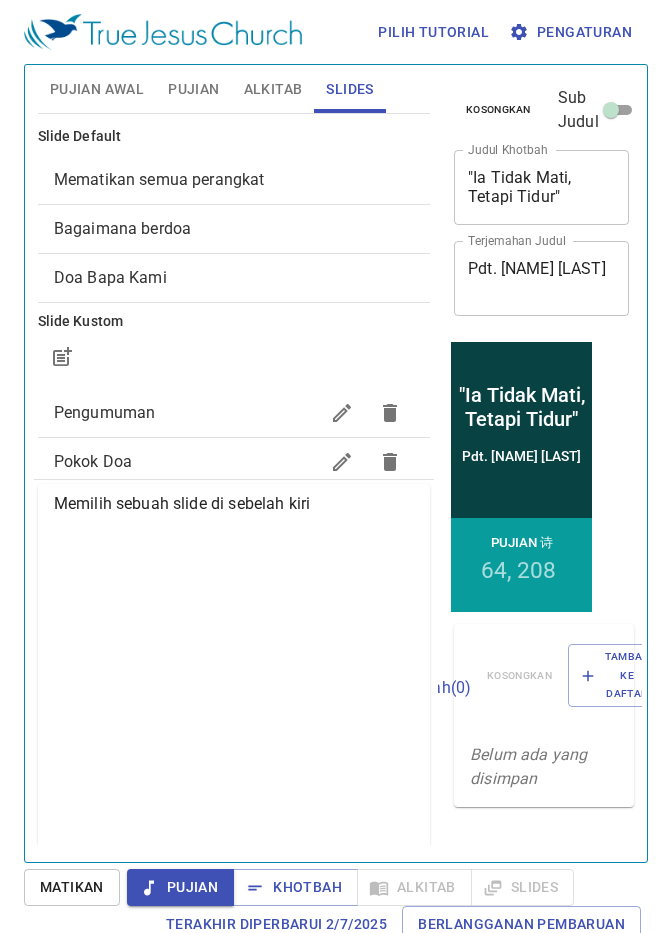 click on "Bagaimana berdoa" at bounding box center [234, 229] 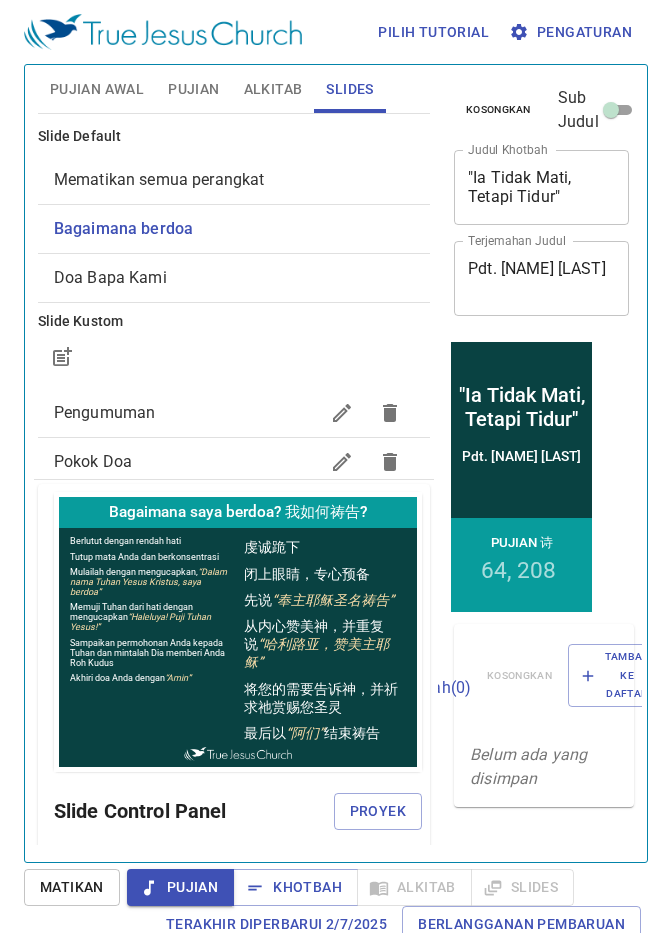 scroll, scrollTop: 0, scrollLeft: 0, axis: both 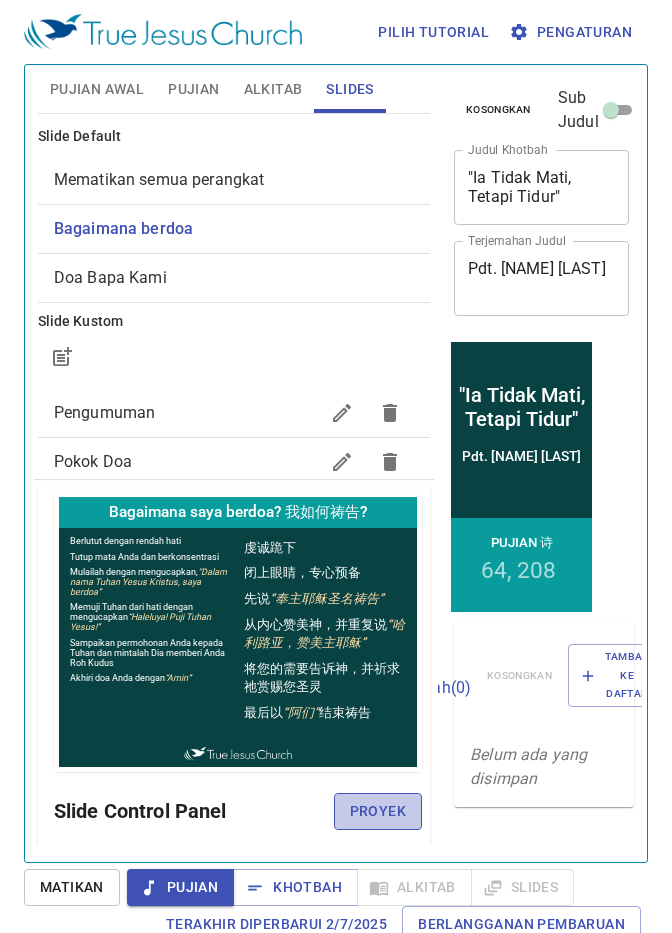 click on "Proyek" at bounding box center (378, 811) 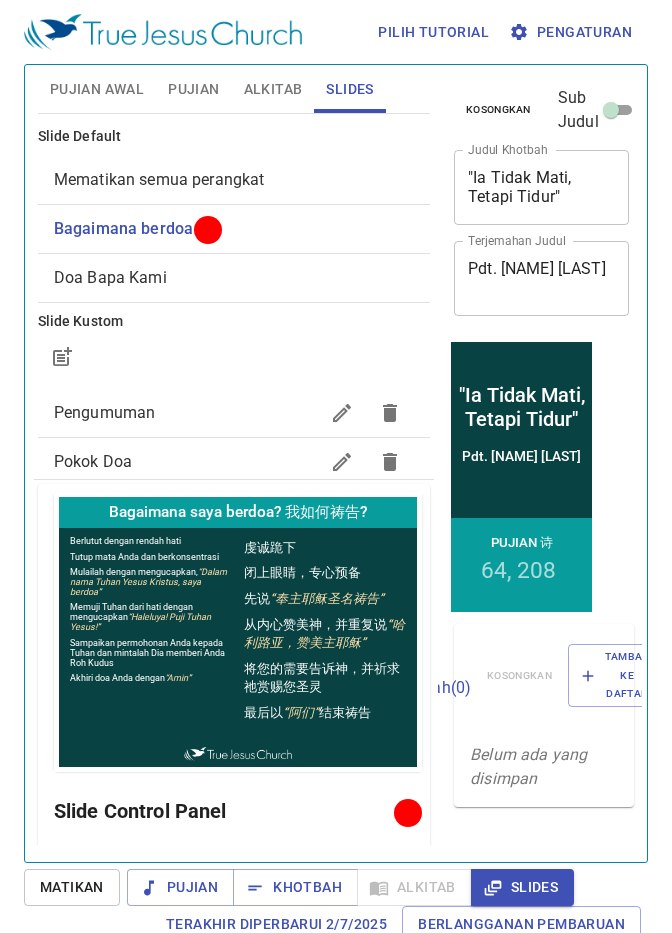 click on "Pujian Awal" at bounding box center (97, 89) 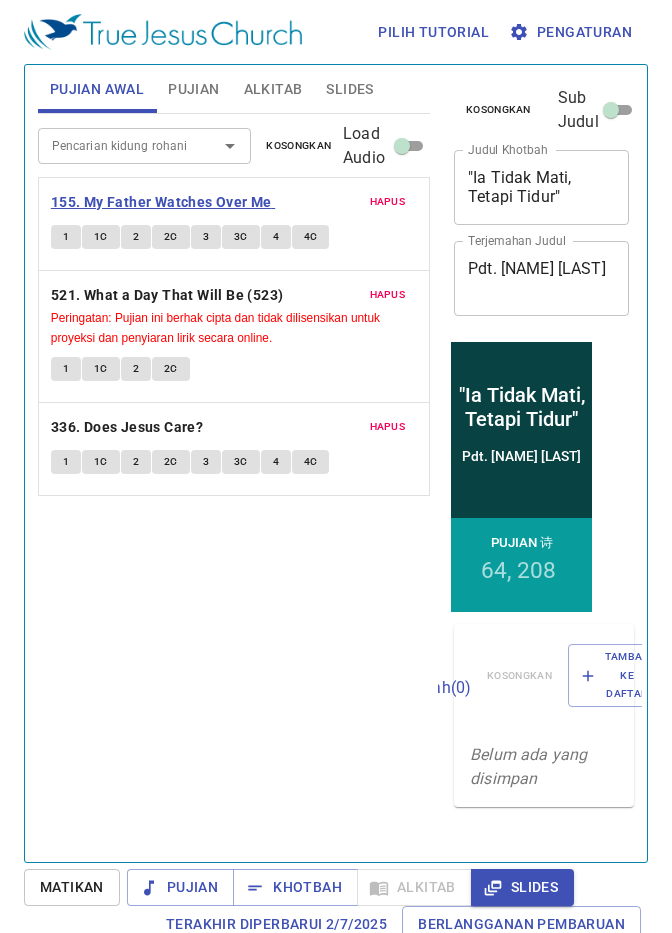 click on "155. My Father Watches Over Me" at bounding box center [161, 202] 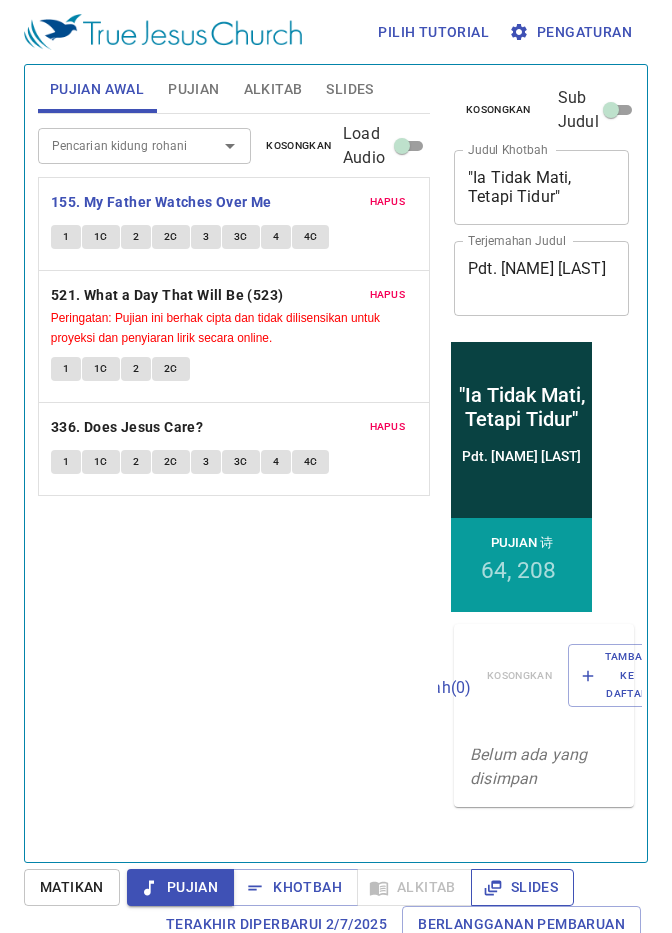 click on "Slides" at bounding box center (522, 887) 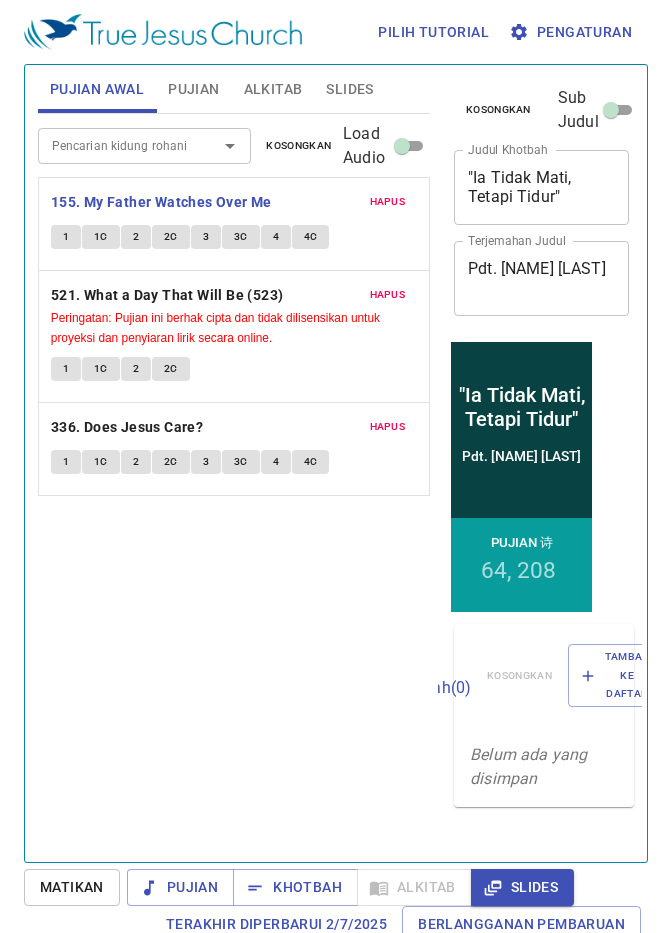 click on "Slides" at bounding box center [349, 89] 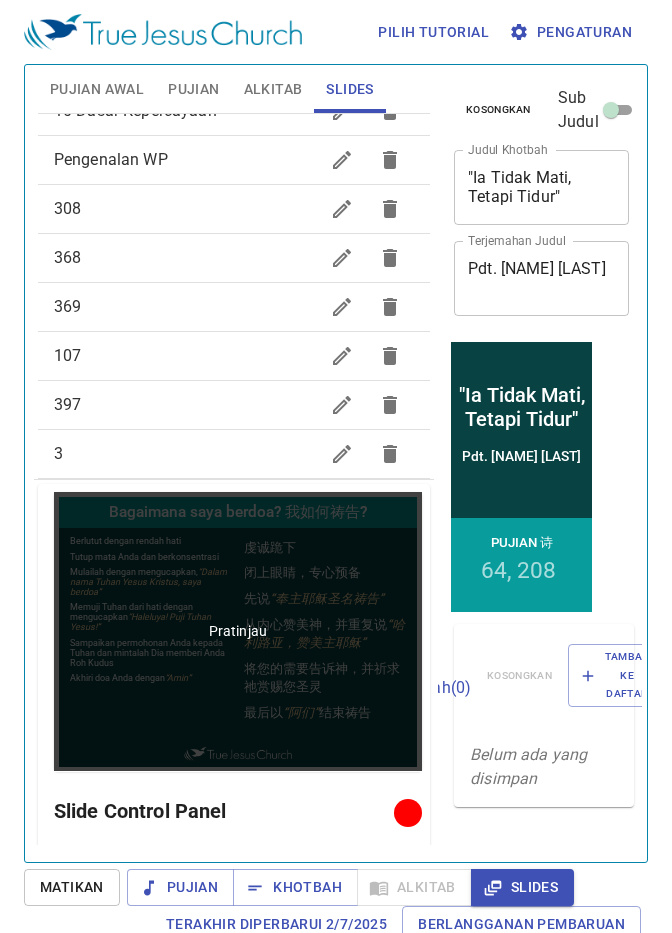 scroll, scrollTop: 567, scrollLeft: 0, axis: vertical 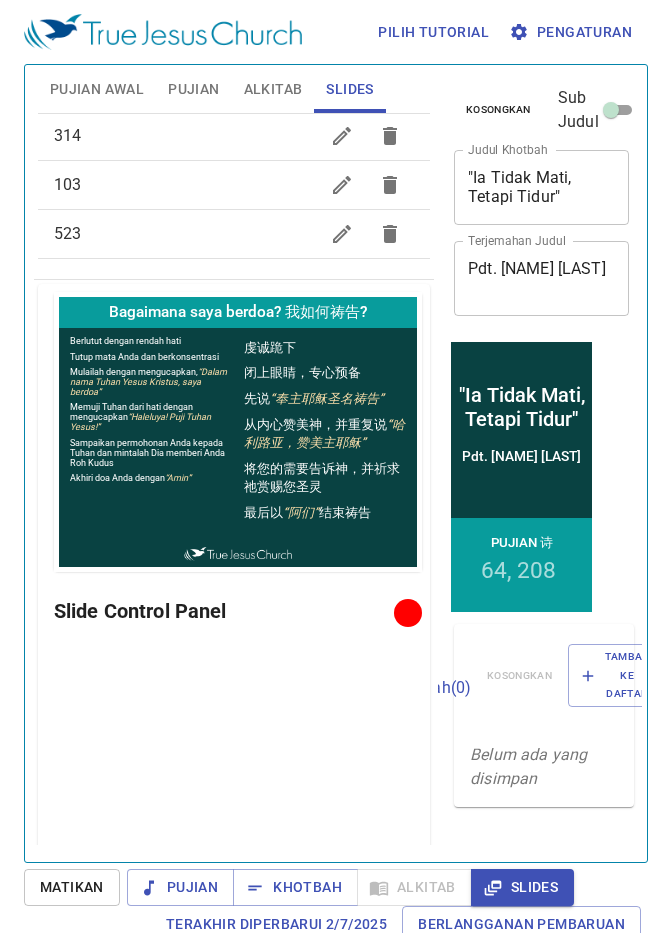 click on "523" at bounding box center [186, 234] 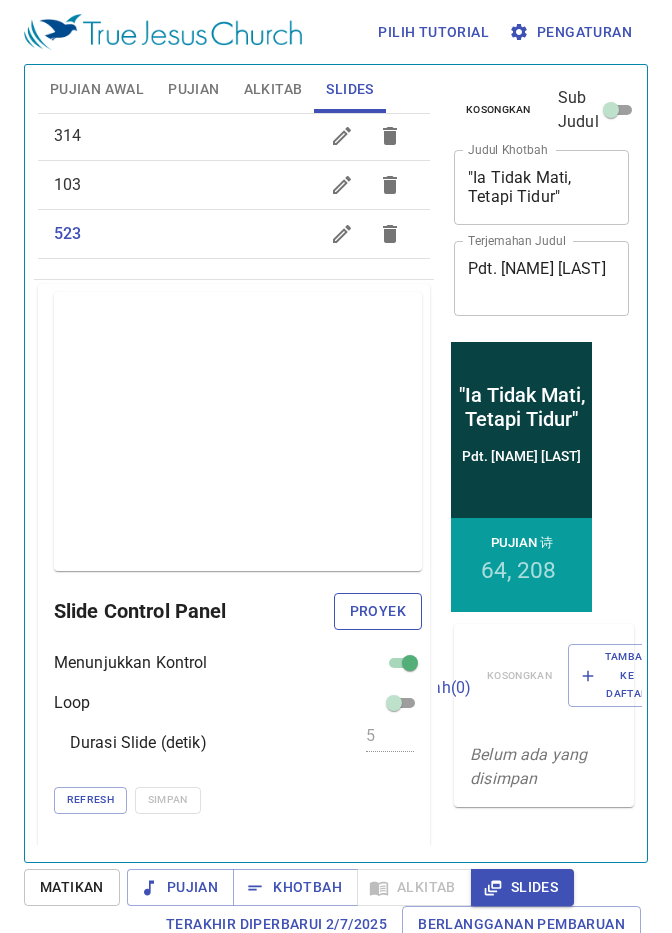 click on "Proyek" at bounding box center (378, 611) 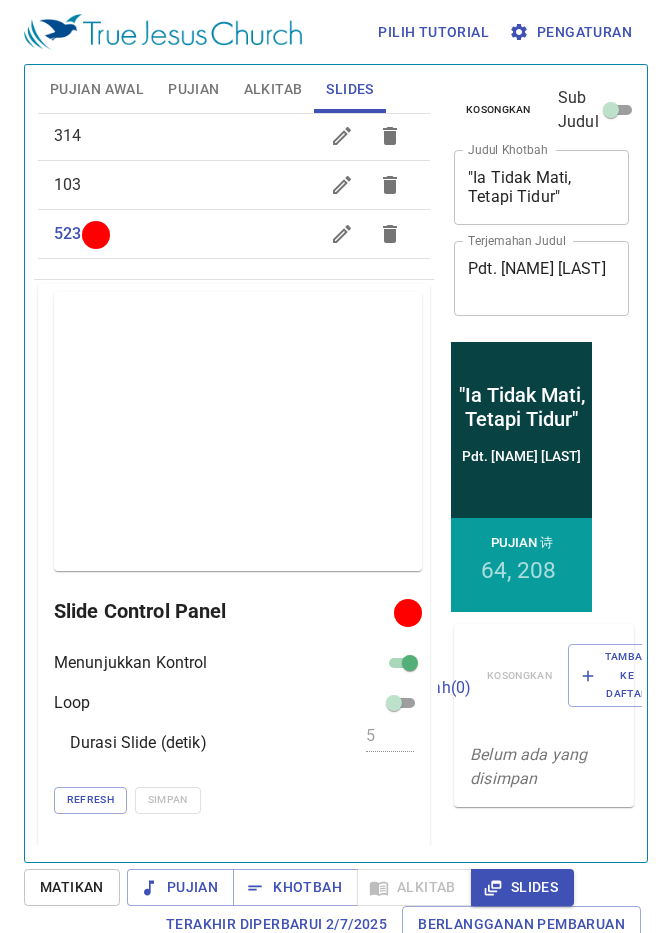 click on "Pujian Awal" at bounding box center [97, 89] 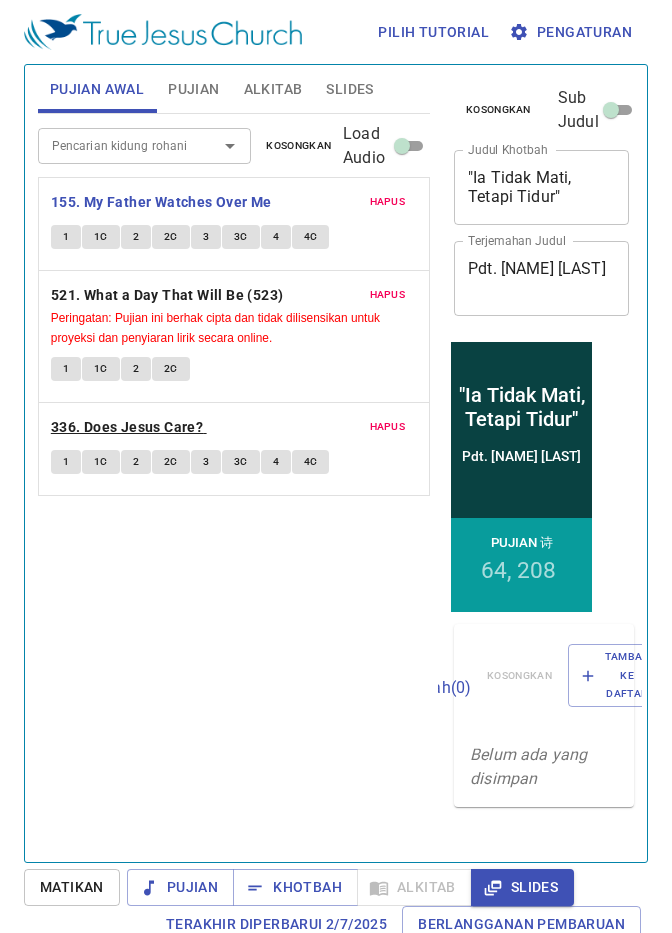 click on "336. Does Jesus Care?" at bounding box center (127, 427) 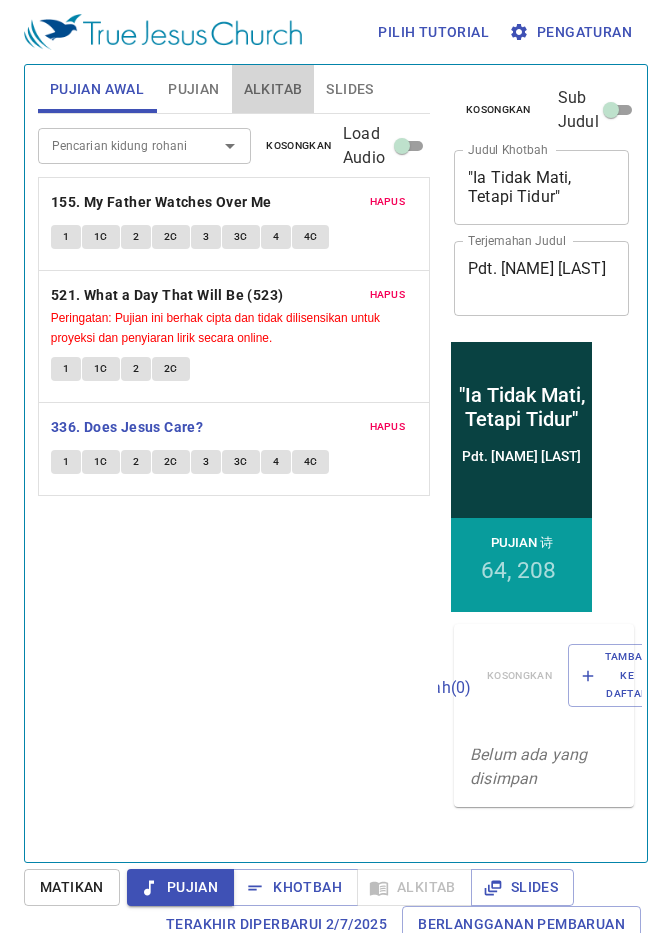 click on "Alkitab" at bounding box center (273, 89) 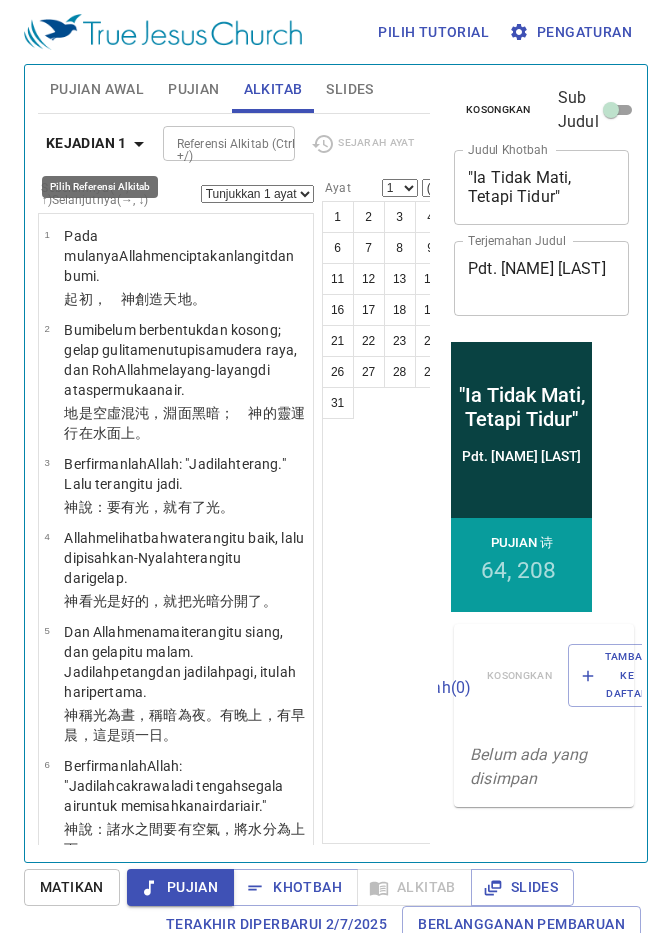 click on "Kejadian 1" at bounding box center [86, 143] 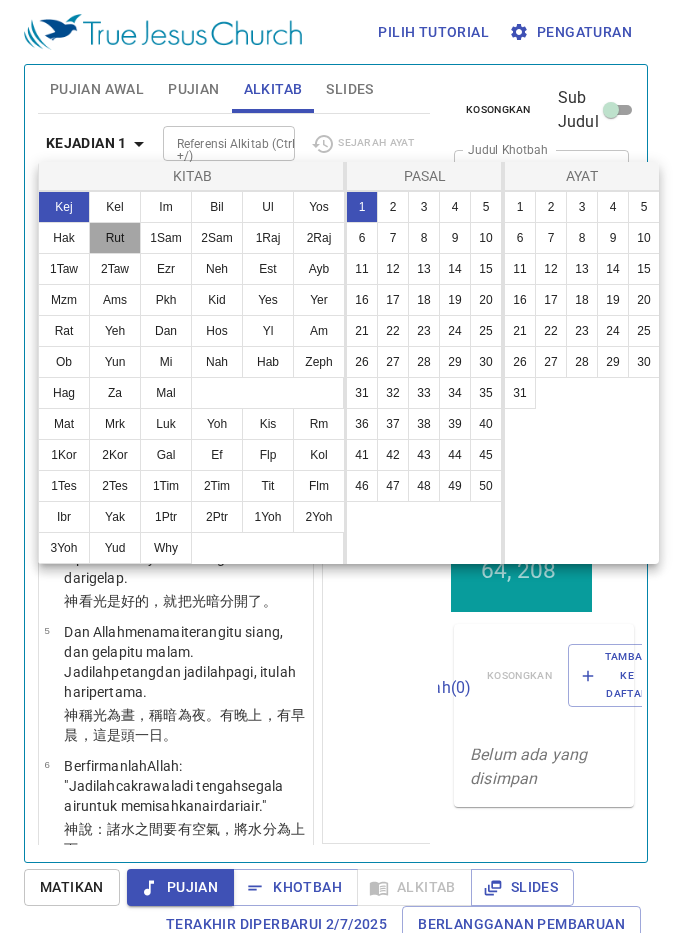 click on "Rut" at bounding box center (115, 238) 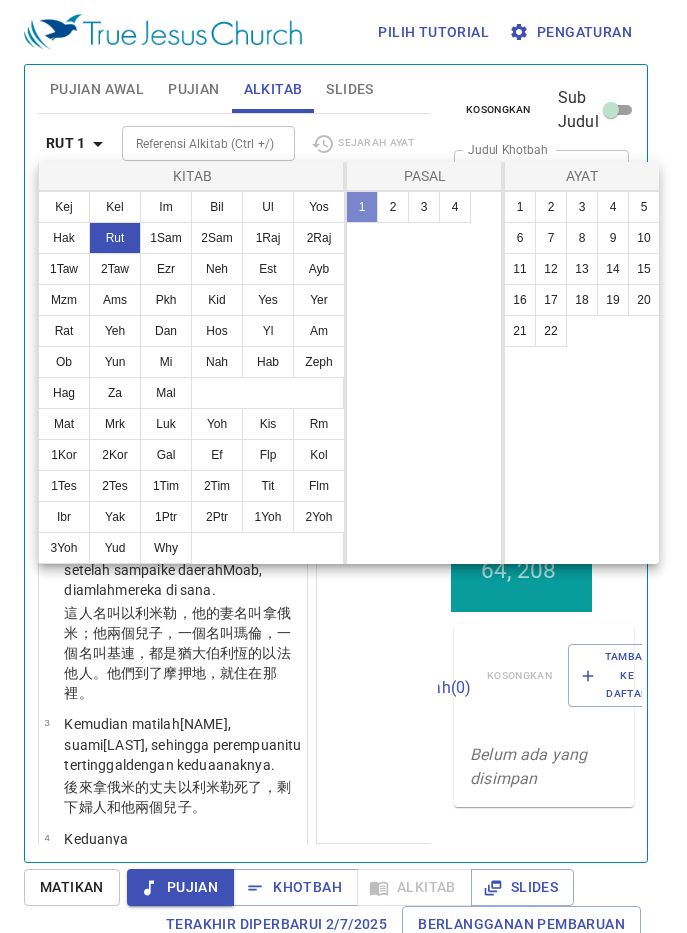click on "1" at bounding box center [362, 207] 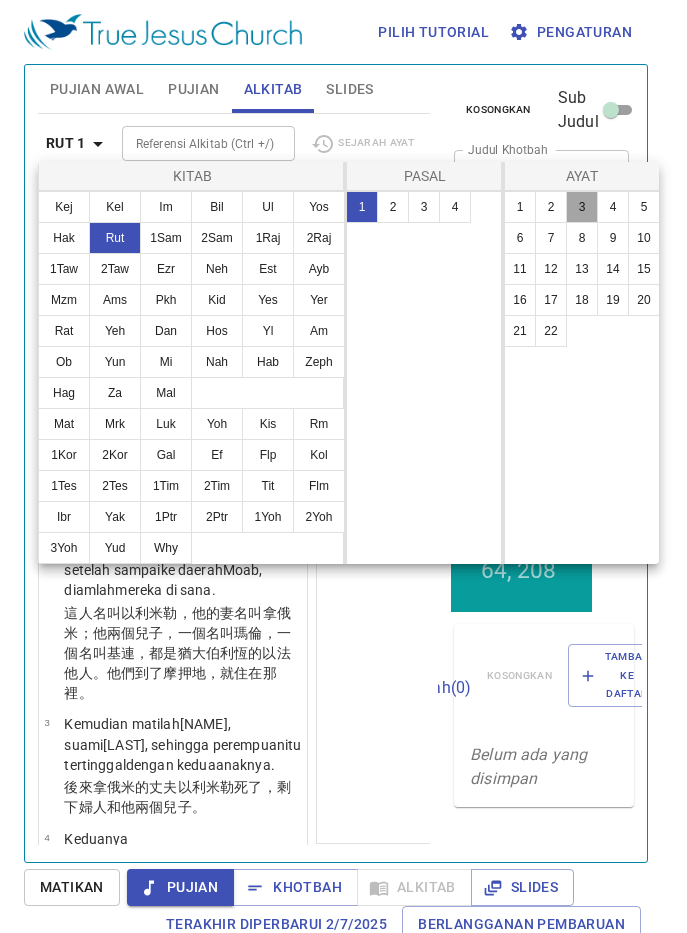click on "3" at bounding box center (582, 207) 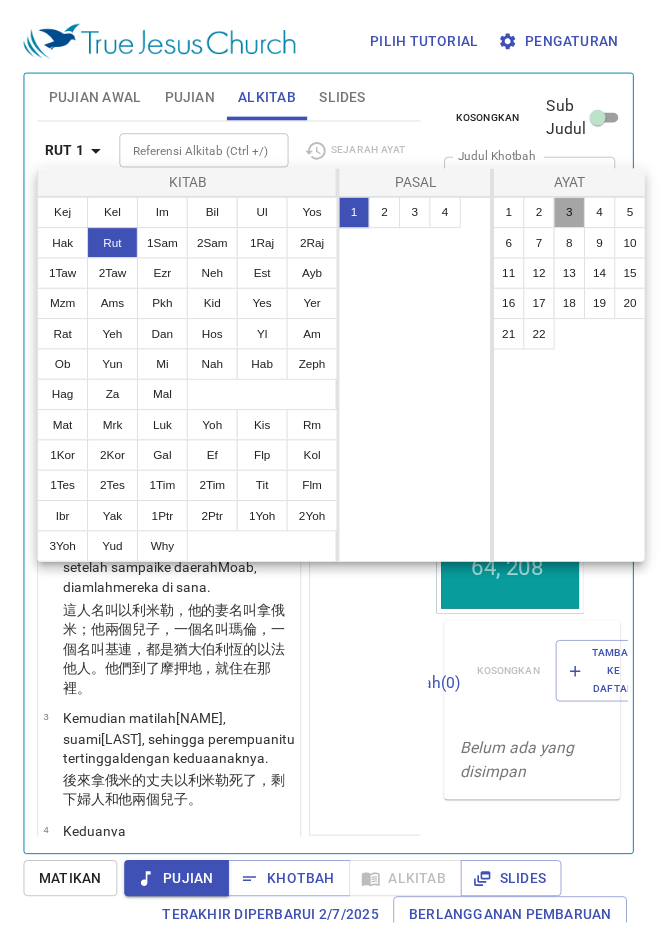 scroll, scrollTop: 46, scrollLeft: 0, axis: vertical 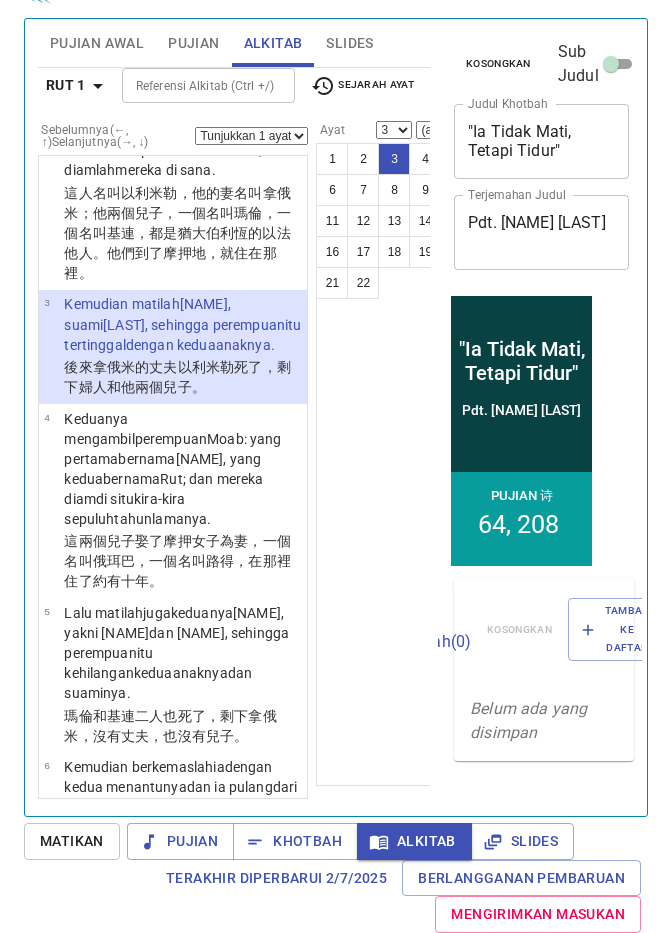 click on "Tunjukkan 1 ayat Tunjukkan 2 ayat Tunjukkan 3 ayat Tunjukkan 4 ayat Tunjukkan 5 ayat" at bounding box center (251, 136) 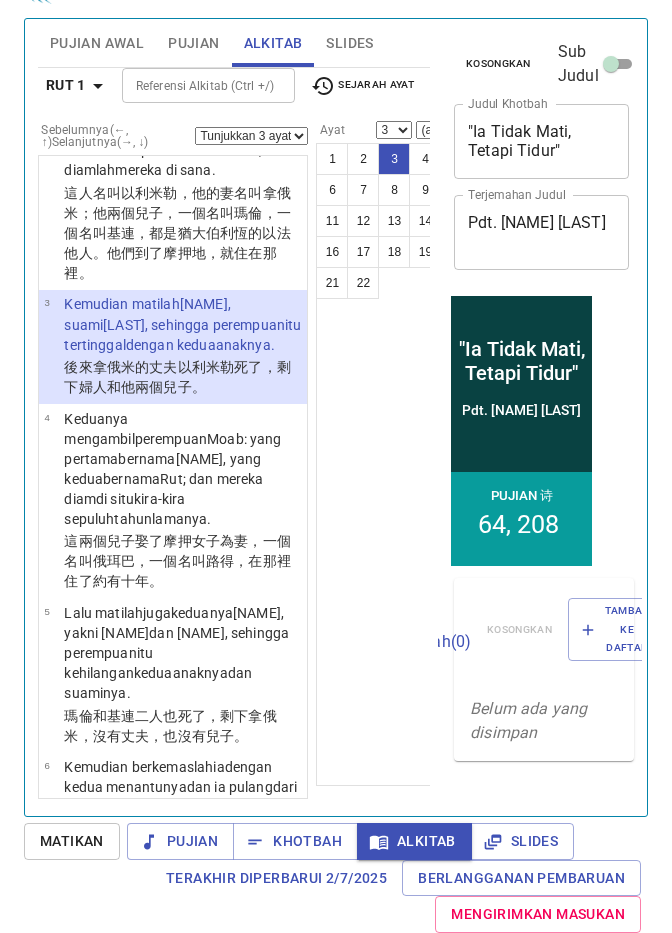 click on "Tunjukkan 1 ayat Tunjukkan 2 ayat Tunjukkan 3 ayat Tunjukkan 4 ayat Tunjukkan 5 ayat" at bounding box center (251, 136) 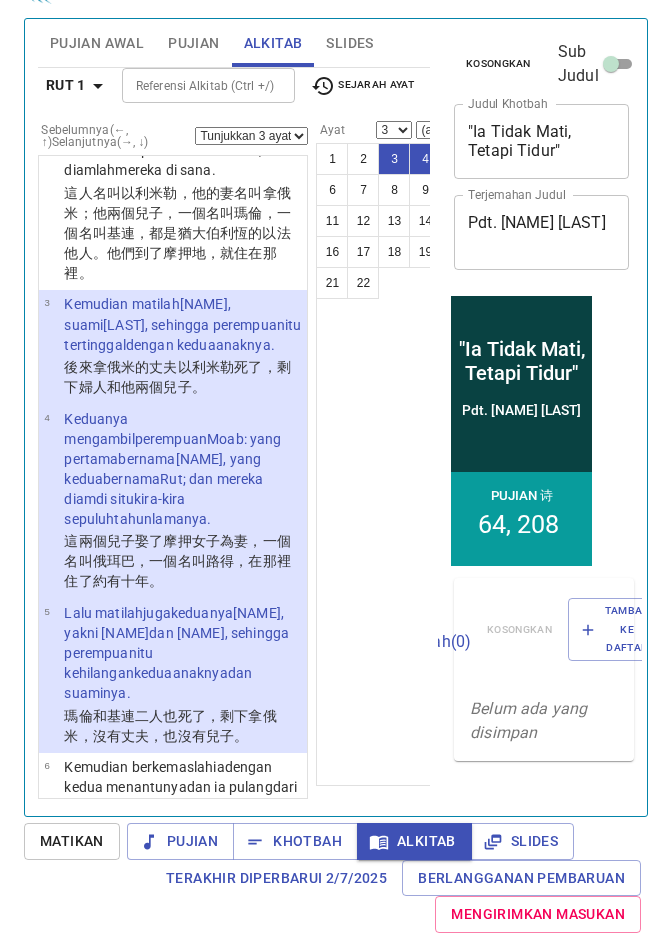 click on "Tunjukkan 1 ayat Tunjukkan 2 ayat Tunjukkan 3 ayat Tunjukkan 4 ayat Tunjukkan 5 ayat" at bounding box center (251, 136) 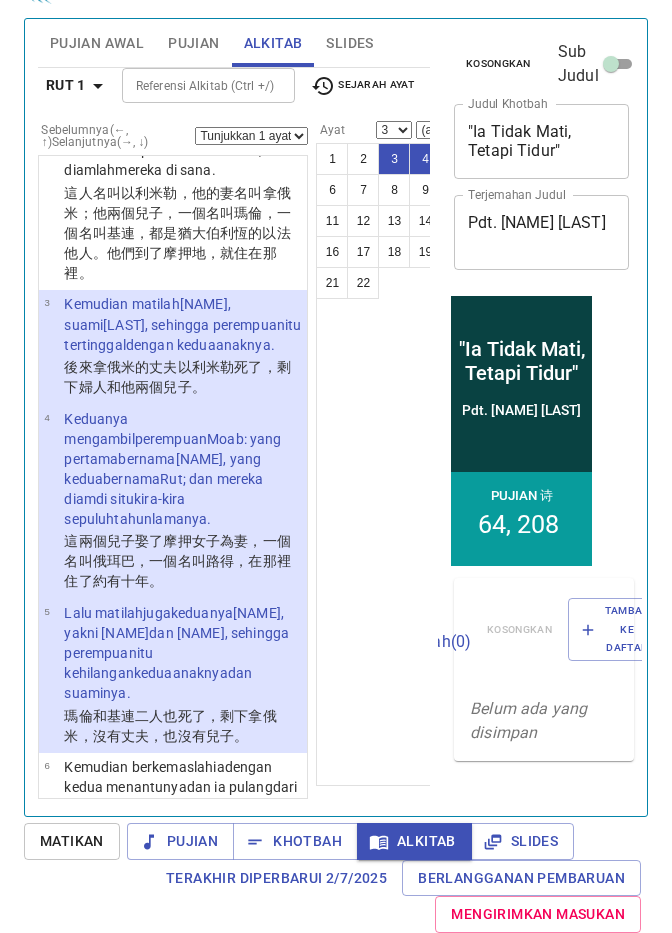click on "Tunjukkan 1 ayat Tunjukkan 2 ayat Tunjukkan 3 ayat Tunjukkan 4 ayat Tunjukkan 5 ayat" at bounding box center (251, 136) 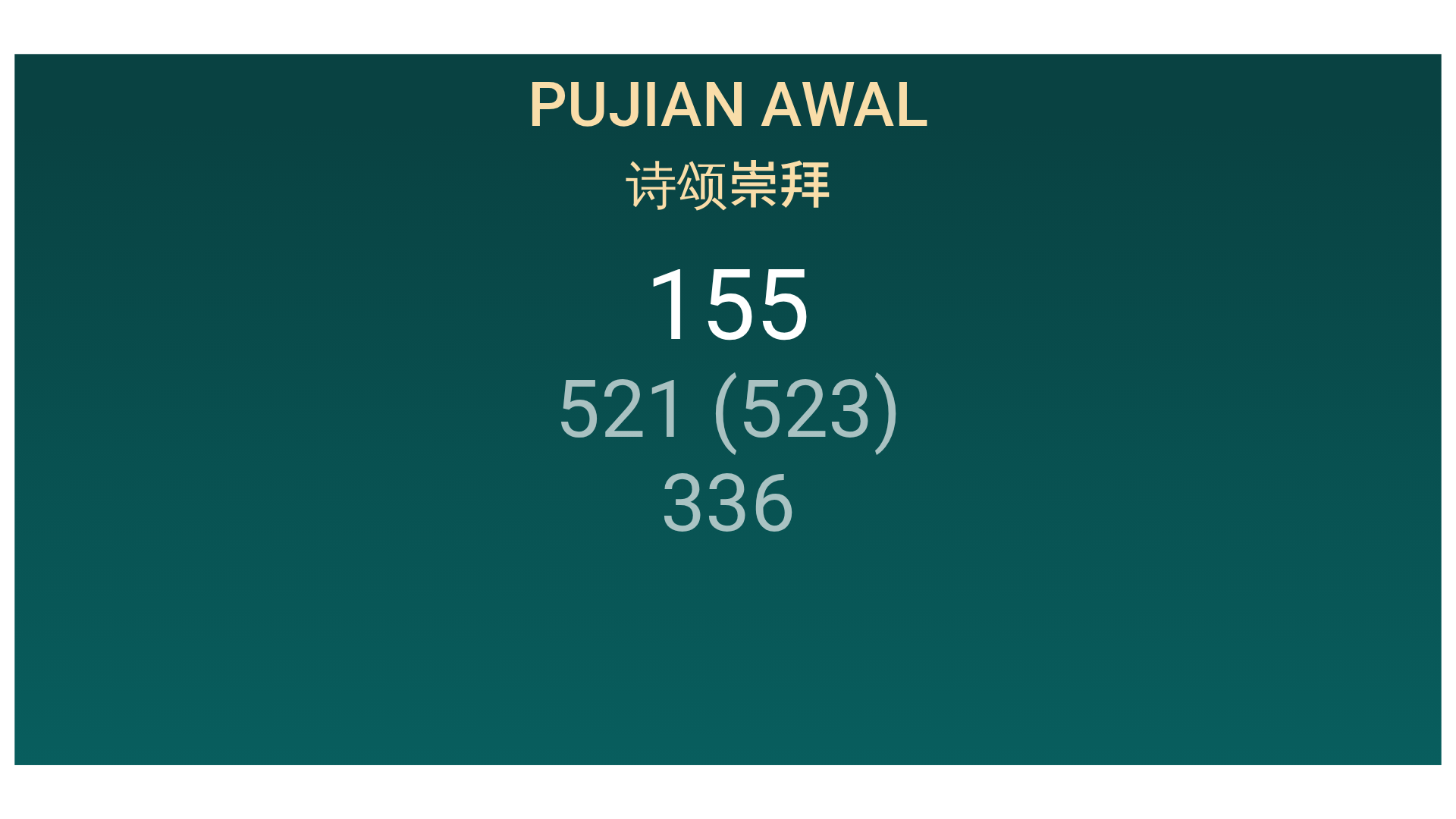 scroll, scrollTop: 0, scrollLeft: 0, axis: both 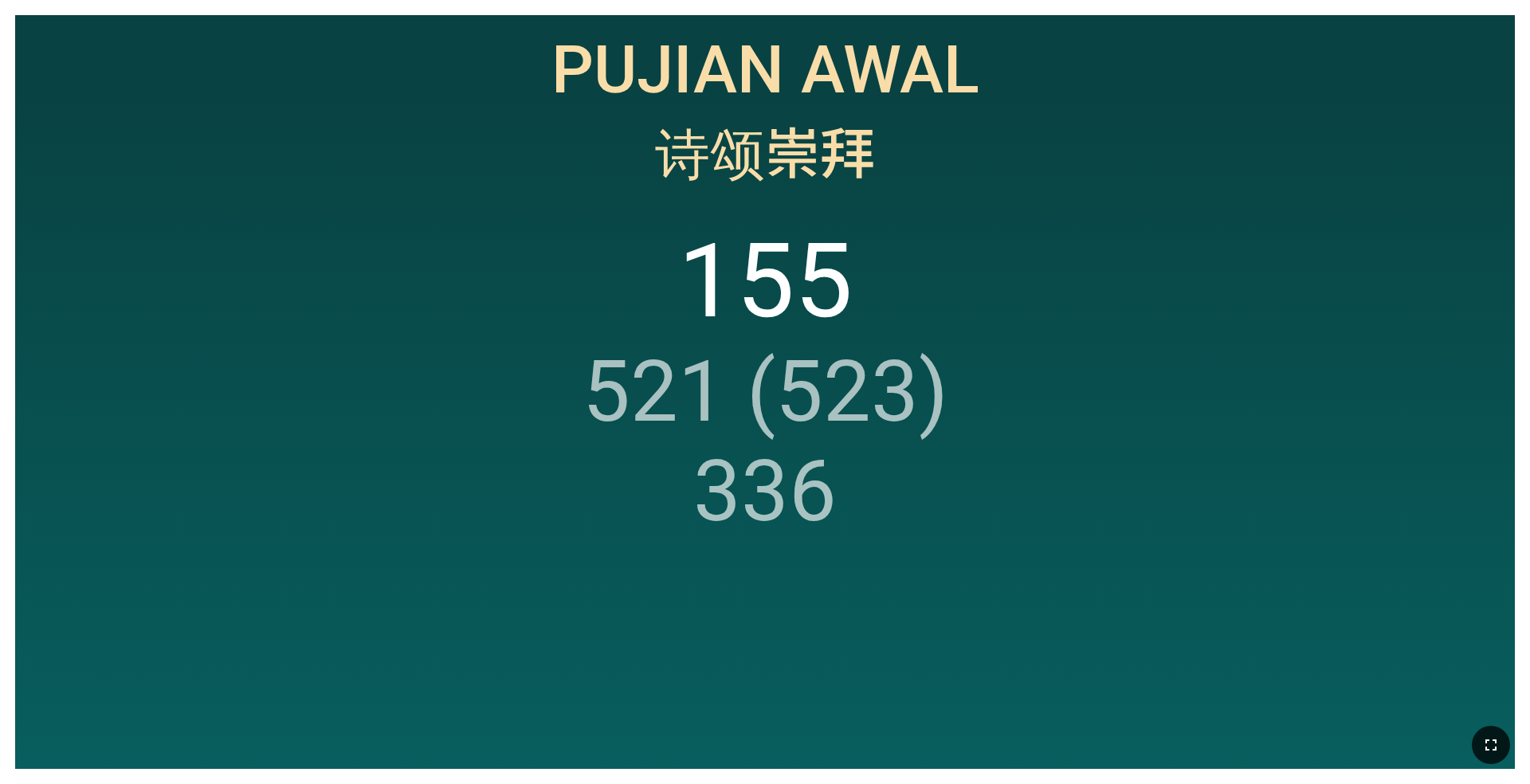 click 